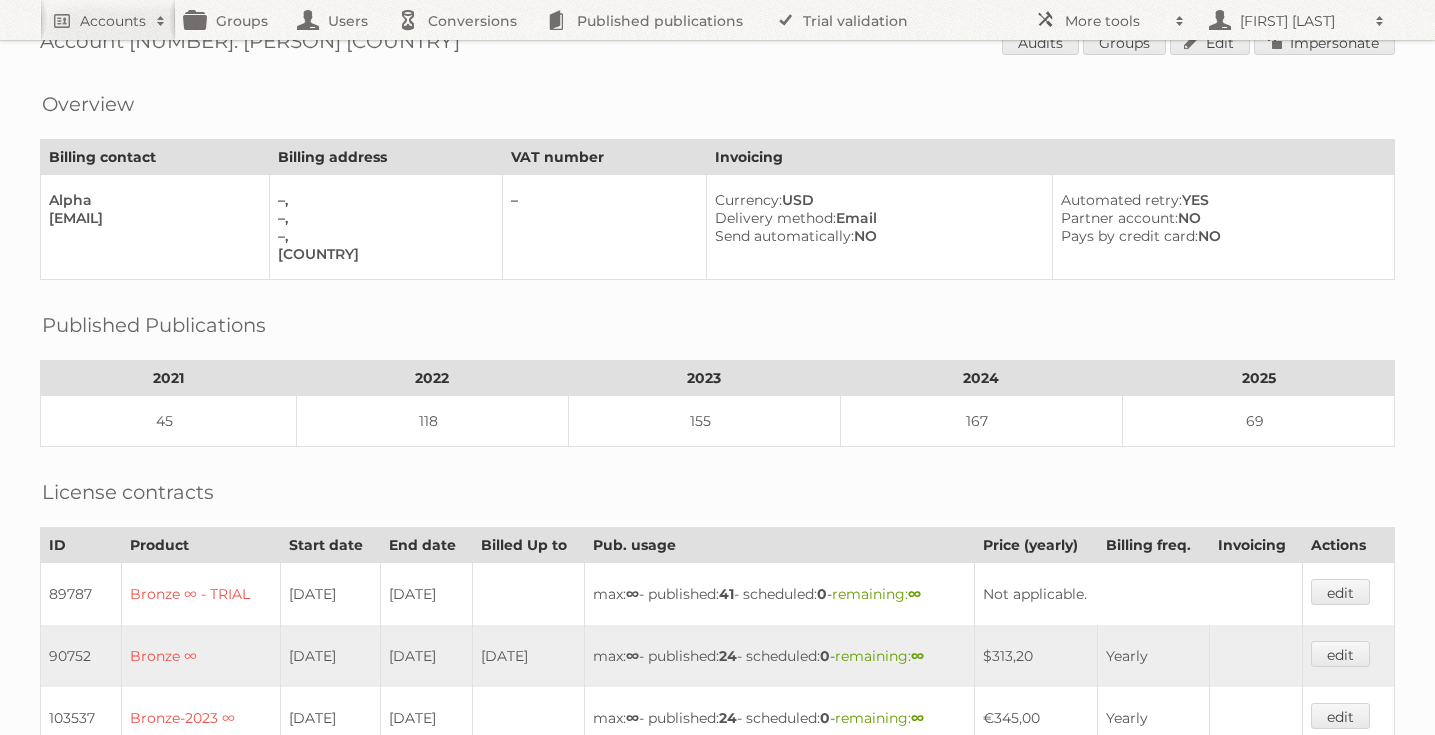 scroll, scrollTop: 0, scrollLeft: 0, axis: both 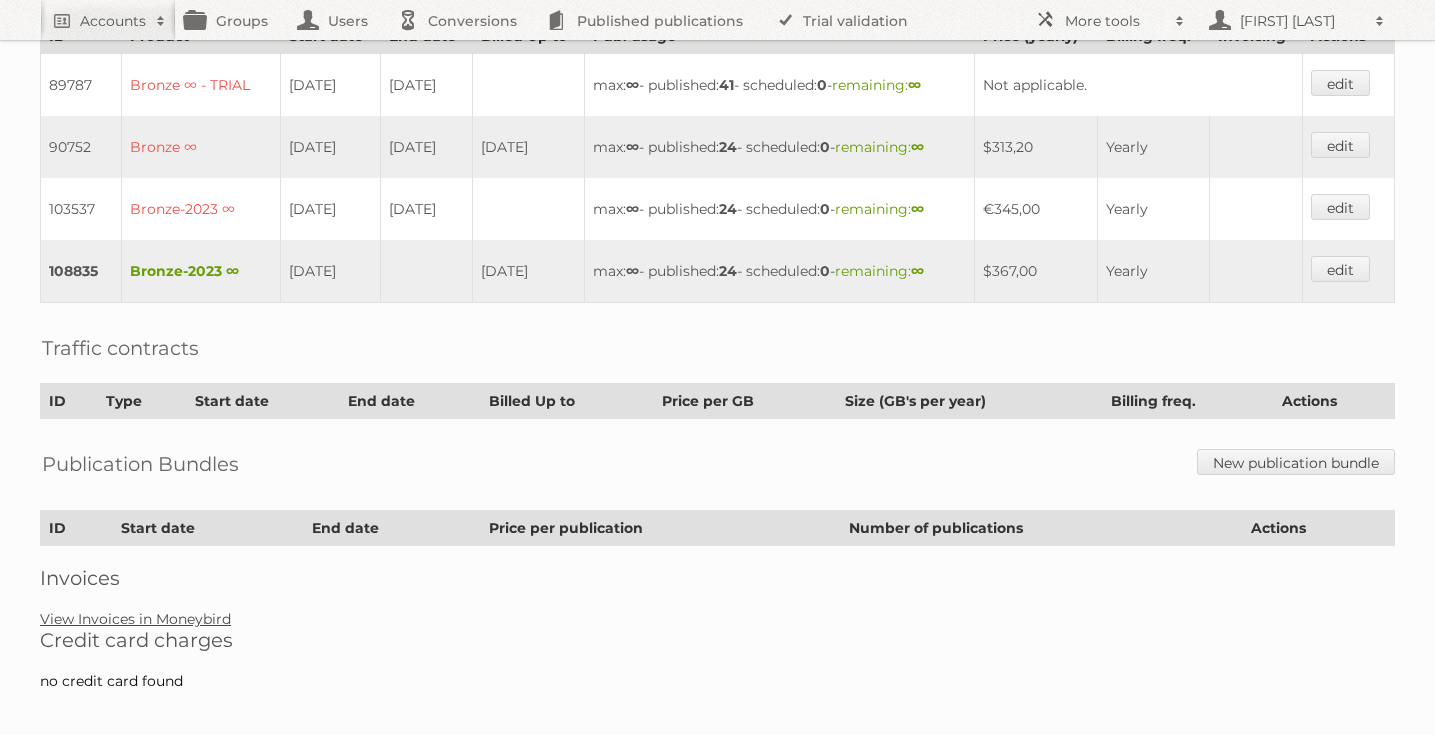 click on "View Invoices in Moneybird" at bounding box center [135, 619] 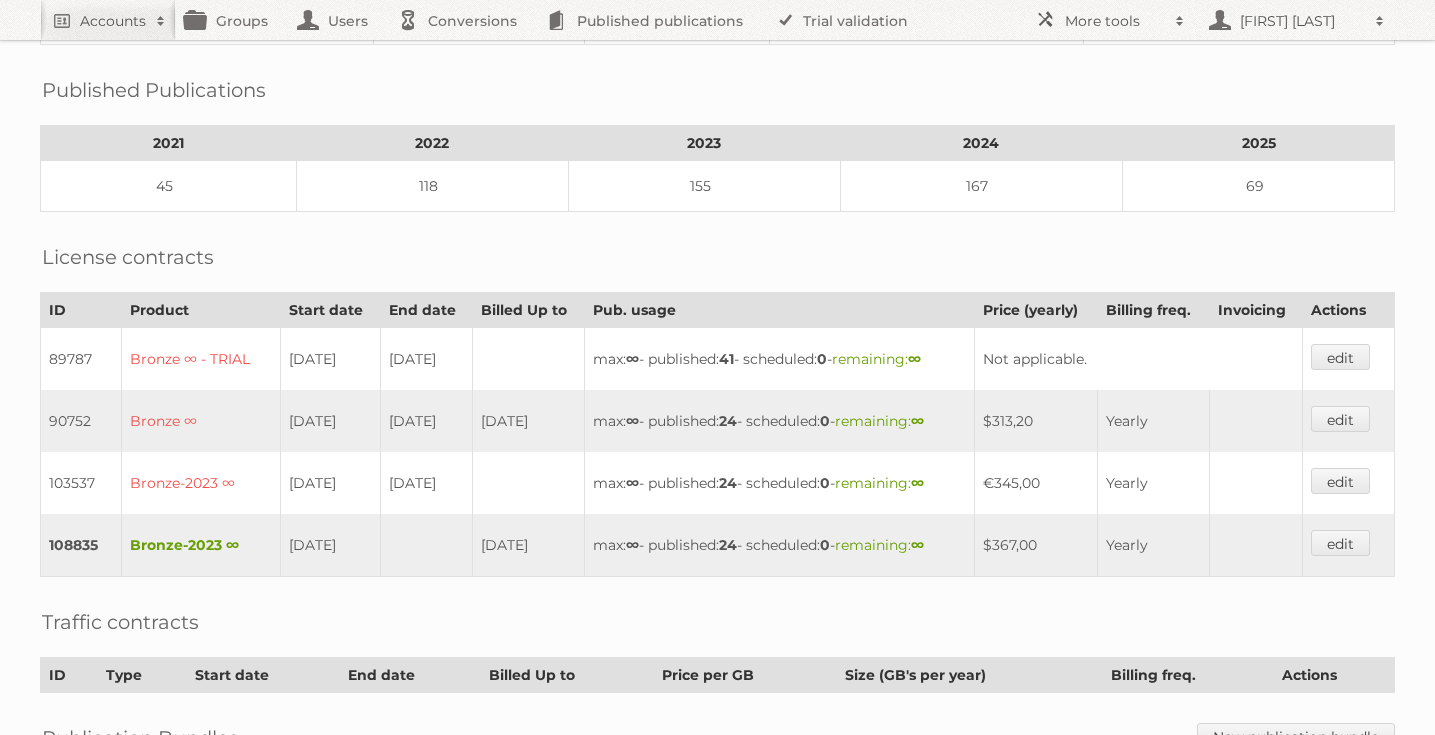 scroll, scrollTop: 0, scrollLeft: 0, axis: both 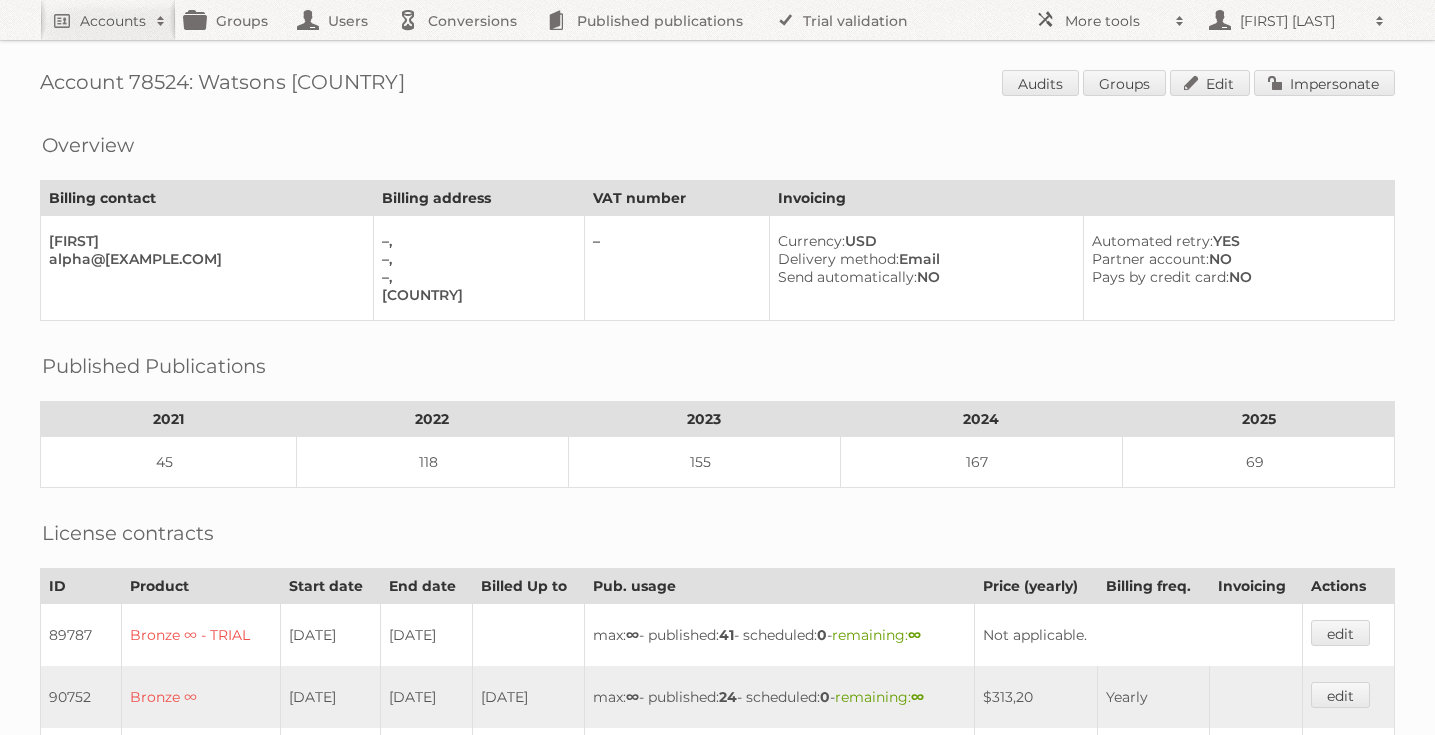drag, startPoint x: 429, startPoint y: 74, endPoint x: 62, endPoint y: 69, distance: 367.03406 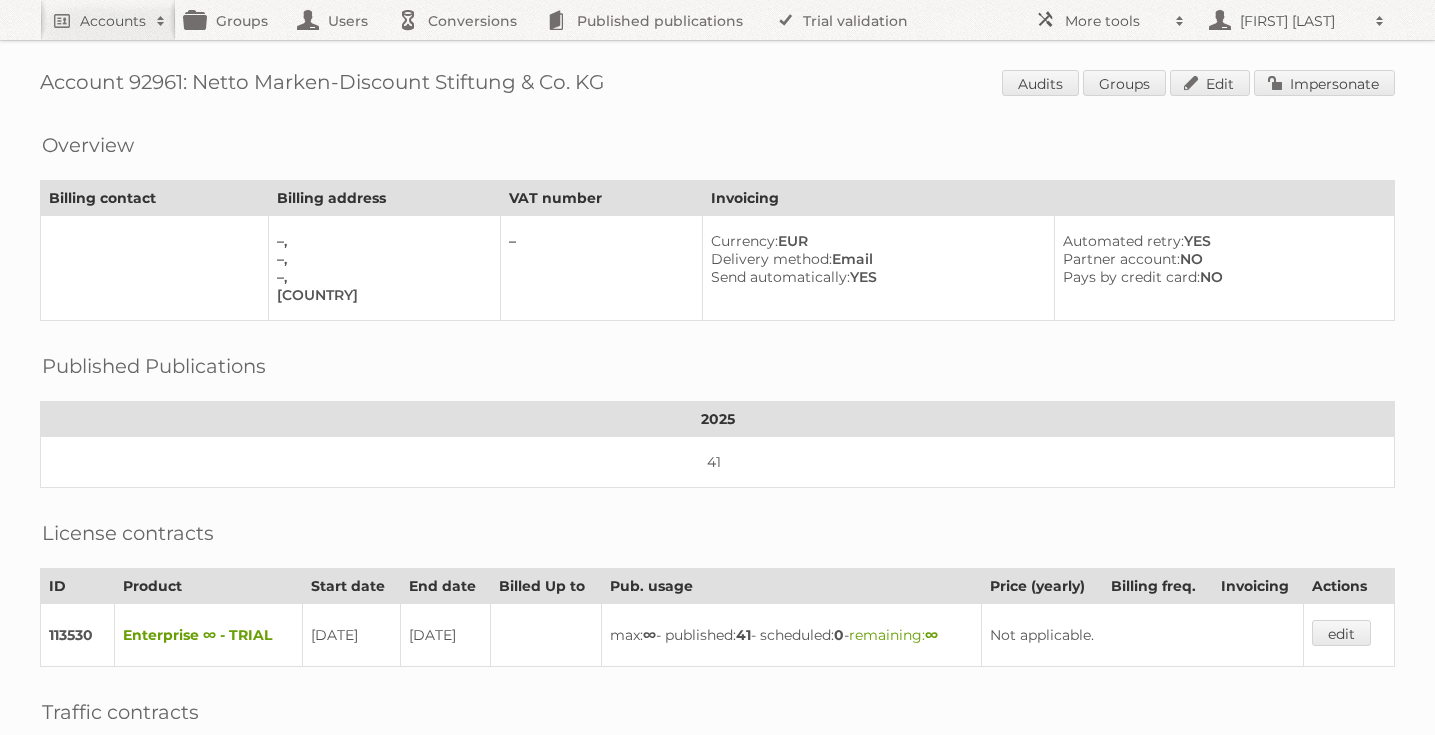 scroll, scrollTop: 0, scrollLeft: 0, axis: both 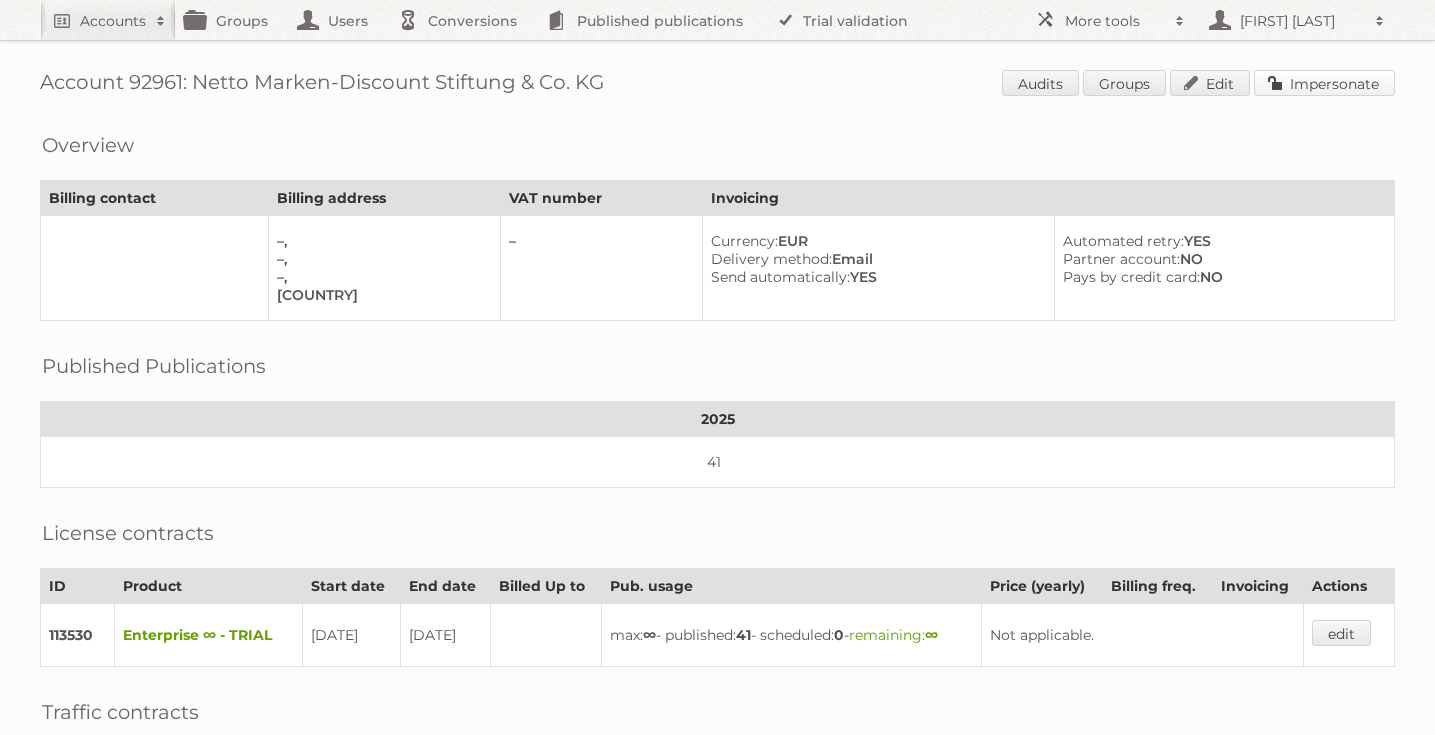 click on "Impersonate" at bounding box center [1324, 83] 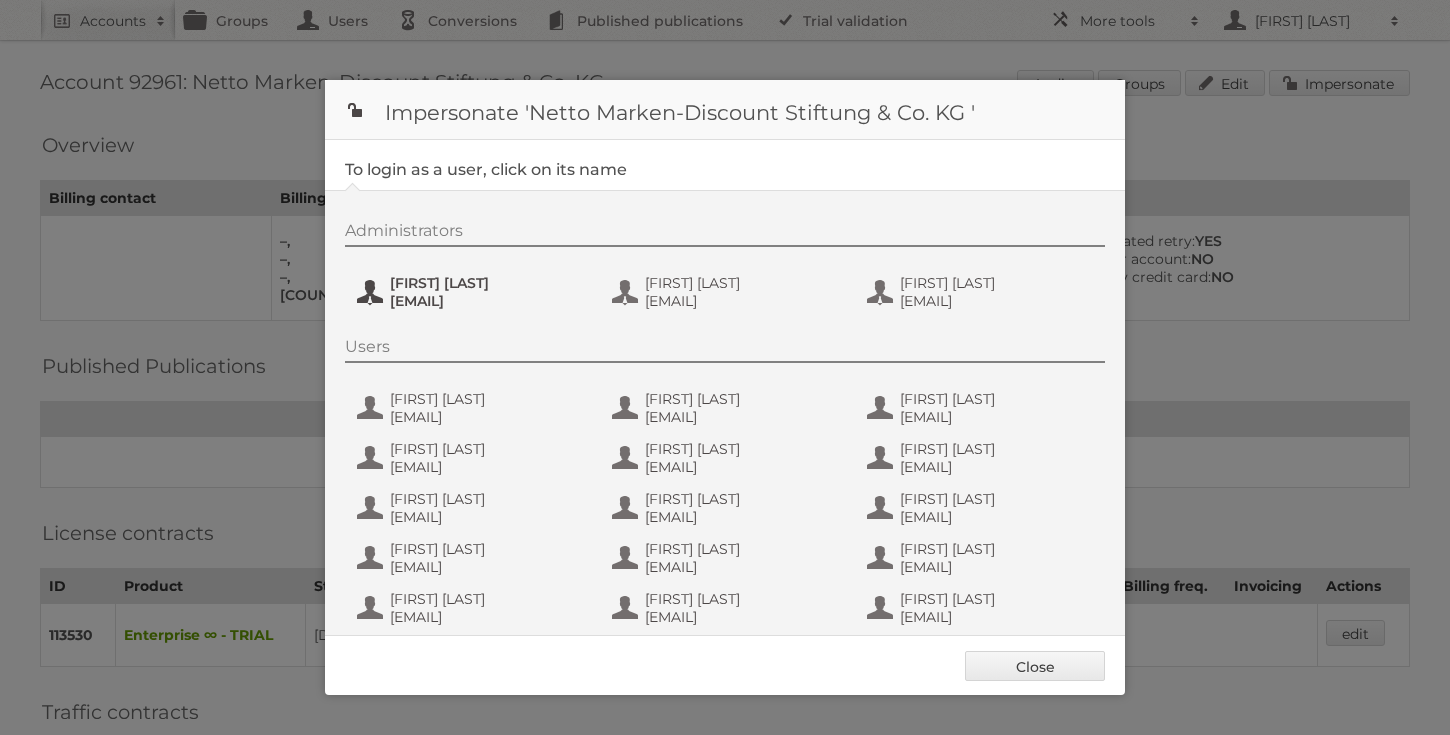 click on "Henri Schmidhuber" at bounding box center (487, 283) 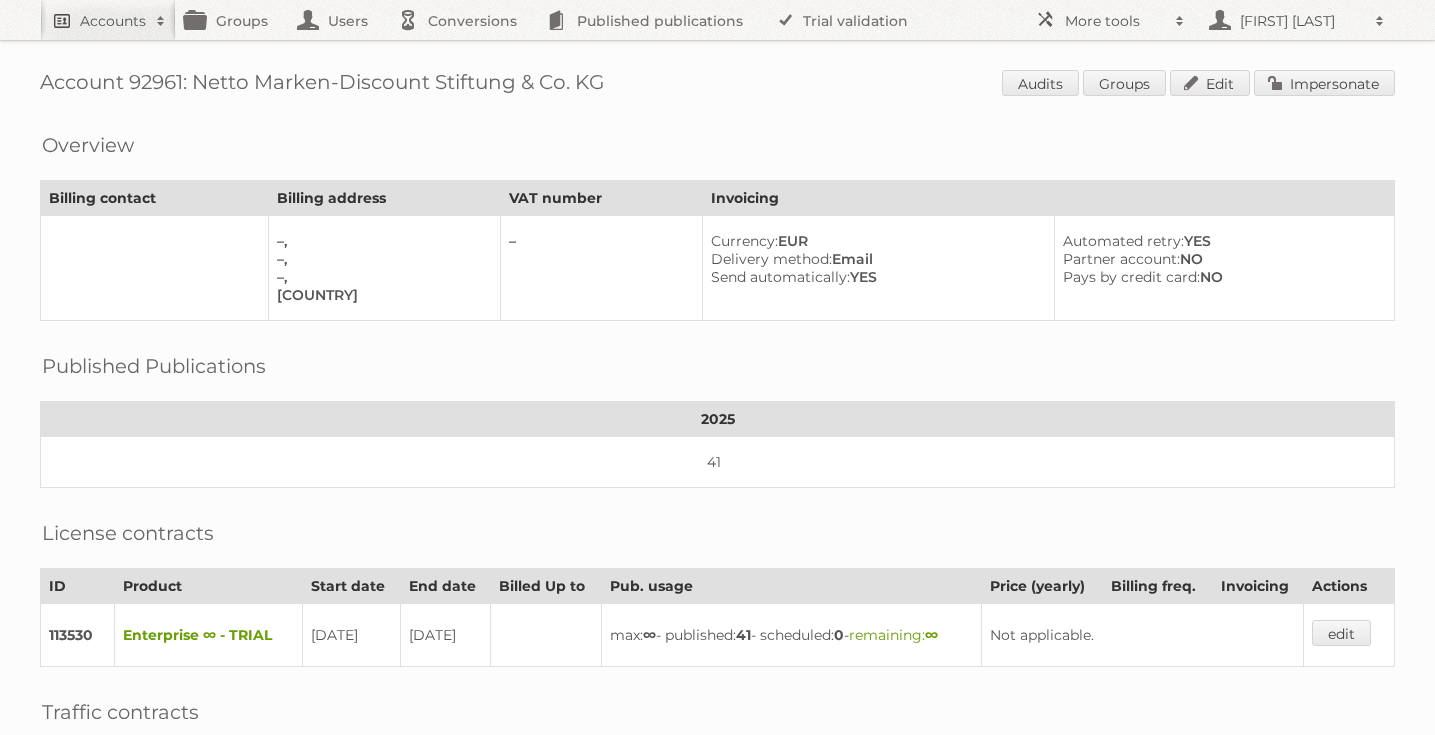 click on "Accounts" at bounding box center (108, 20) 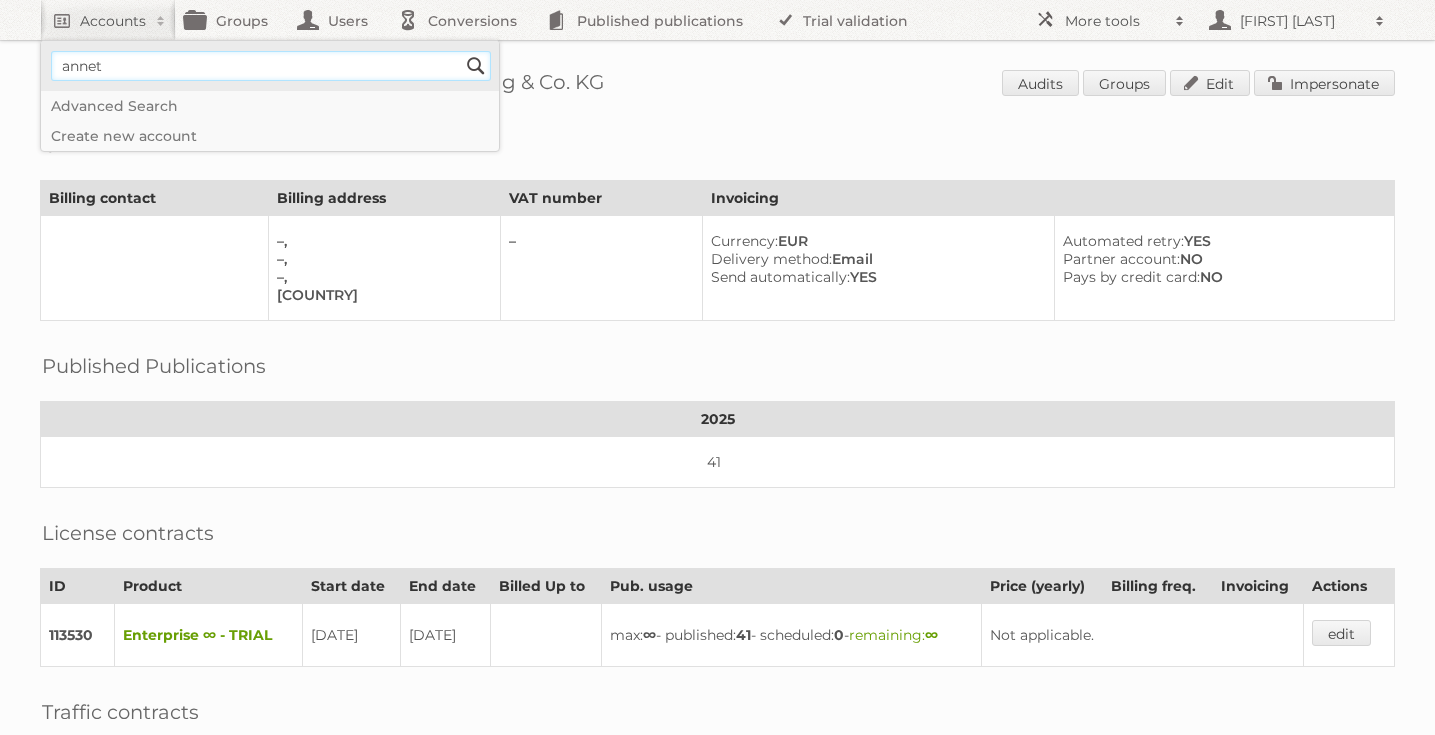 type on "[EMAIL]" 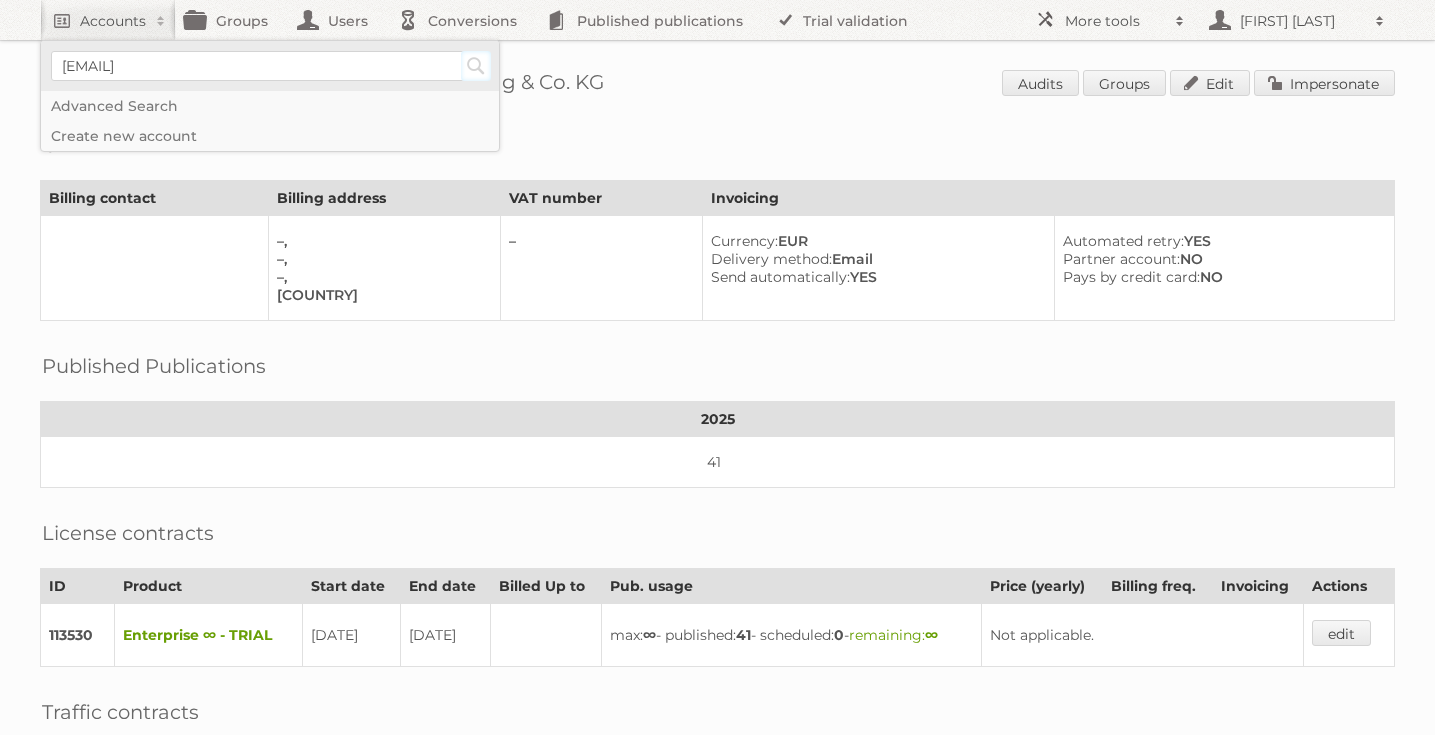 click on "Search" at bounding box center (476, 66) 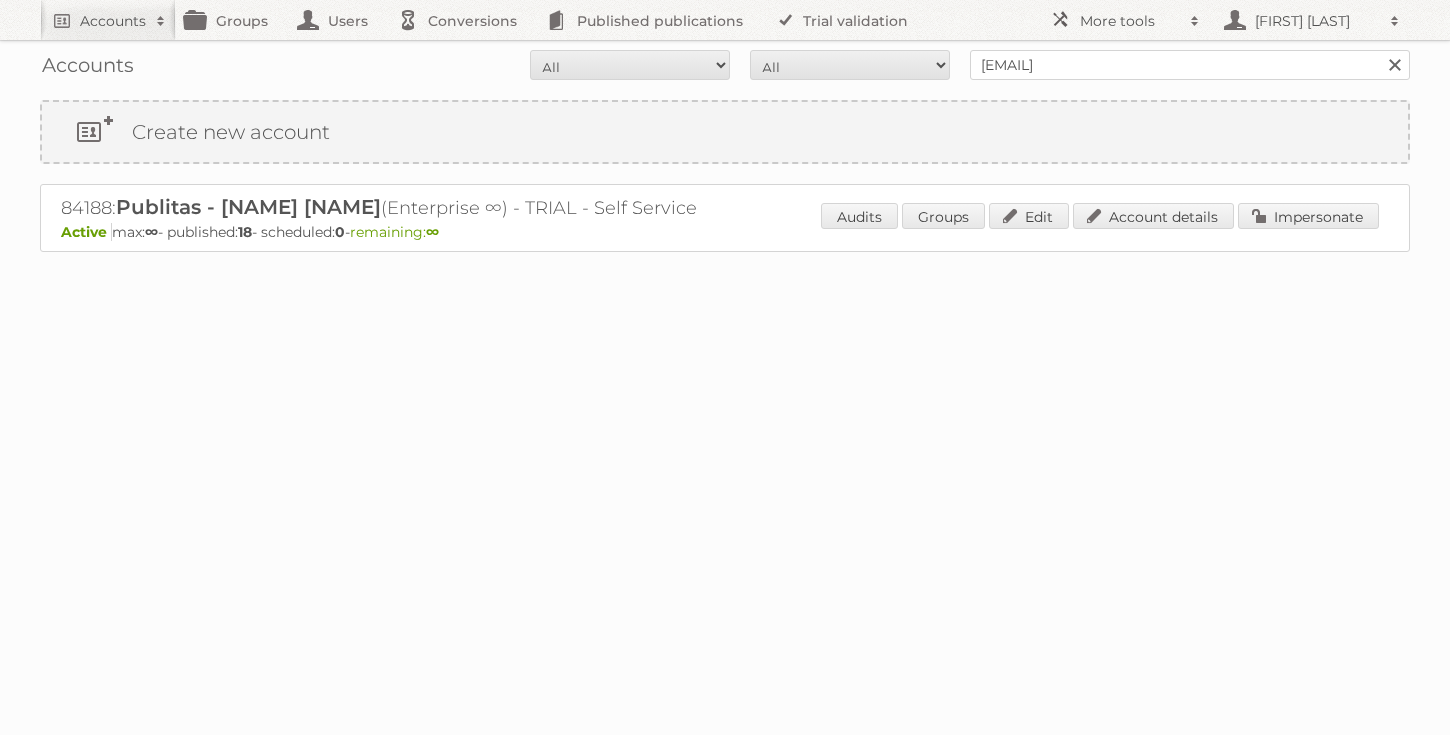 scroll, scrollTop: 0, scrollLeft: 0, axis: both 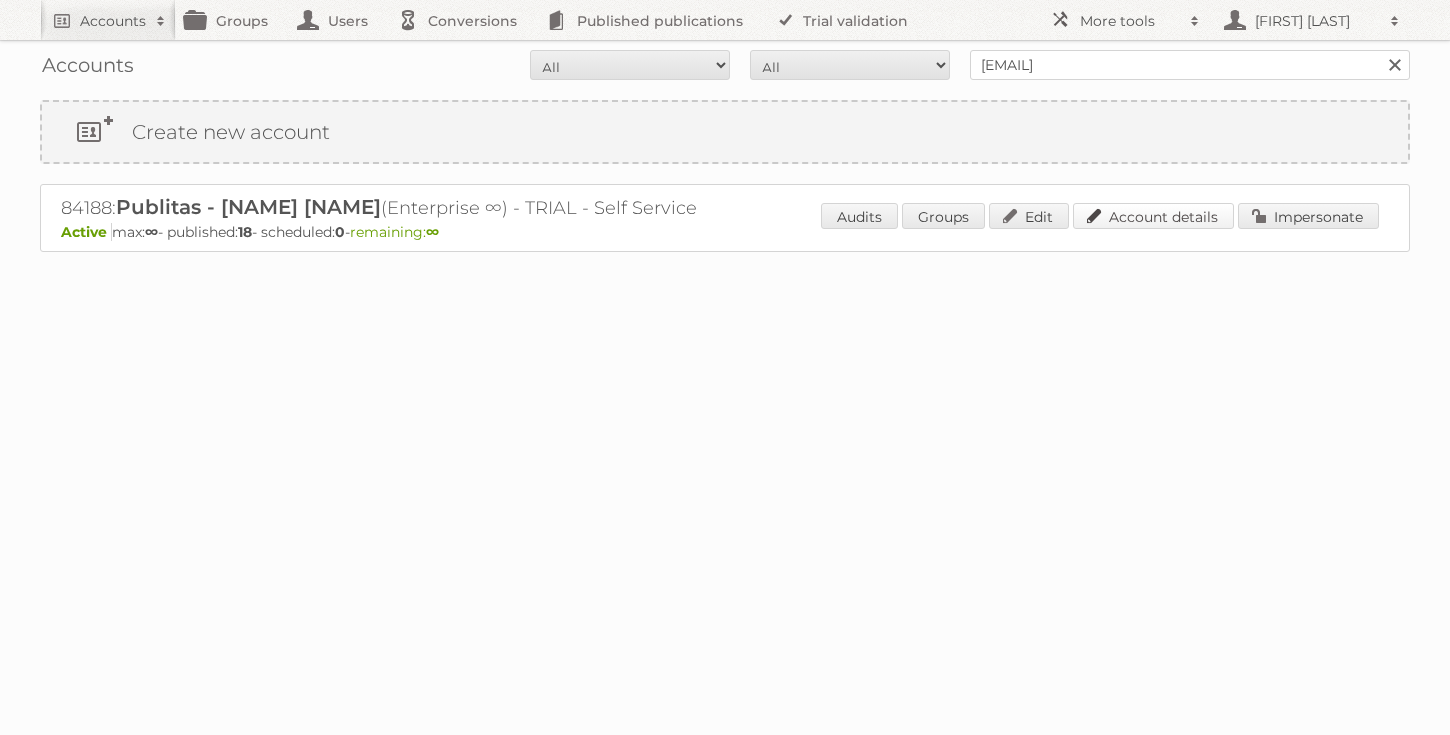 click on "Account details" at bounding box center [1153, 216] 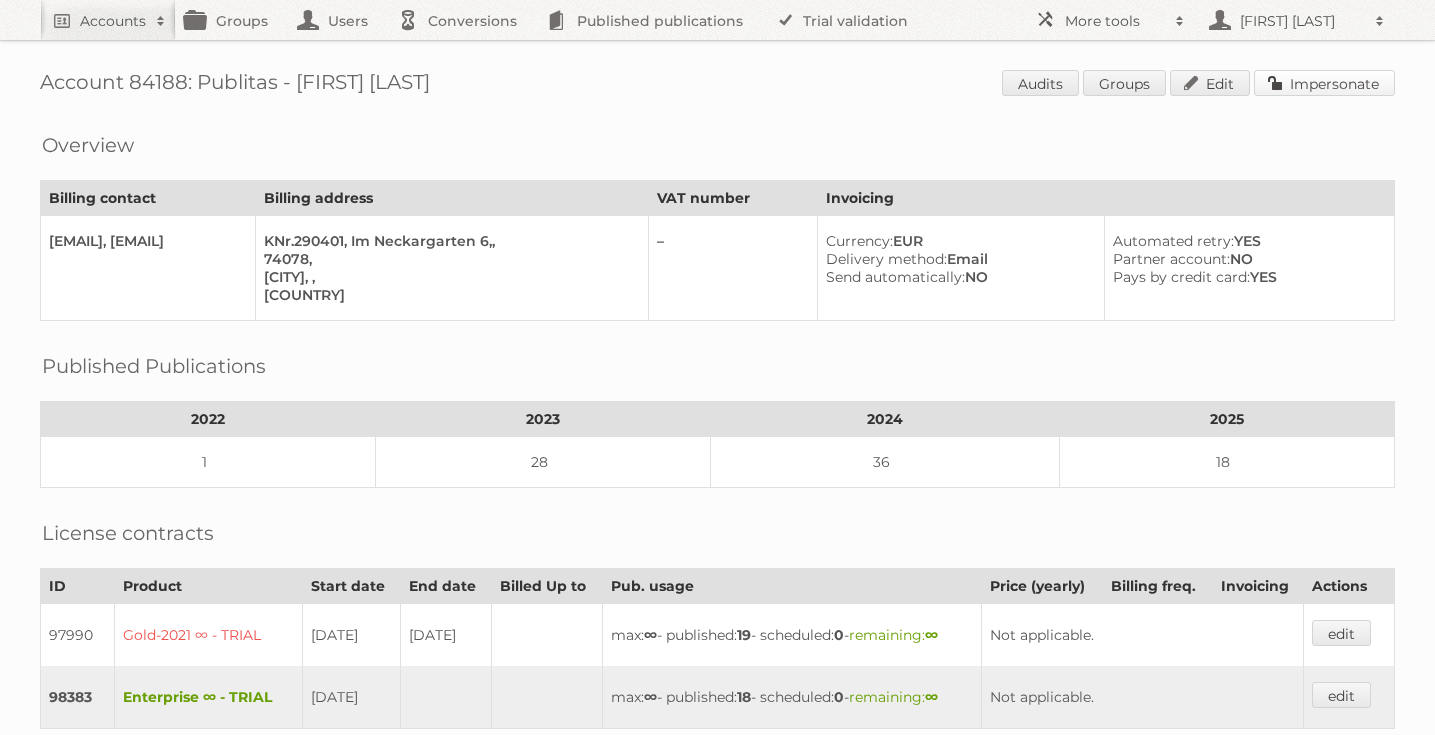 scroll, scrollTop: 0, scrollLeft: 0, axis: both 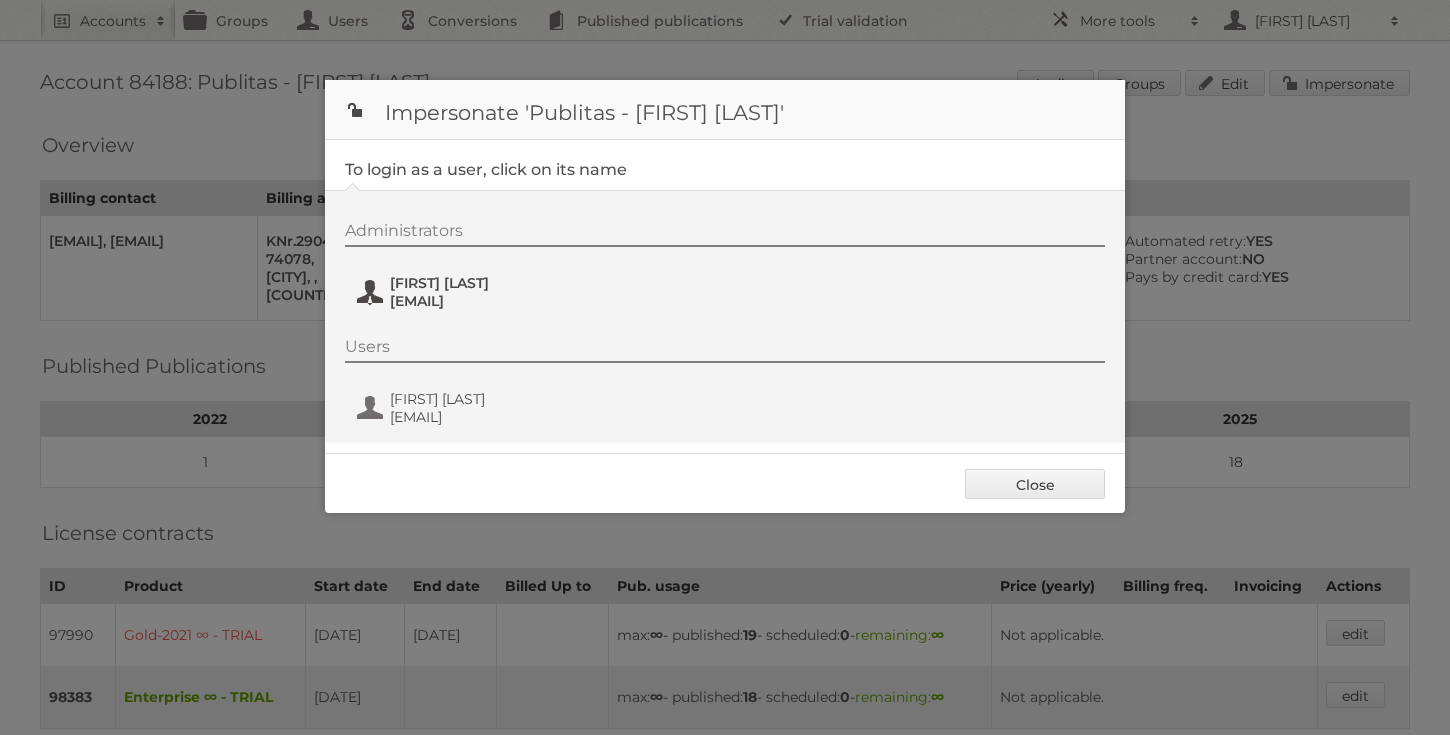 click on "[FIRST] [LAST]" at bounding box center (487, 283) 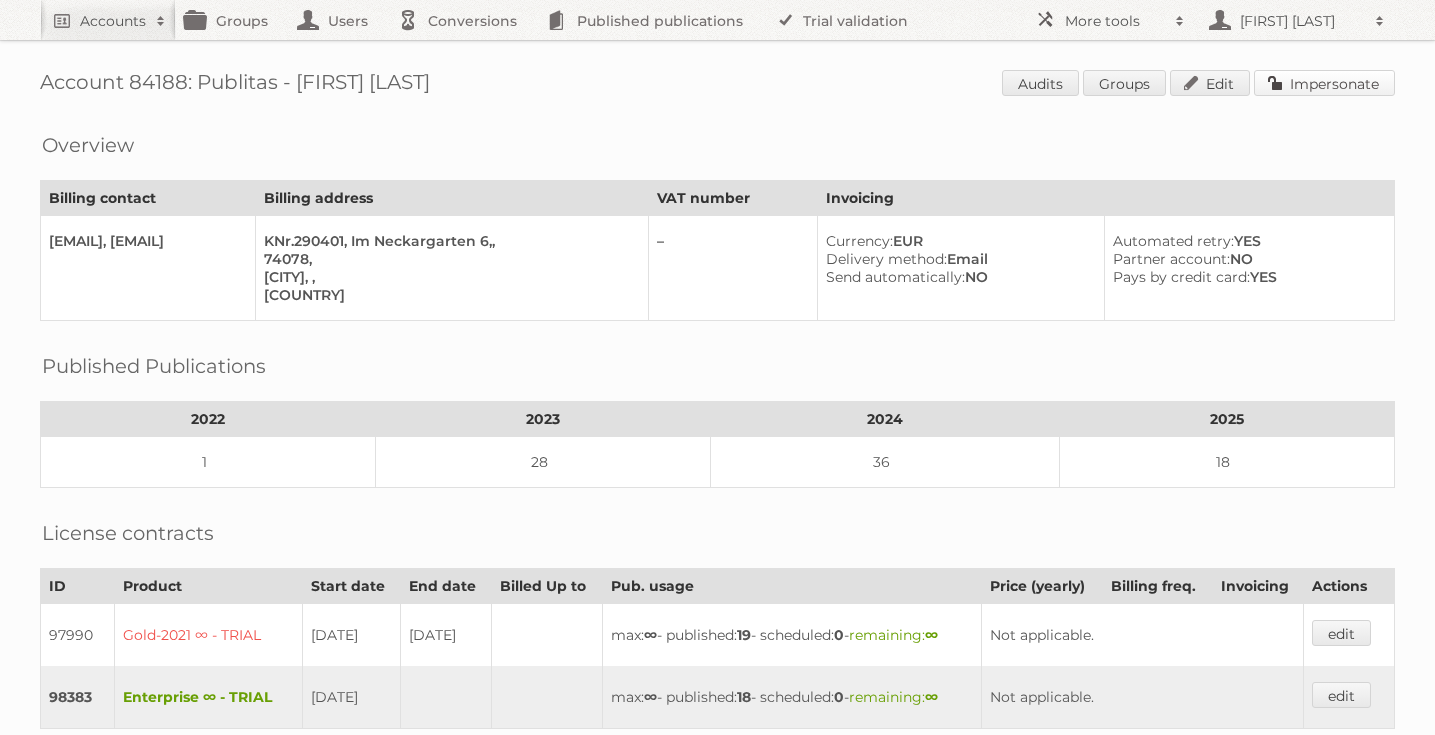 click on "Impersonate" at bounding box center [1324, 83] 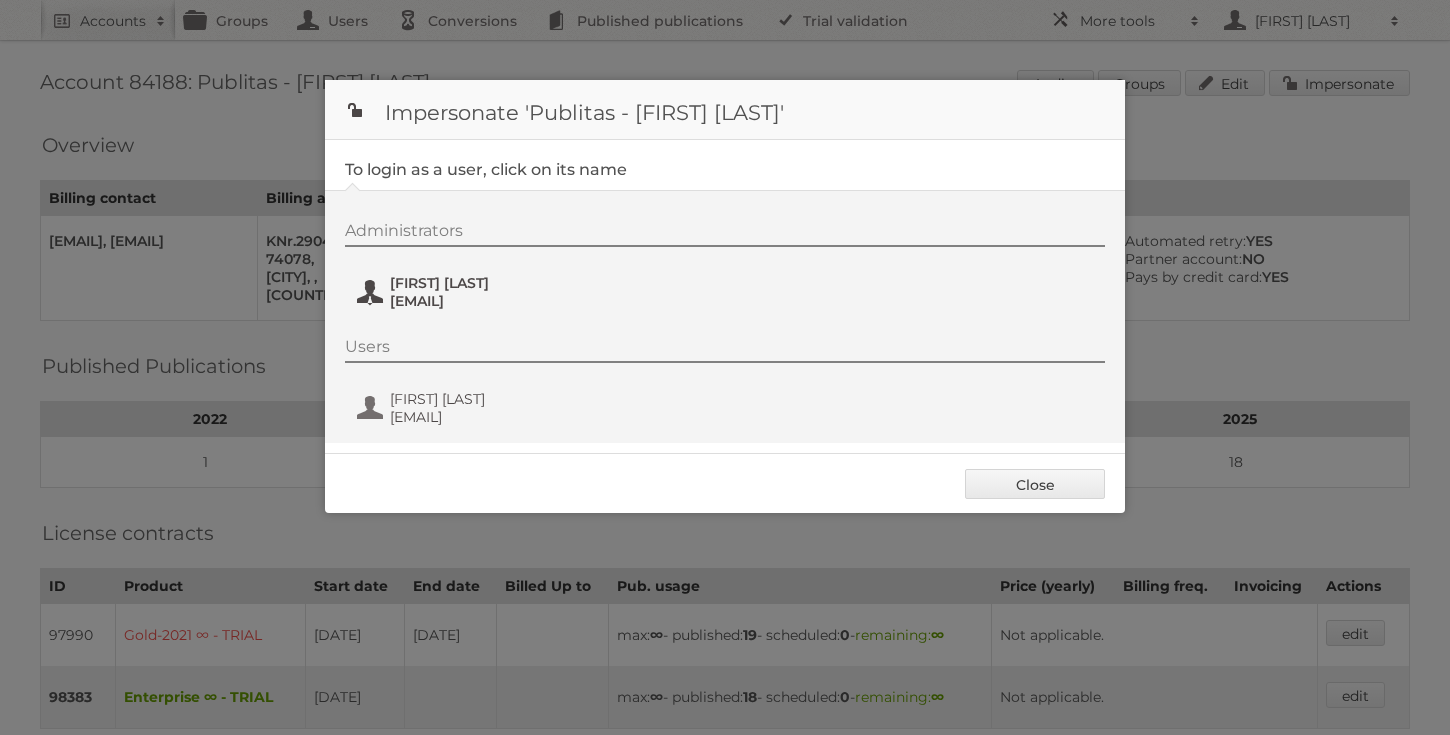 click on "[EMAIL]" at bounding box center [487, 301] 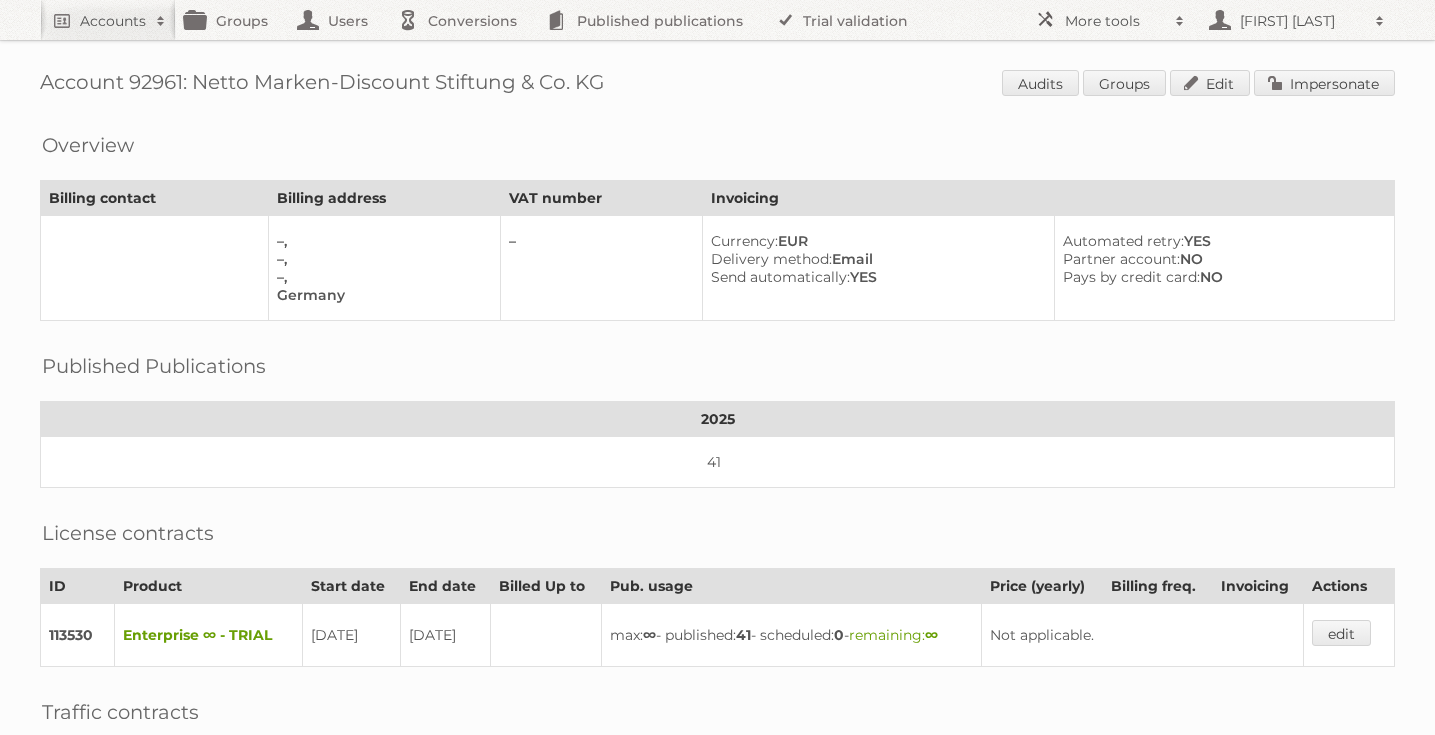 scroll, scrollTop: 0, scrollLeft: 0, axis: both 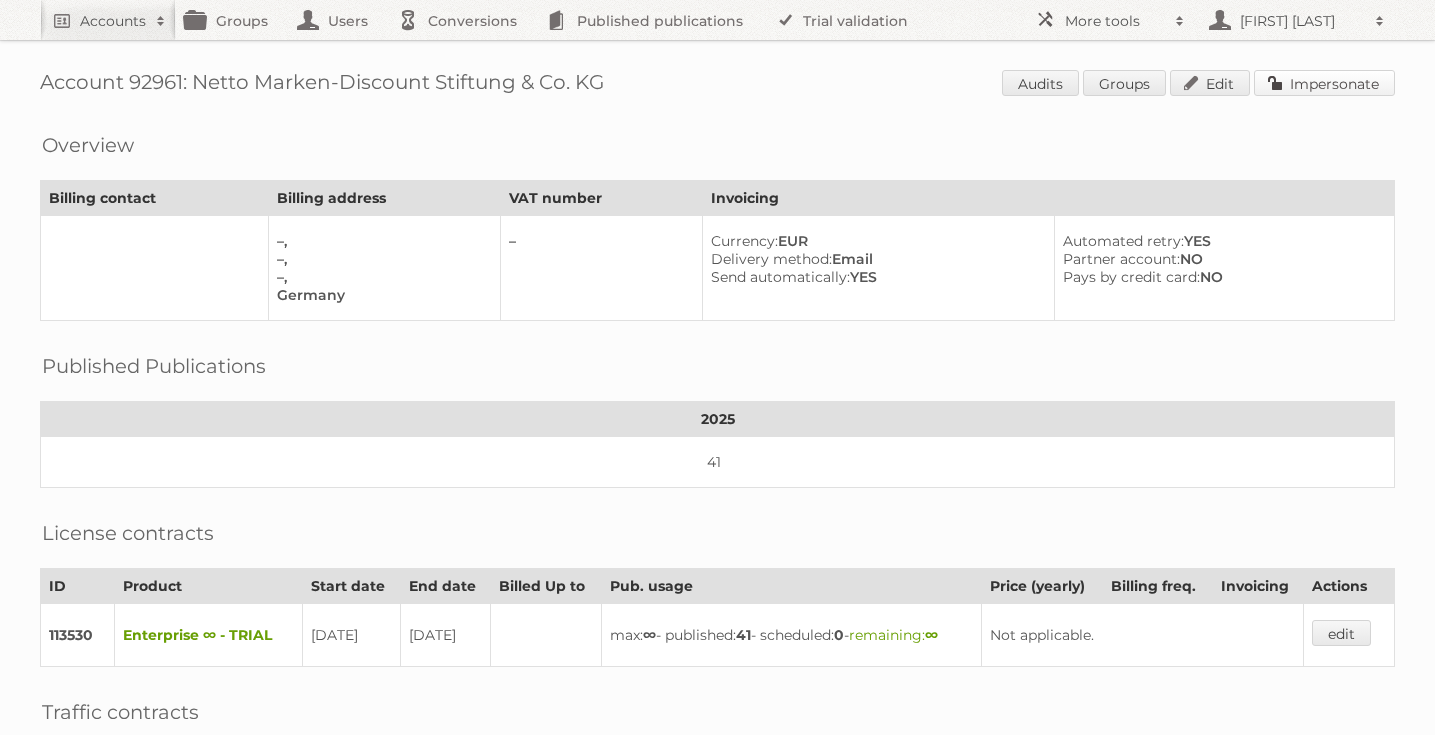 click on "Impersonate" at bounding box center (1324, 83) 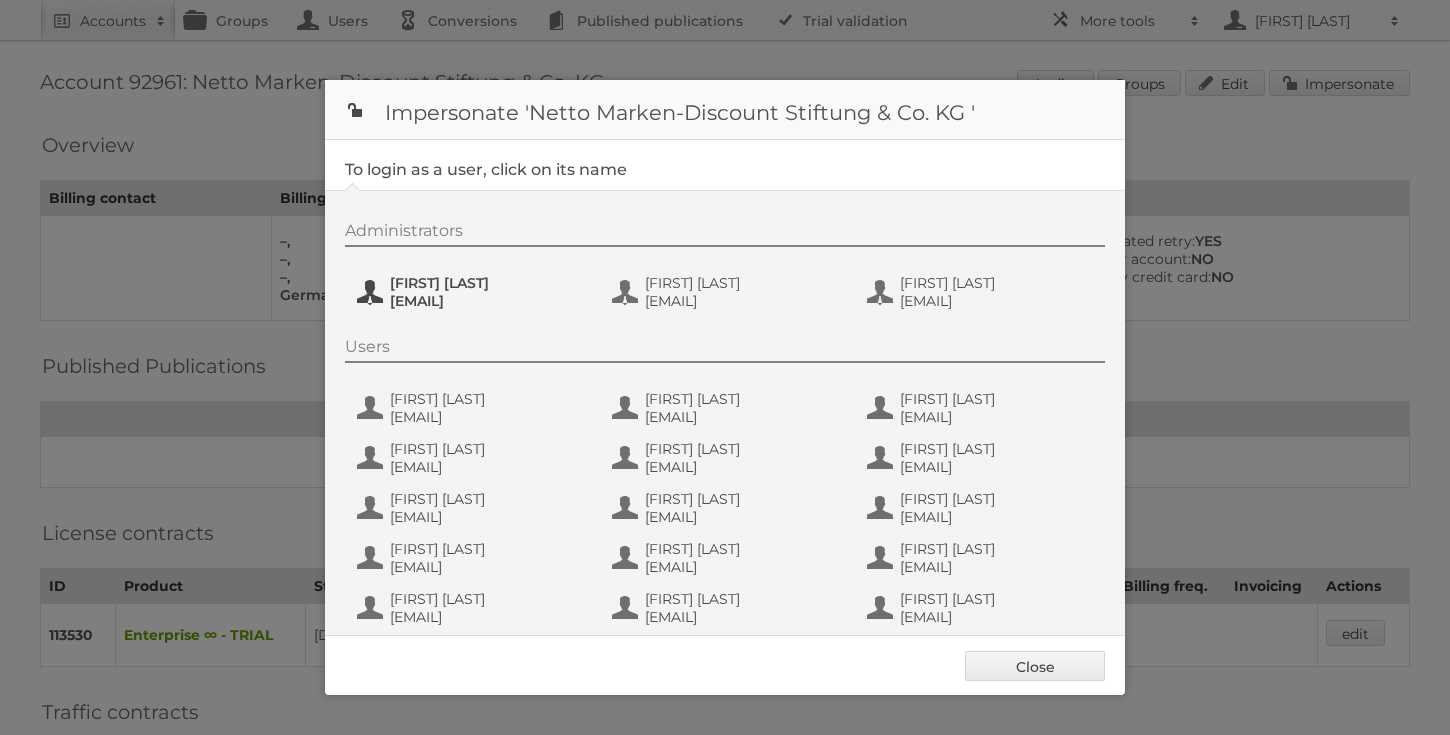 click on "henri.schmidhuber@netto-online.de" at bounding box center (487, 301) 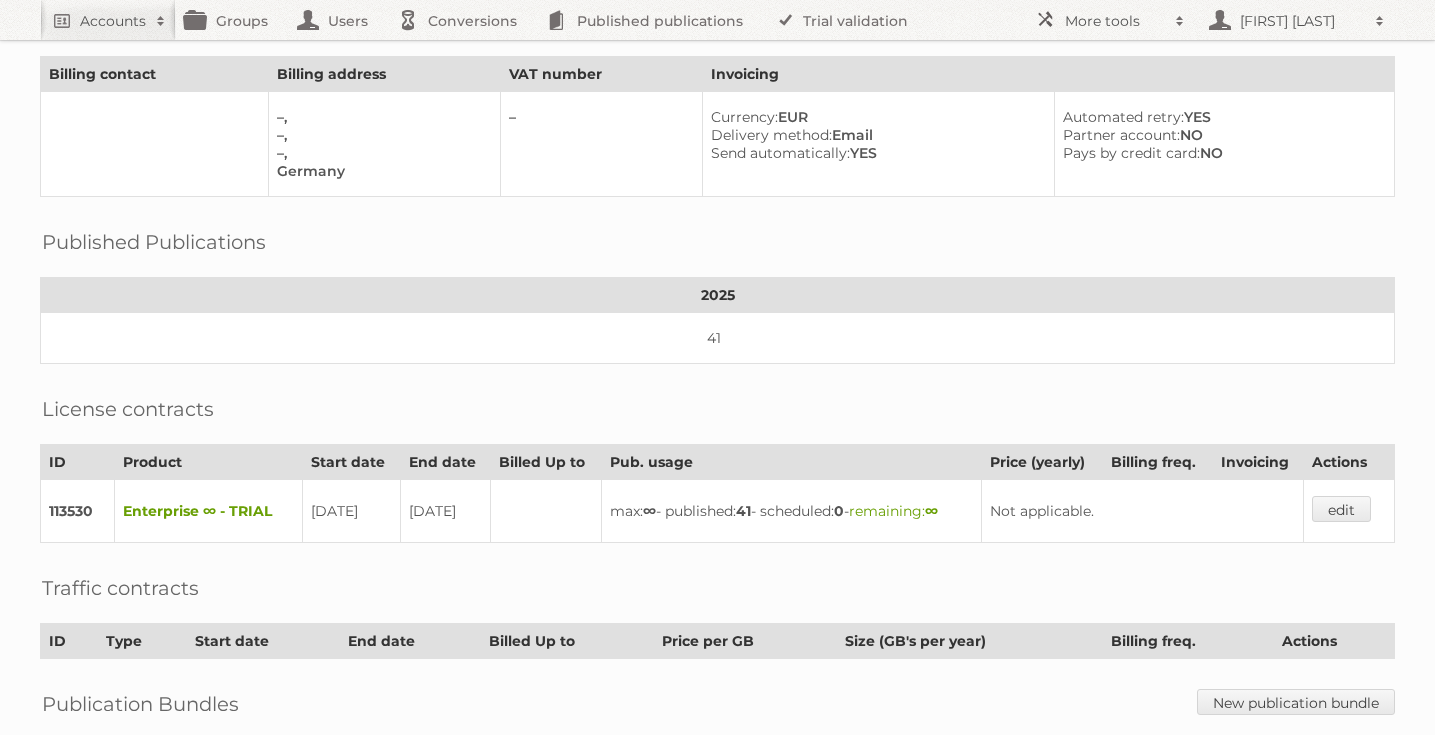 scroll, scrollTop: 121, scrollLeft: 0, axis: vertical 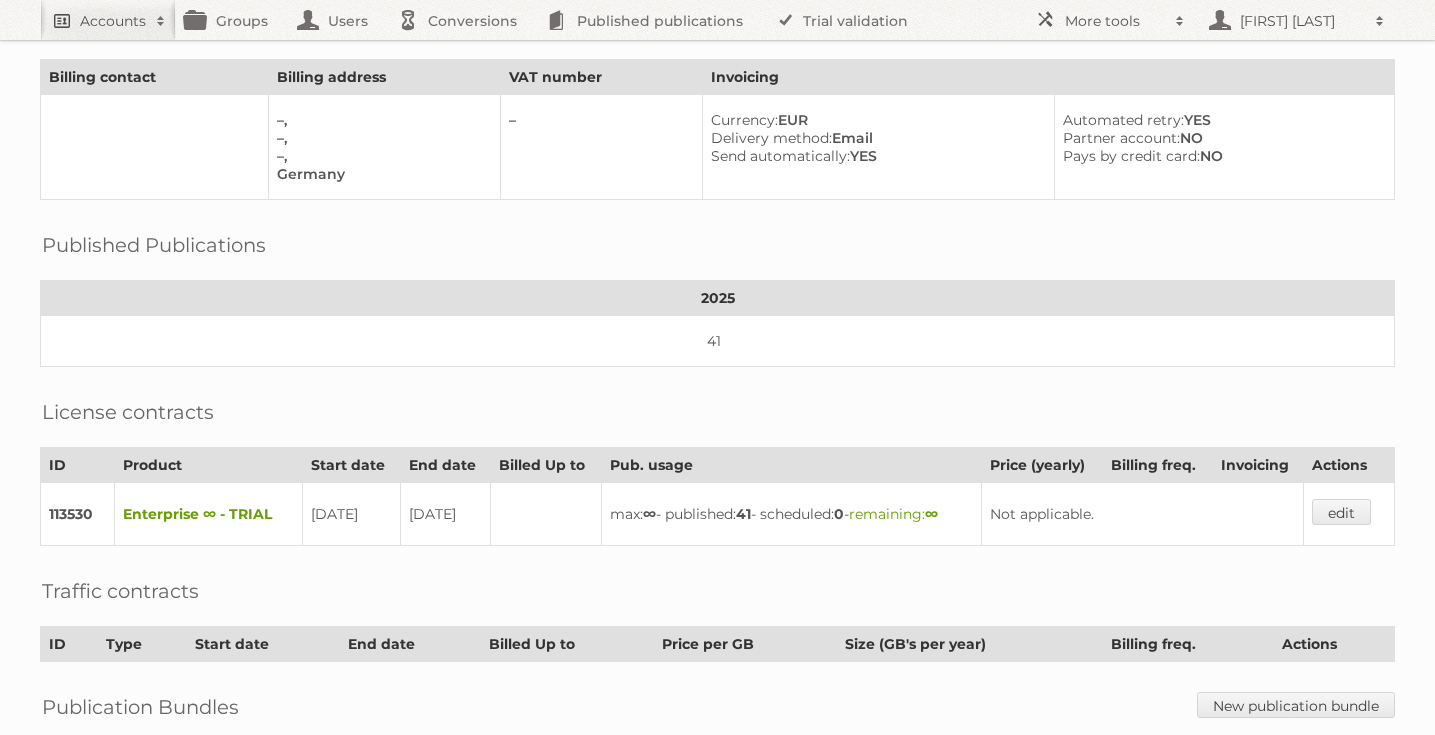 click on "Accounts" at bounding box center [108, 20] 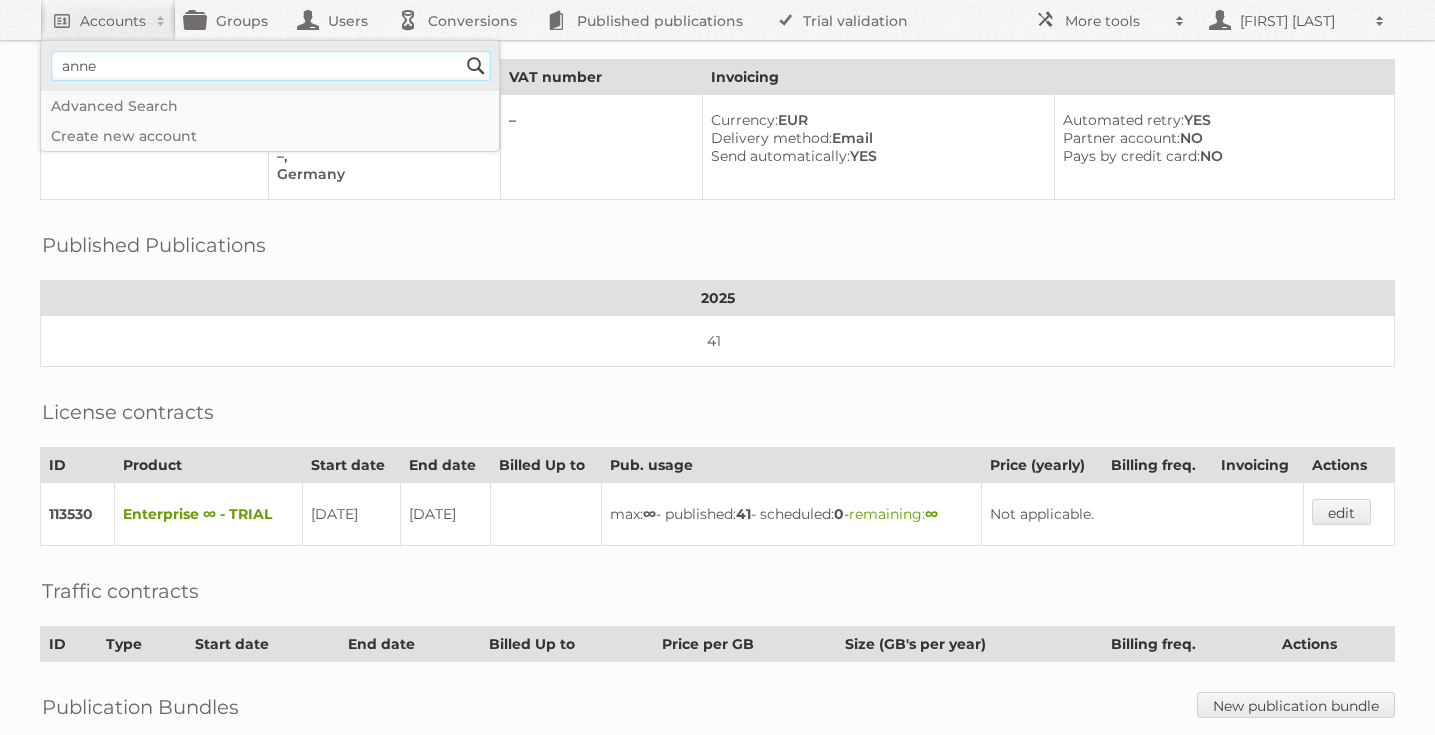 type on "annet@publitas.com" 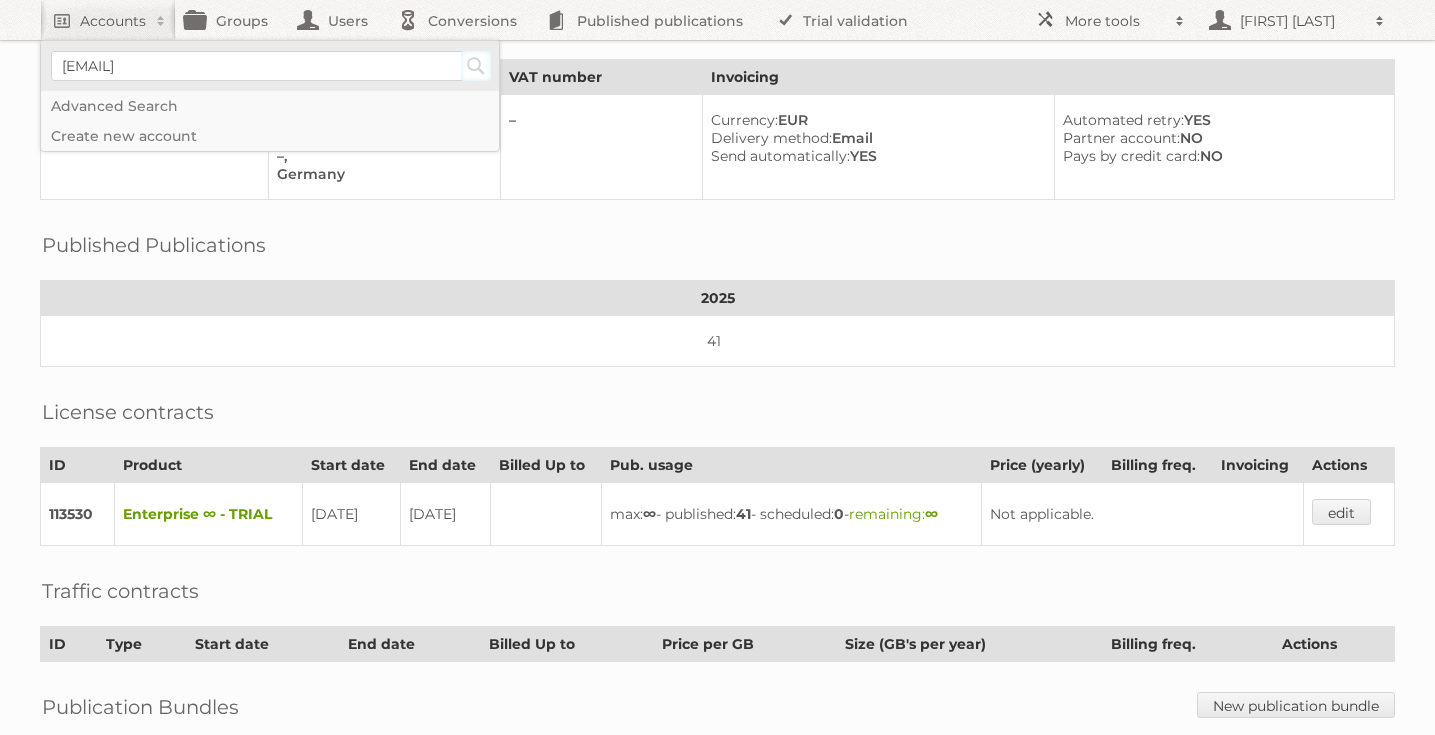 click on "Search" at bounding box center (476, 66) 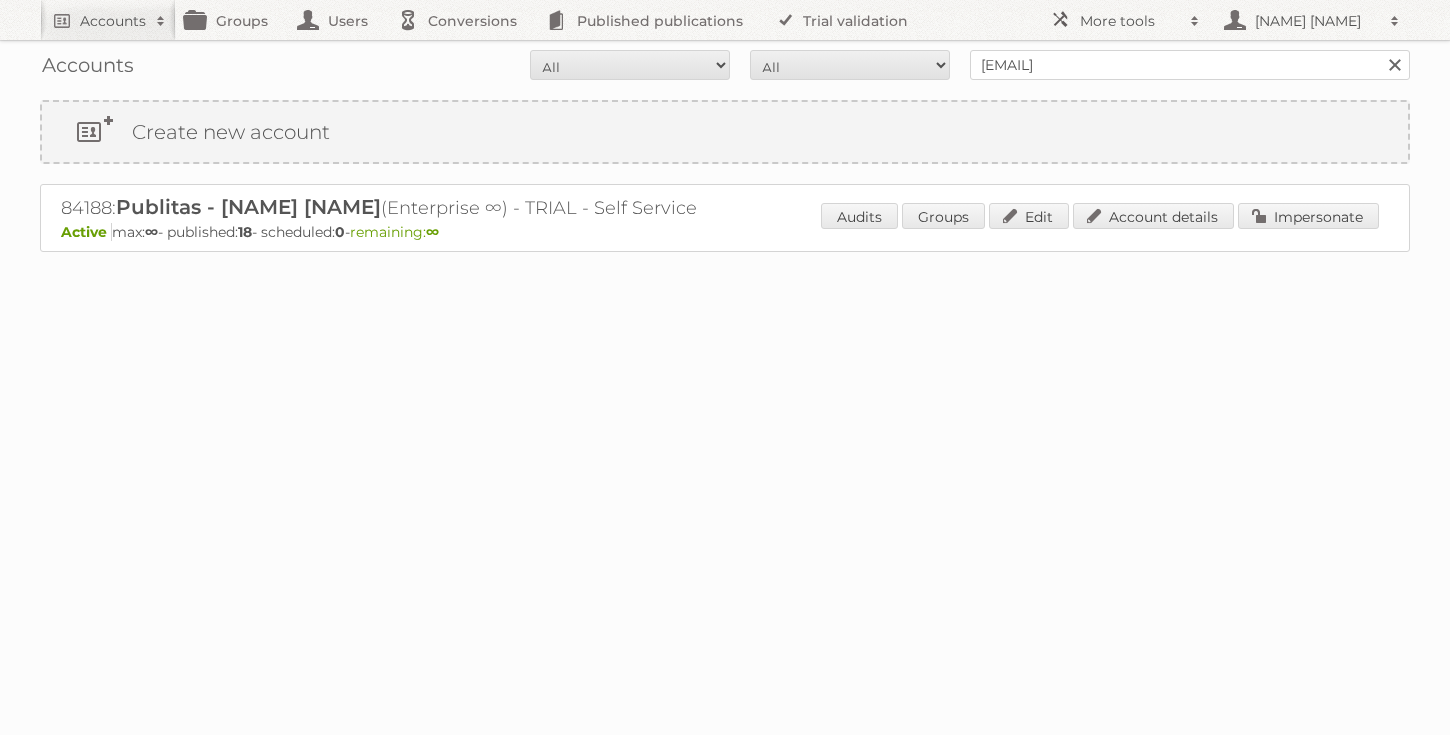 scroll, scrollTop: 0, scrollLeft: 0, axis: both 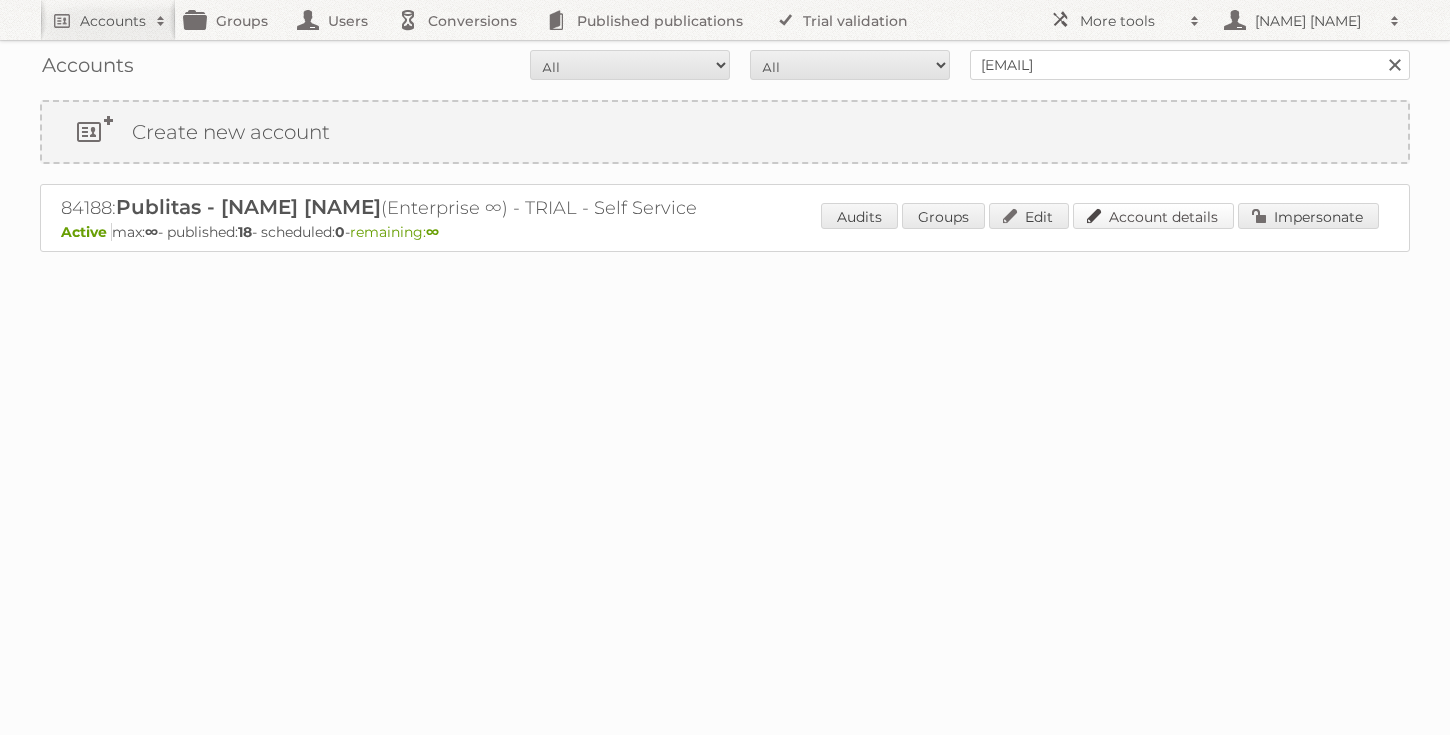 click on "Account details" at bounding box center (1153, 216) 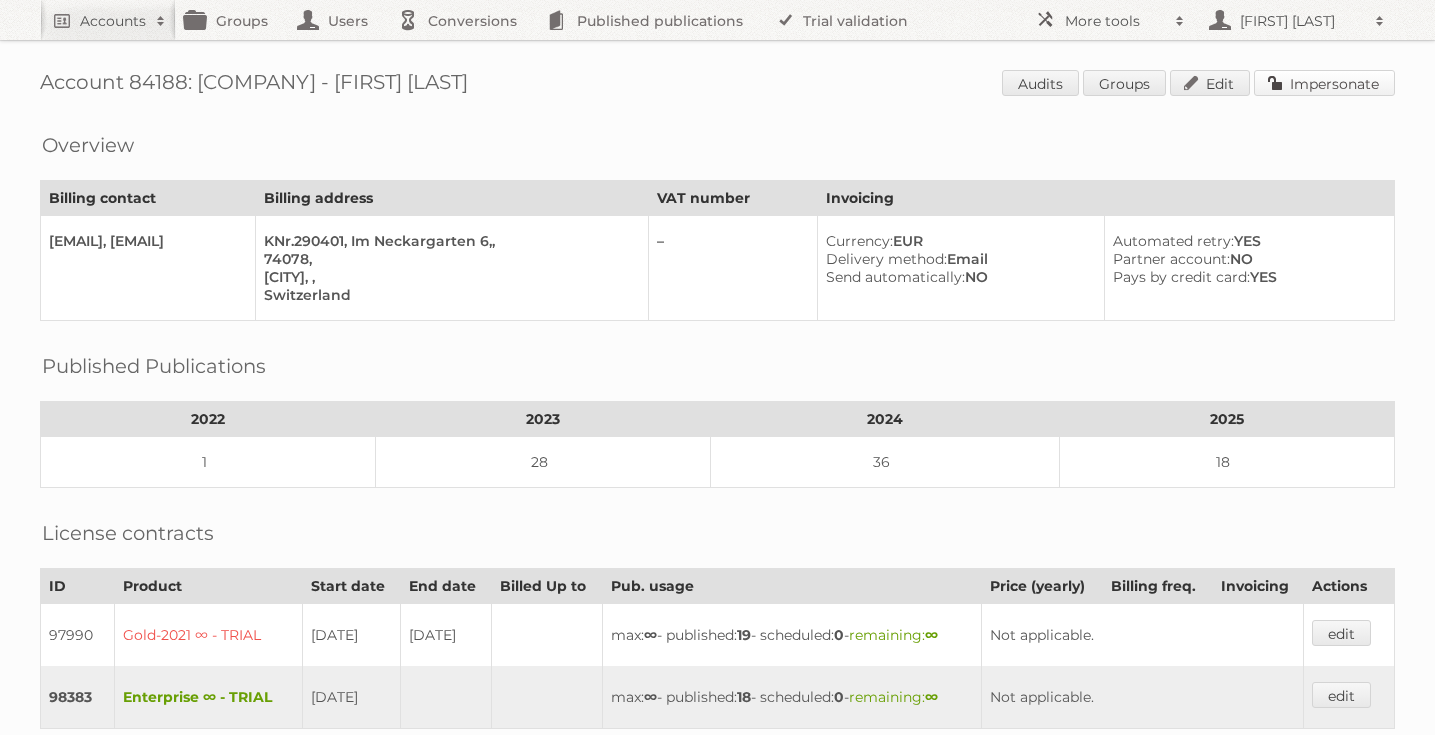 scroll, scrollTop: 0, scrollLeft: 0, axis: both 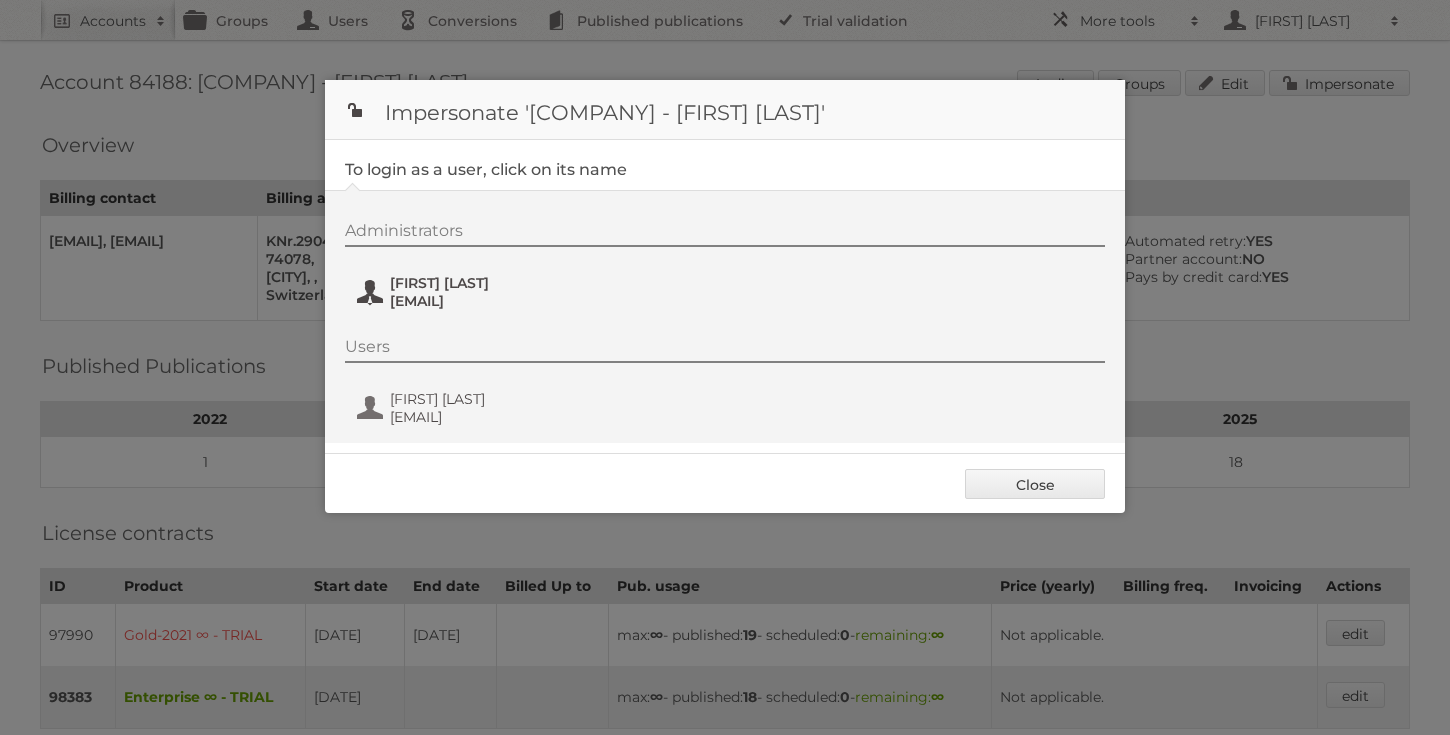 click on "[EMAIL]" at bounding box center (487, 301) 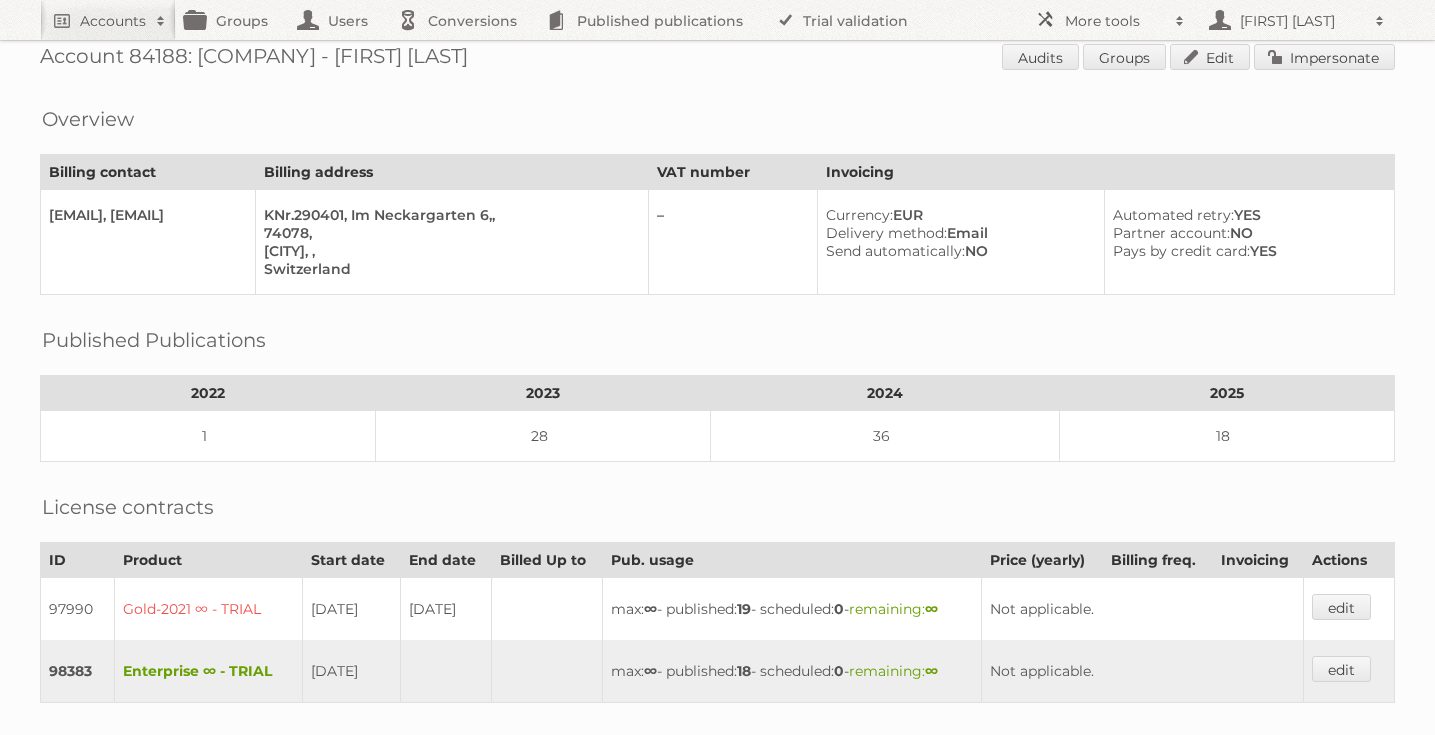 scroll, scrollTop: 0, scrollLeft: 0, axis: both 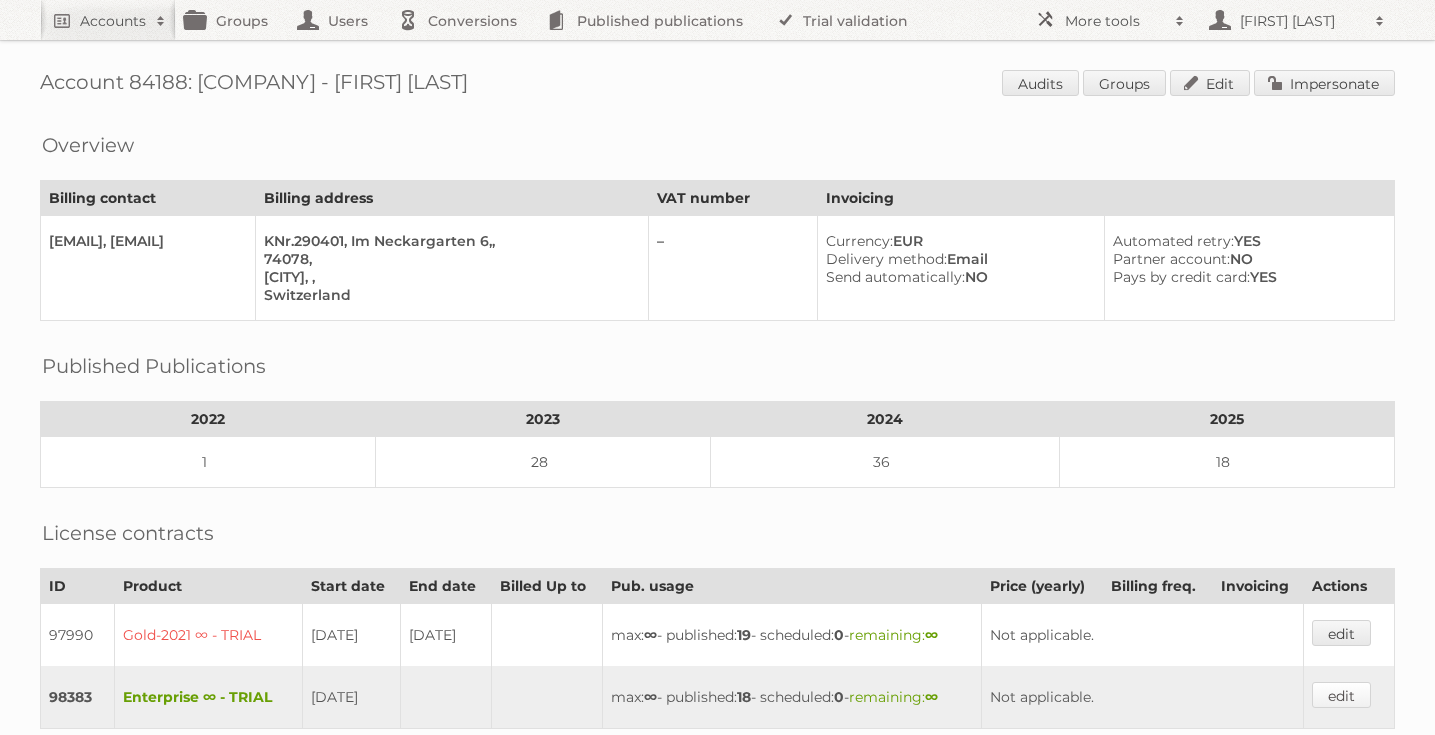 click on "edit" at bounding box center [1341, 695] 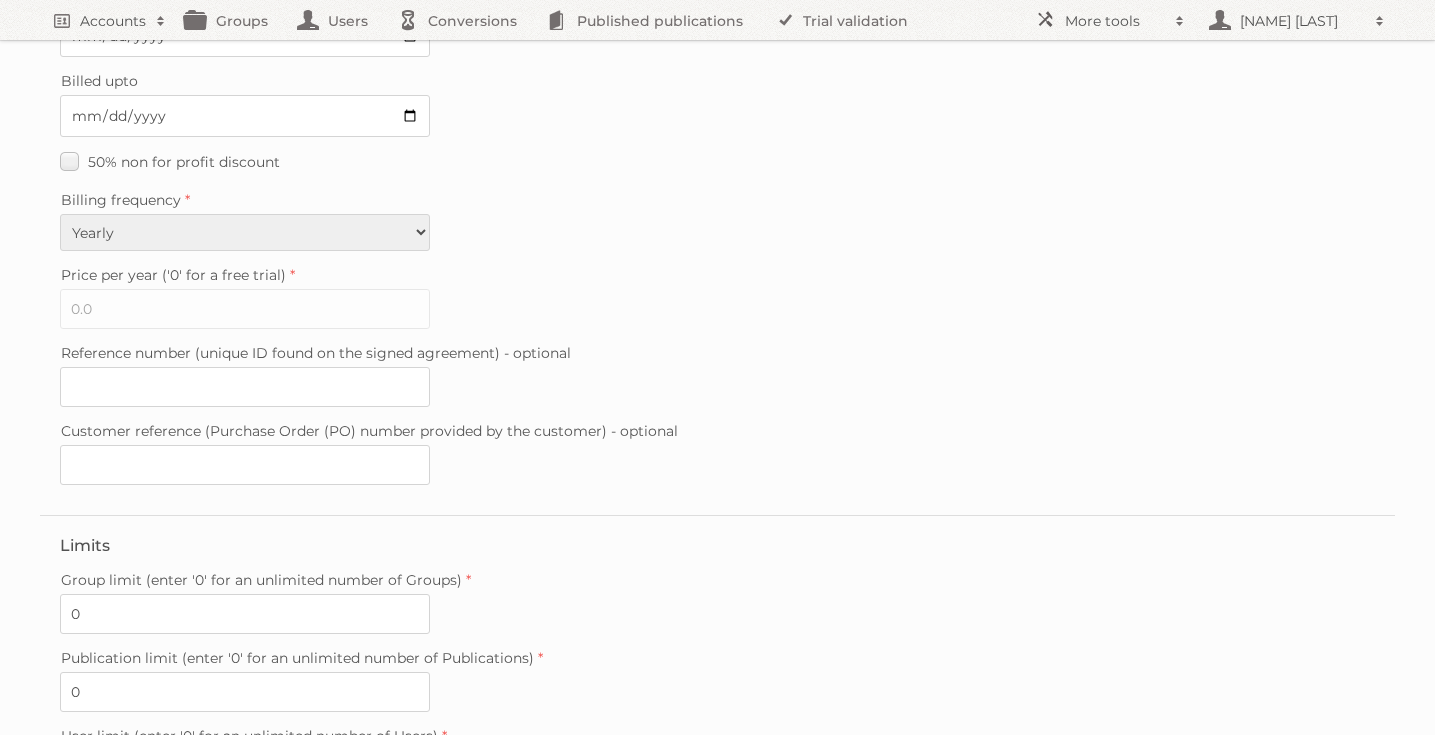 scroll, scrollTop: 582, scrollLeft: 0, axis: vertical 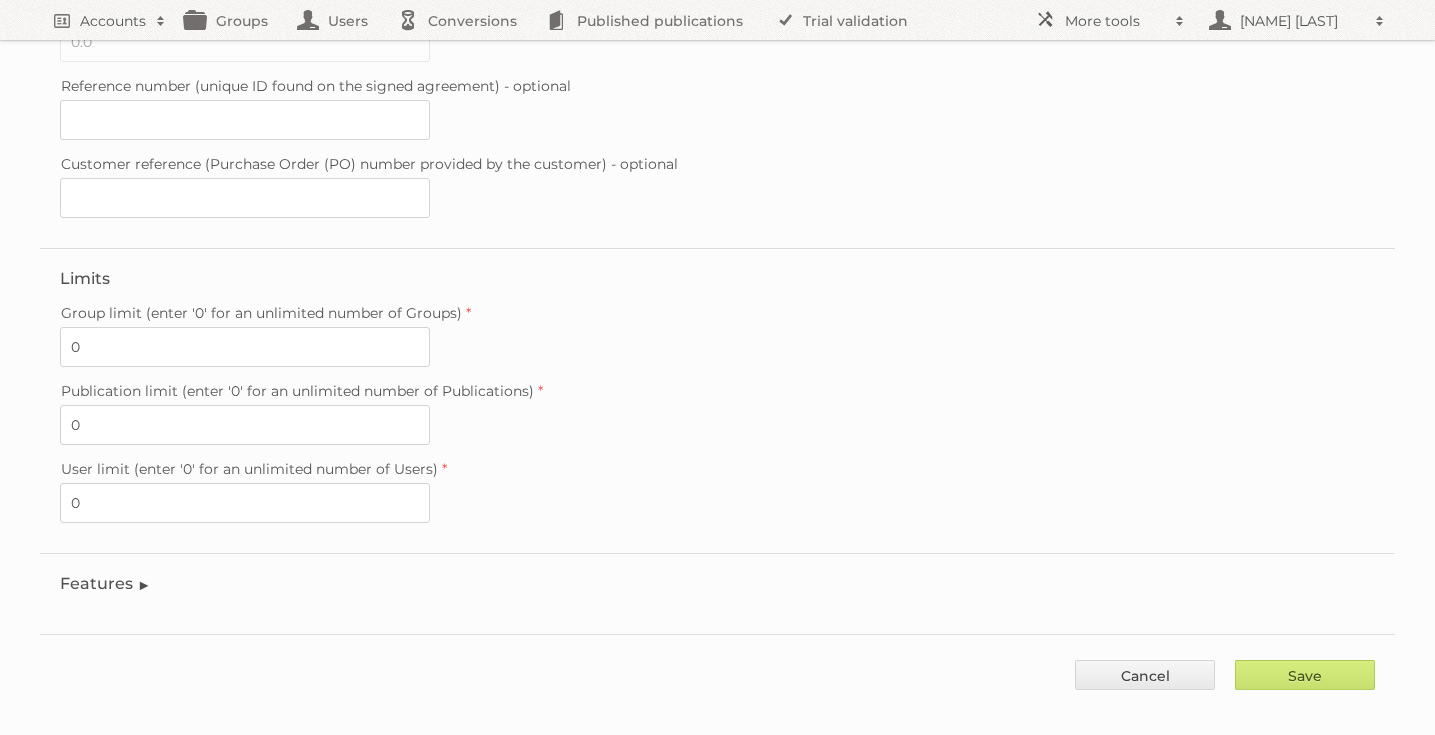 click on "Features" at bounding box center (105, 583) 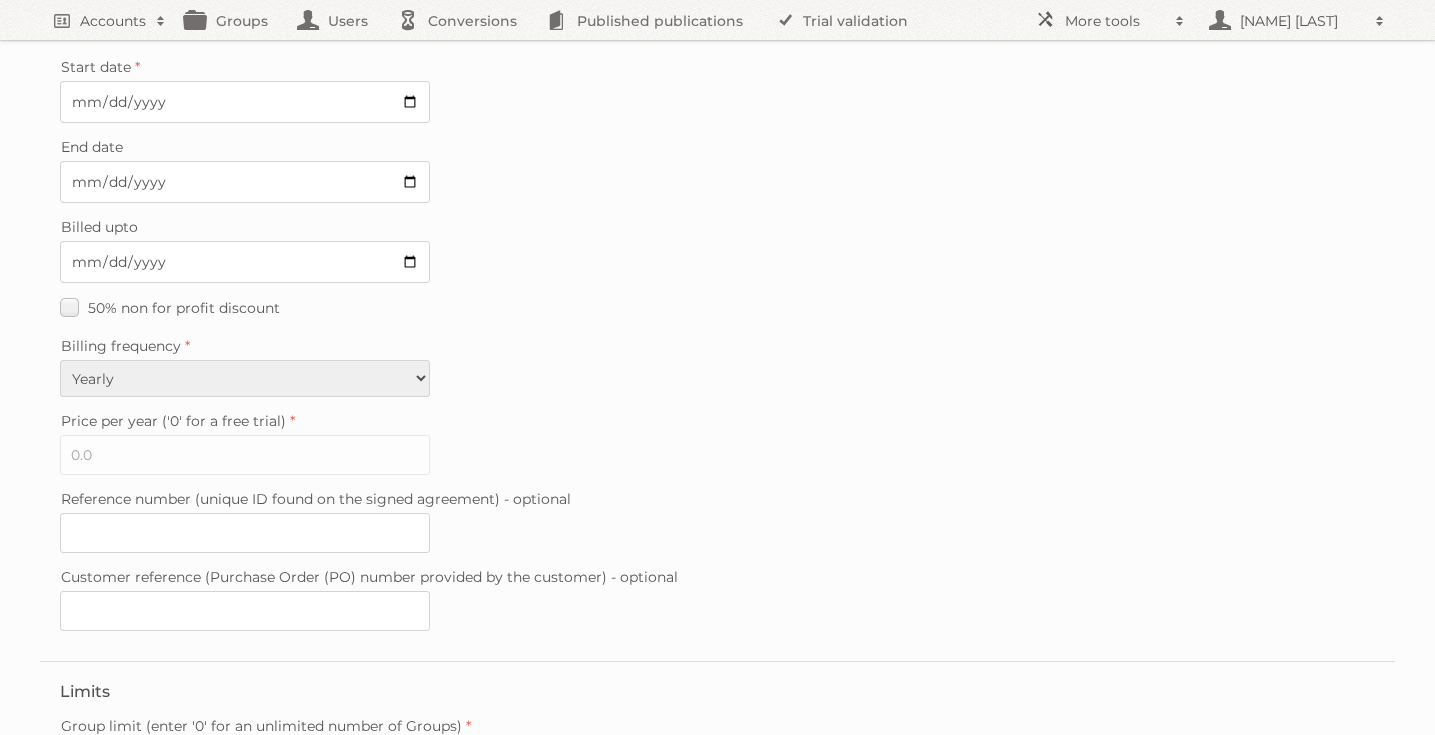 scroll, scrollTop: 0, scrollLeft: 0, axis: both 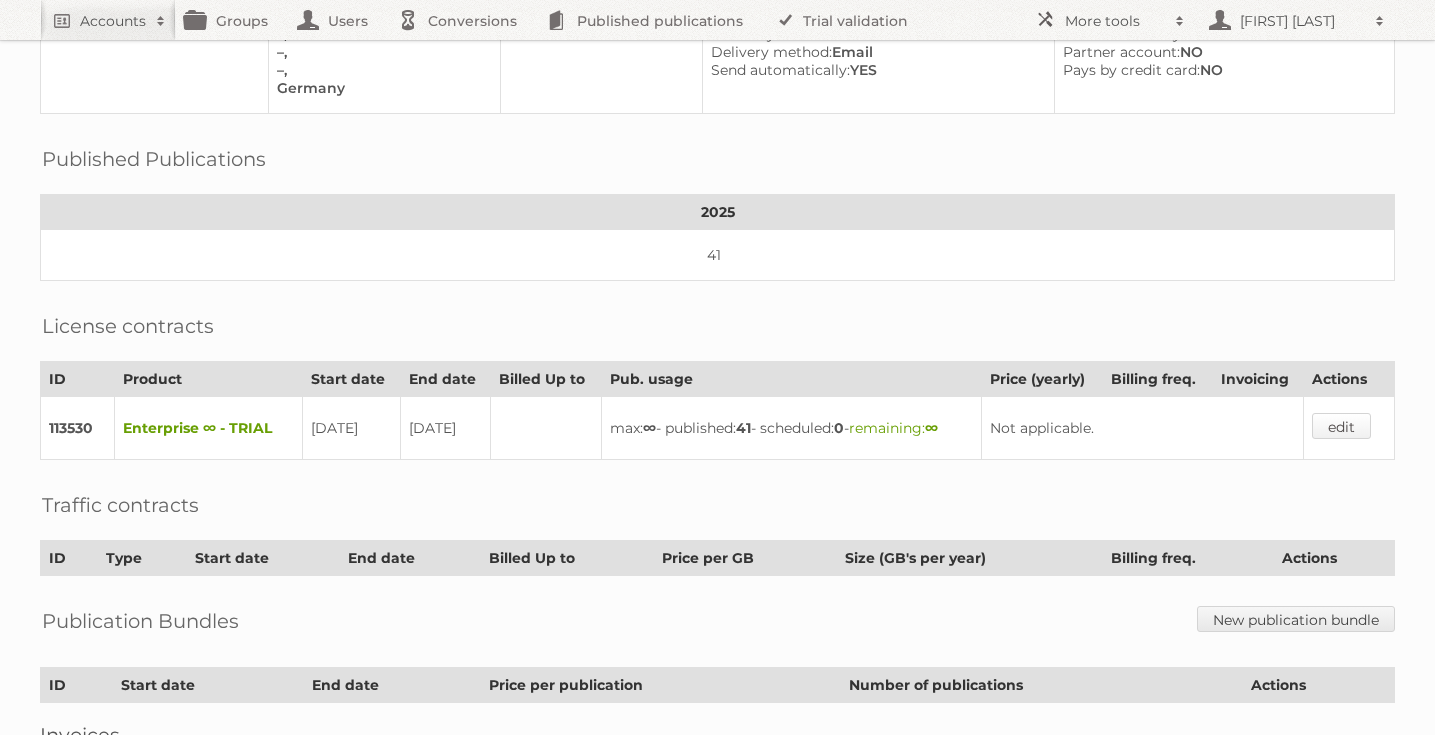 click on "edit" at bounding box center (1341, 426) 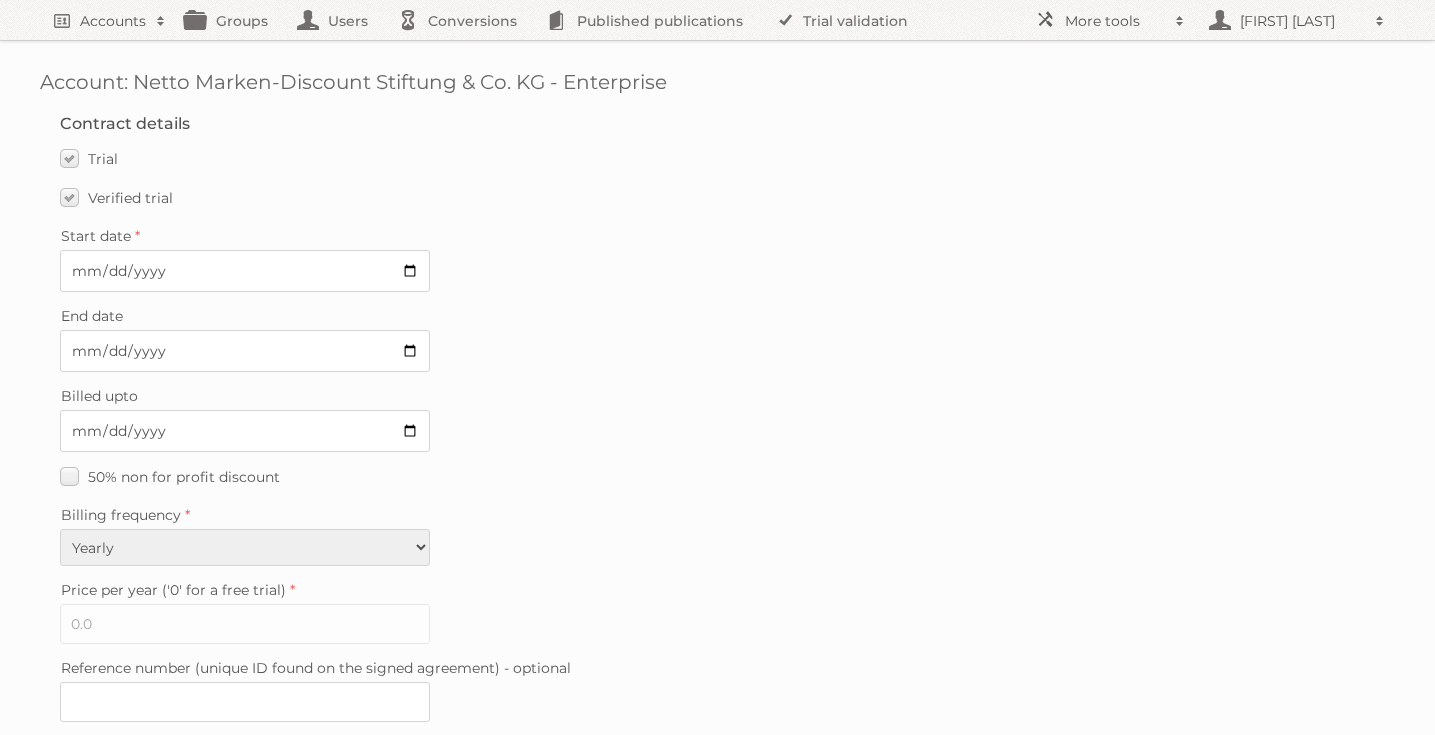 scroll, scrollTop: 582, scrollLeft: 0, axis: vertical 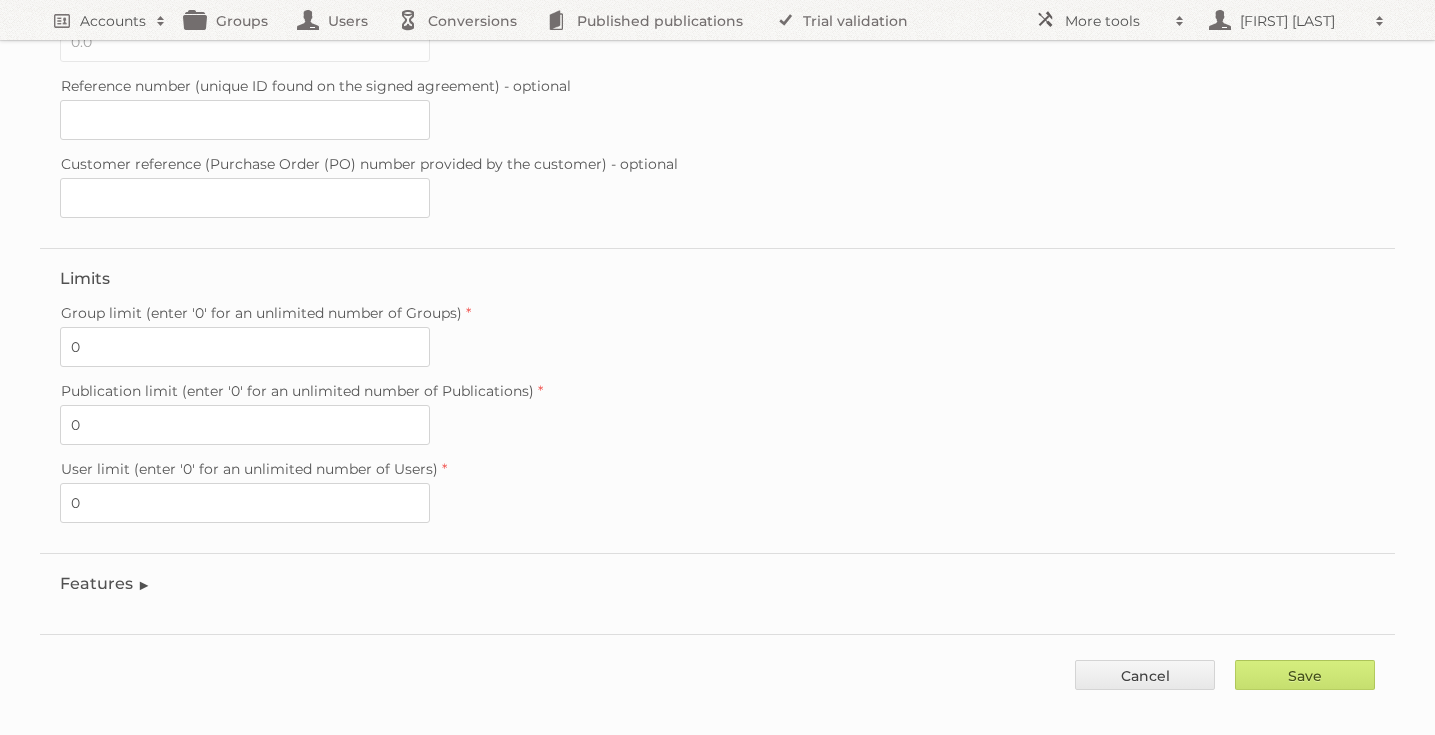 click on "Features" at bounding box center [105, 583] 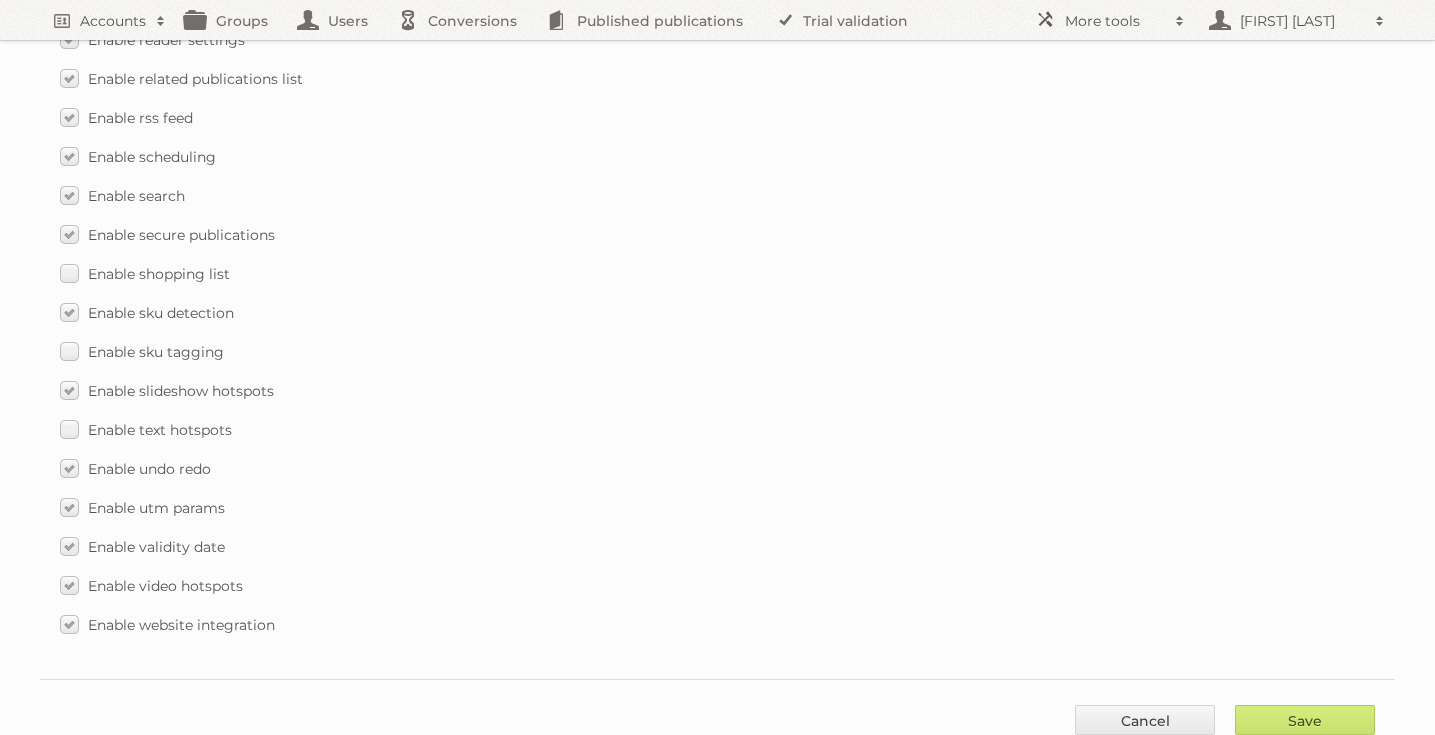 scroll, scrollTop: 2918, scrollLeft: 0, axis: vertical 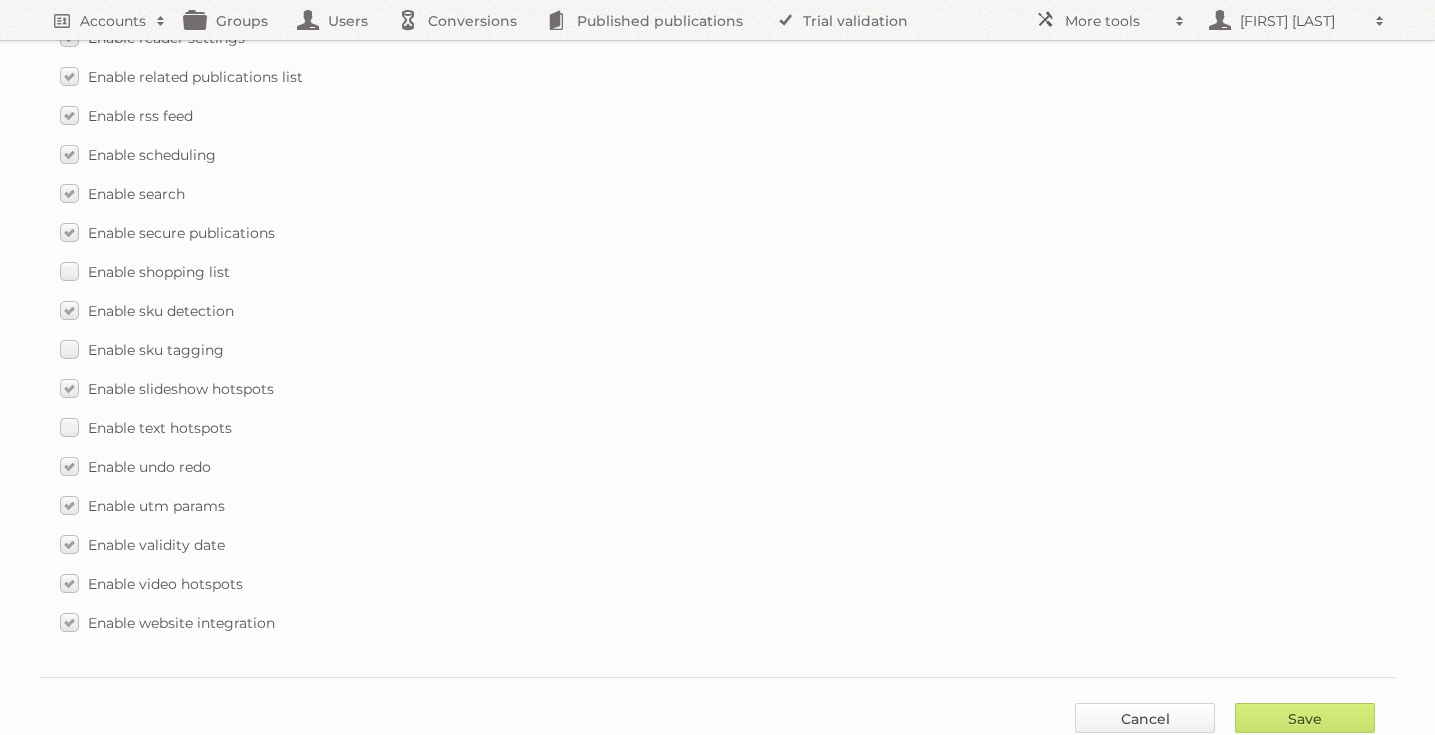 click on "Cancel" at bounding box center [1145, 718] 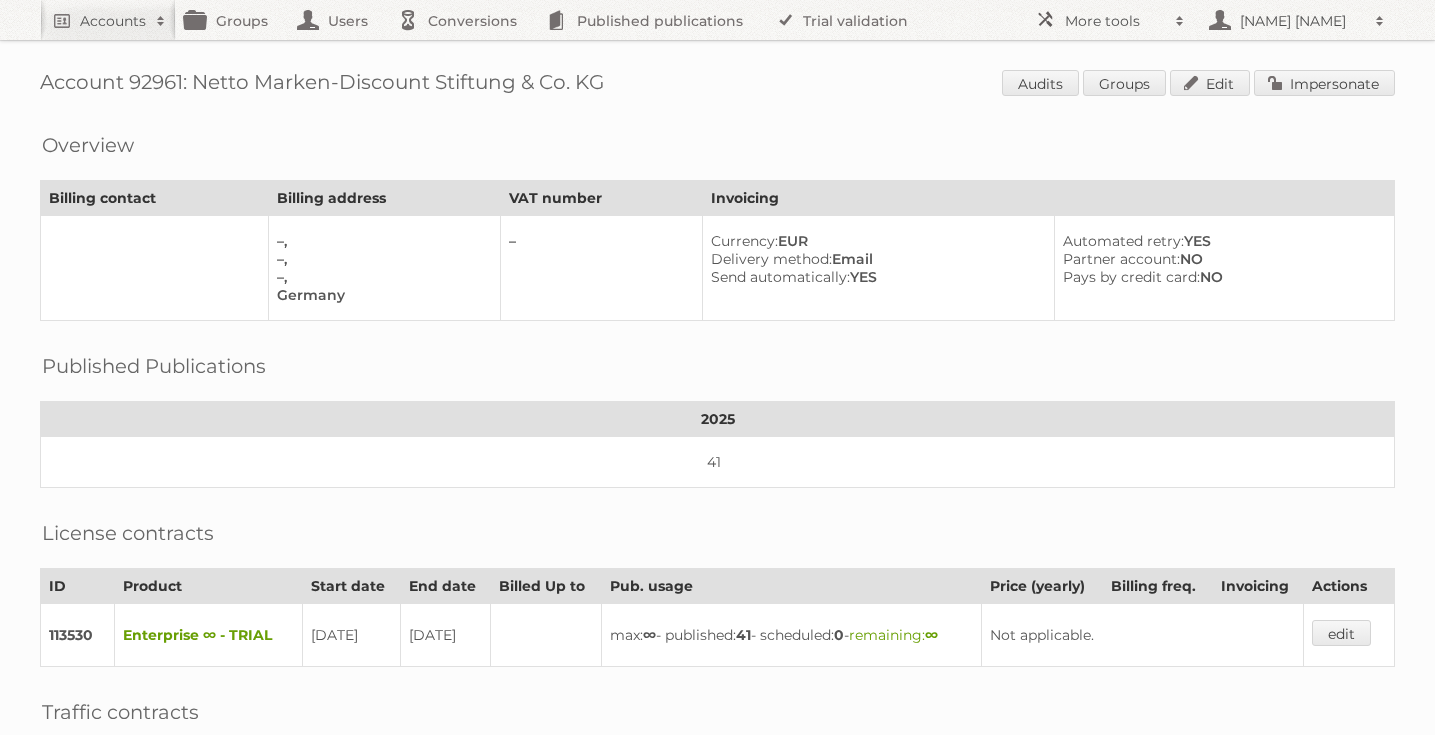 scroll, scrollTop: 0, scrollLeft: 0, axis: both 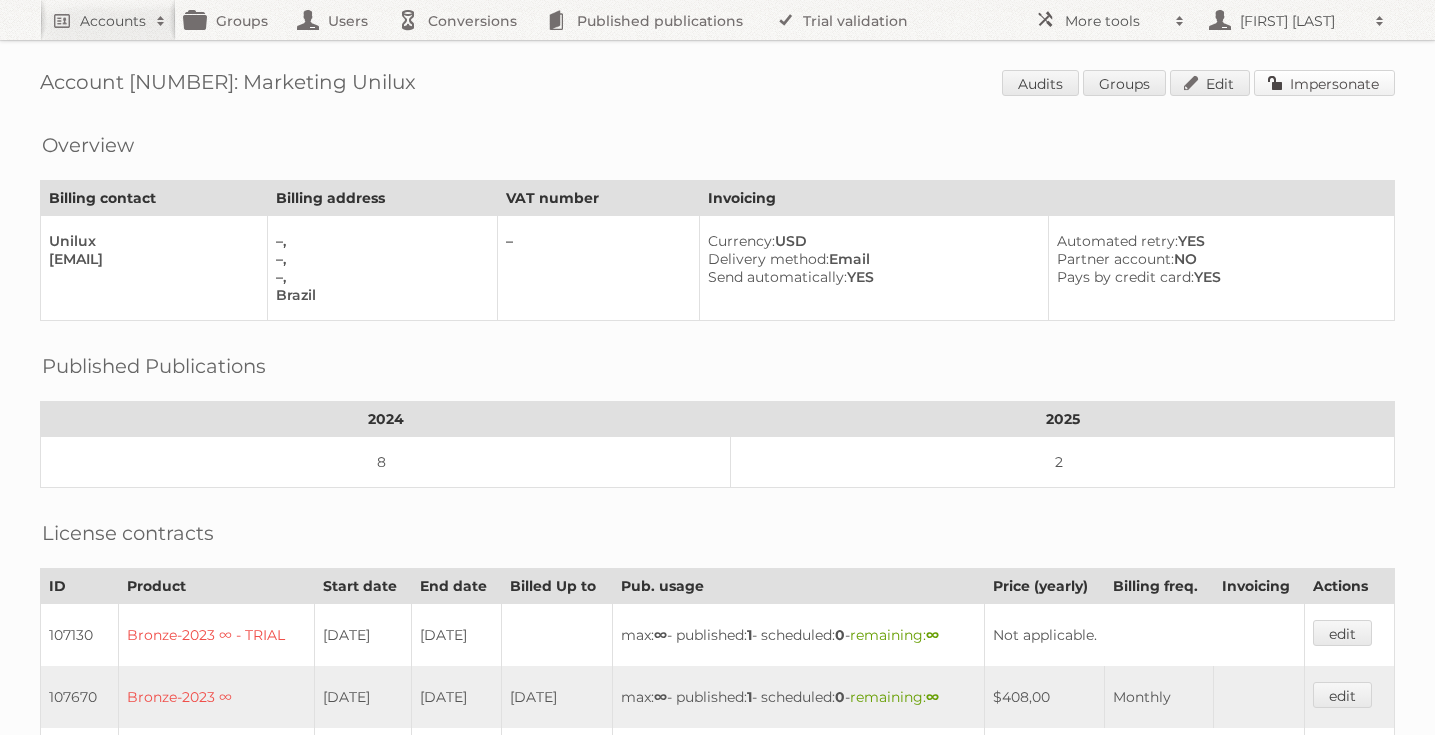 click on "Impersonate" at bounding box center [1324, 83] 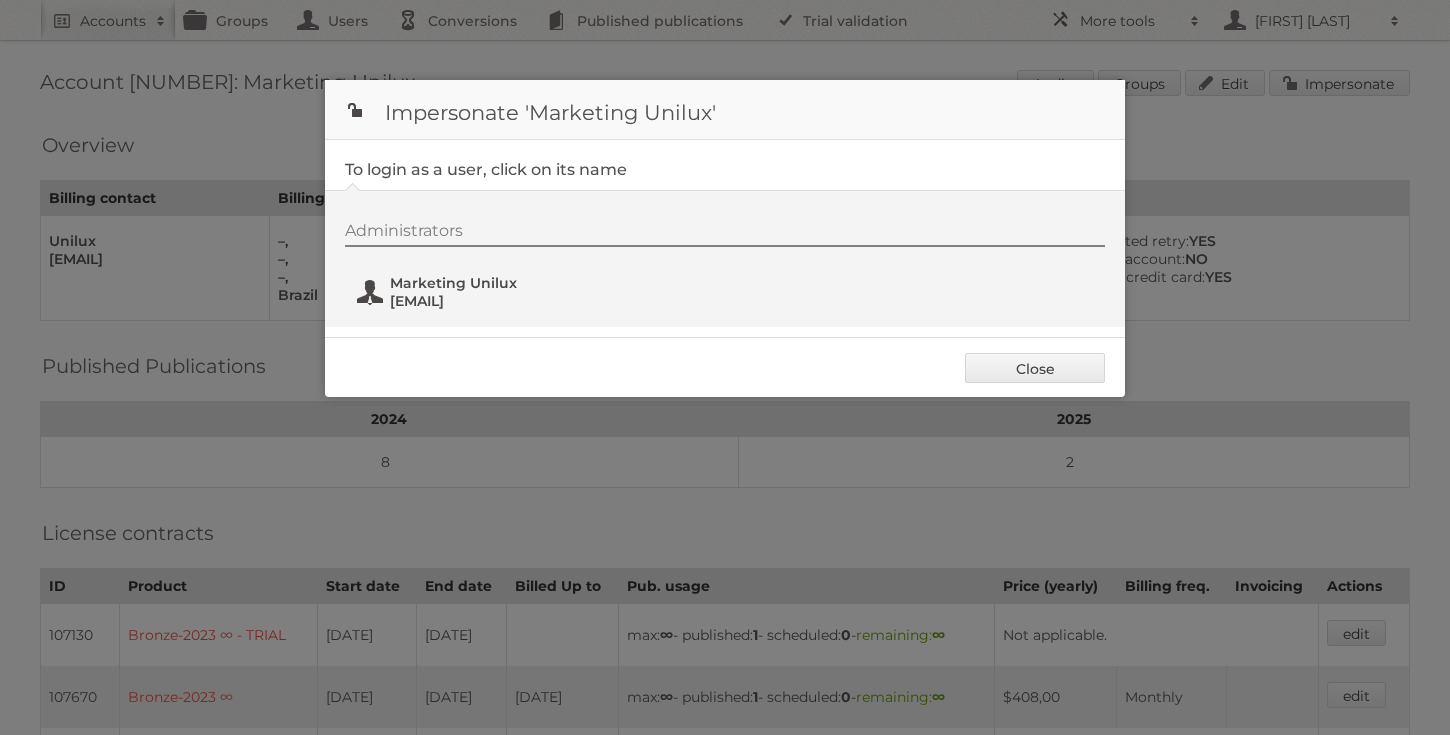 click on "Marketing Unilux
marketingunilux22@gmail.com" at bounding box center (472, 292) 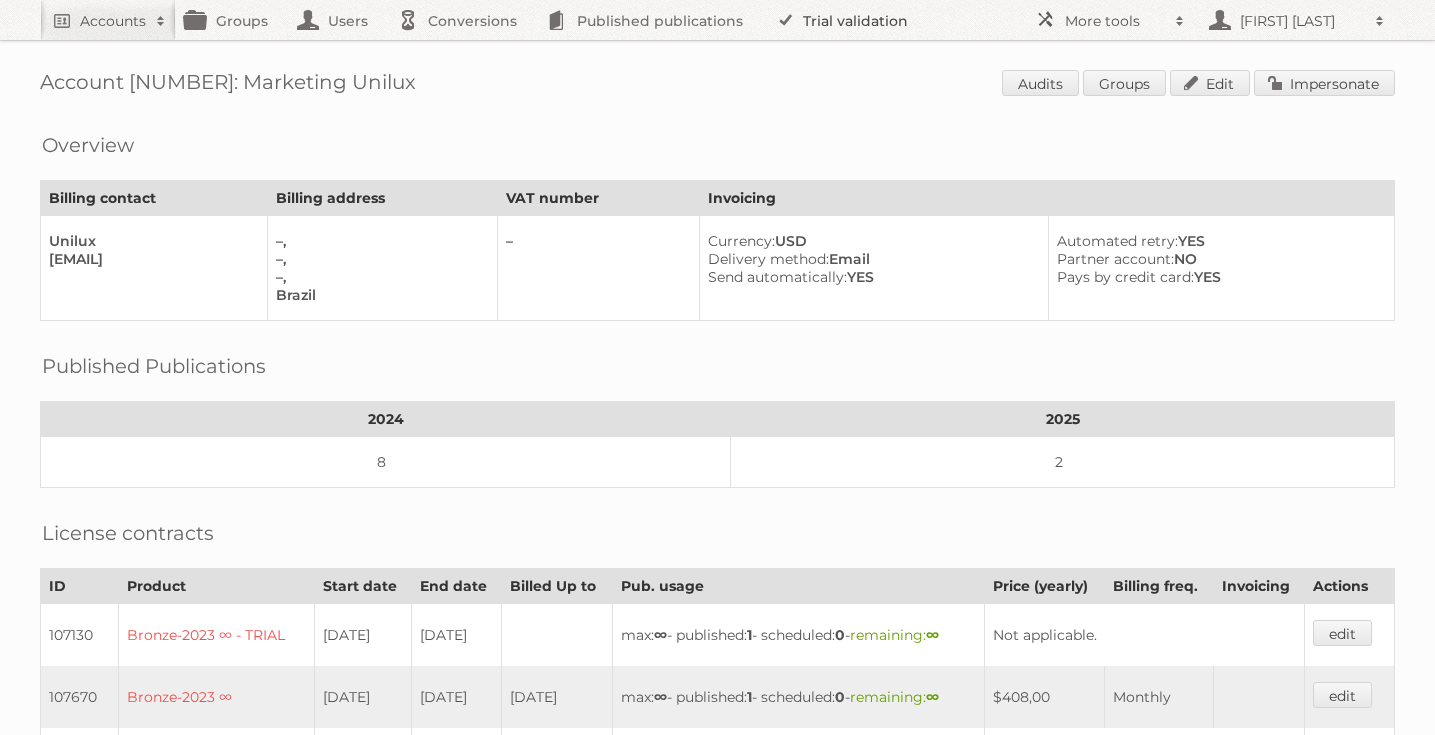 click on "Trial validation" at bounding box center (845, 20) 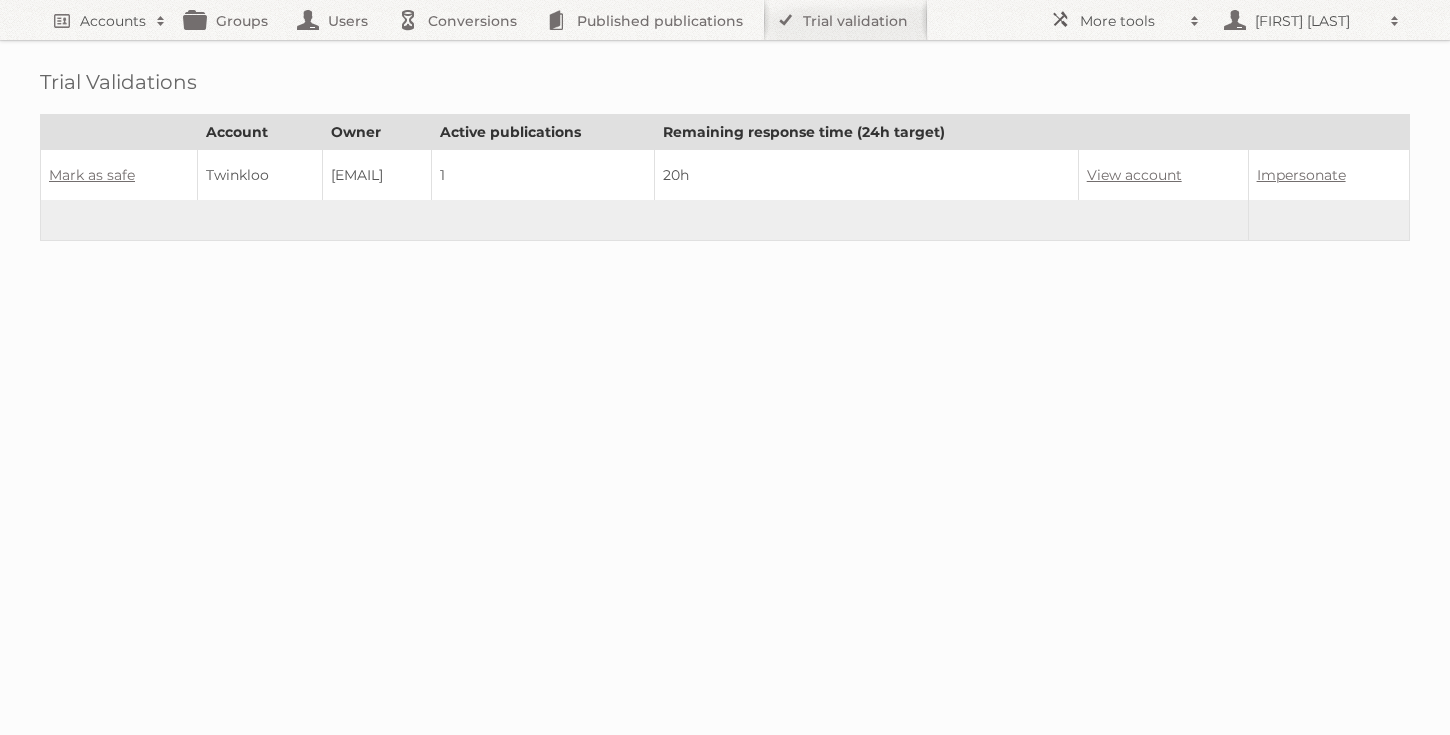 scroll, scrollTop: 0, scrollLeft: 0, axis: both 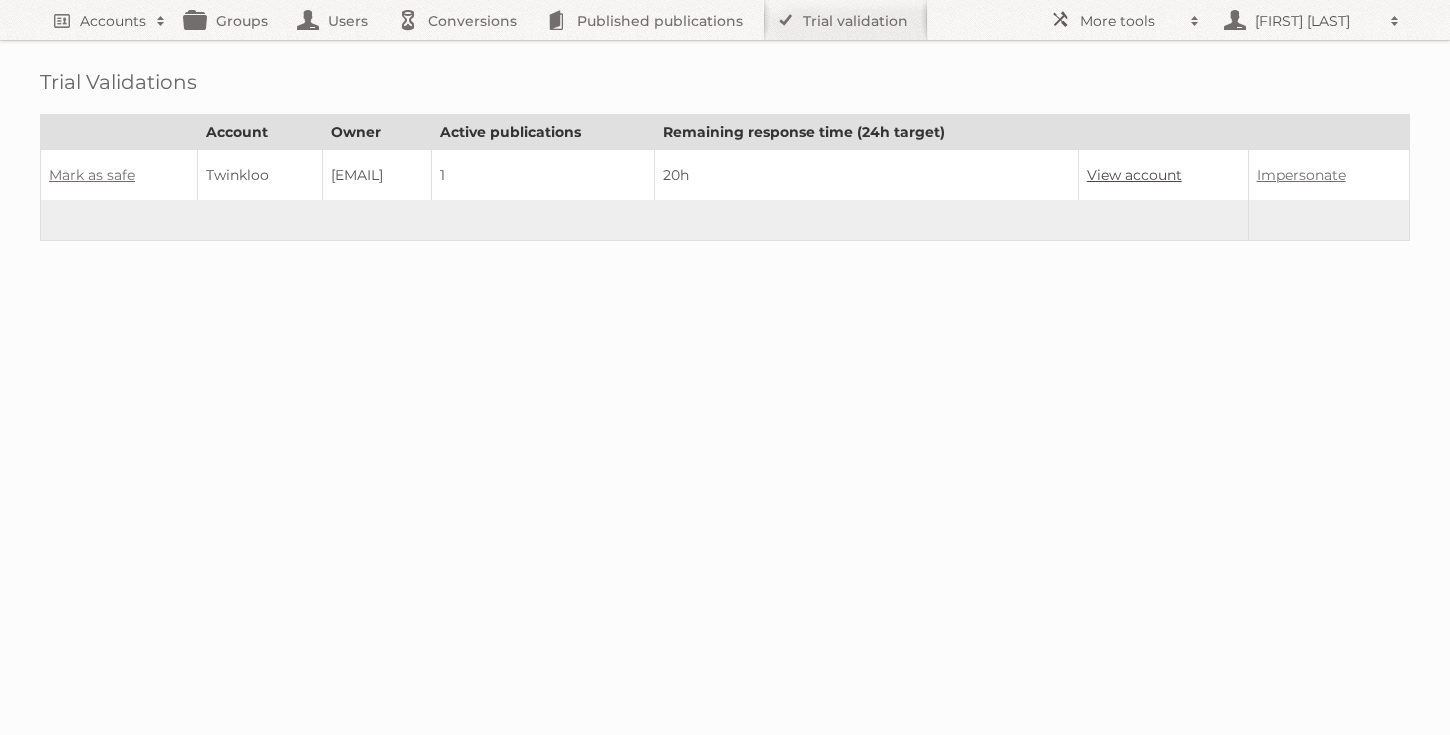click on "View account" at bounding box center (1134, 175) 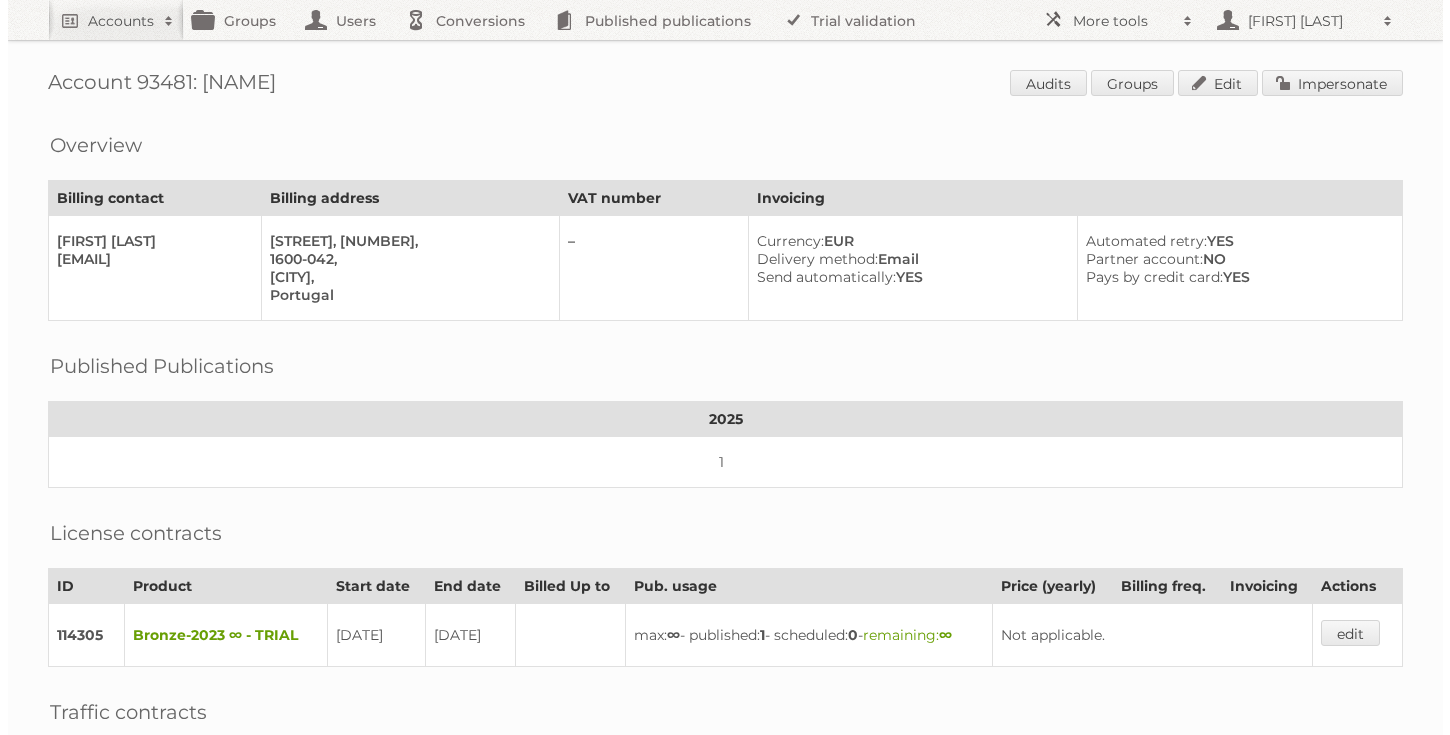 scroll, scrollTop: 0, scrollLeft: 0, axis: both 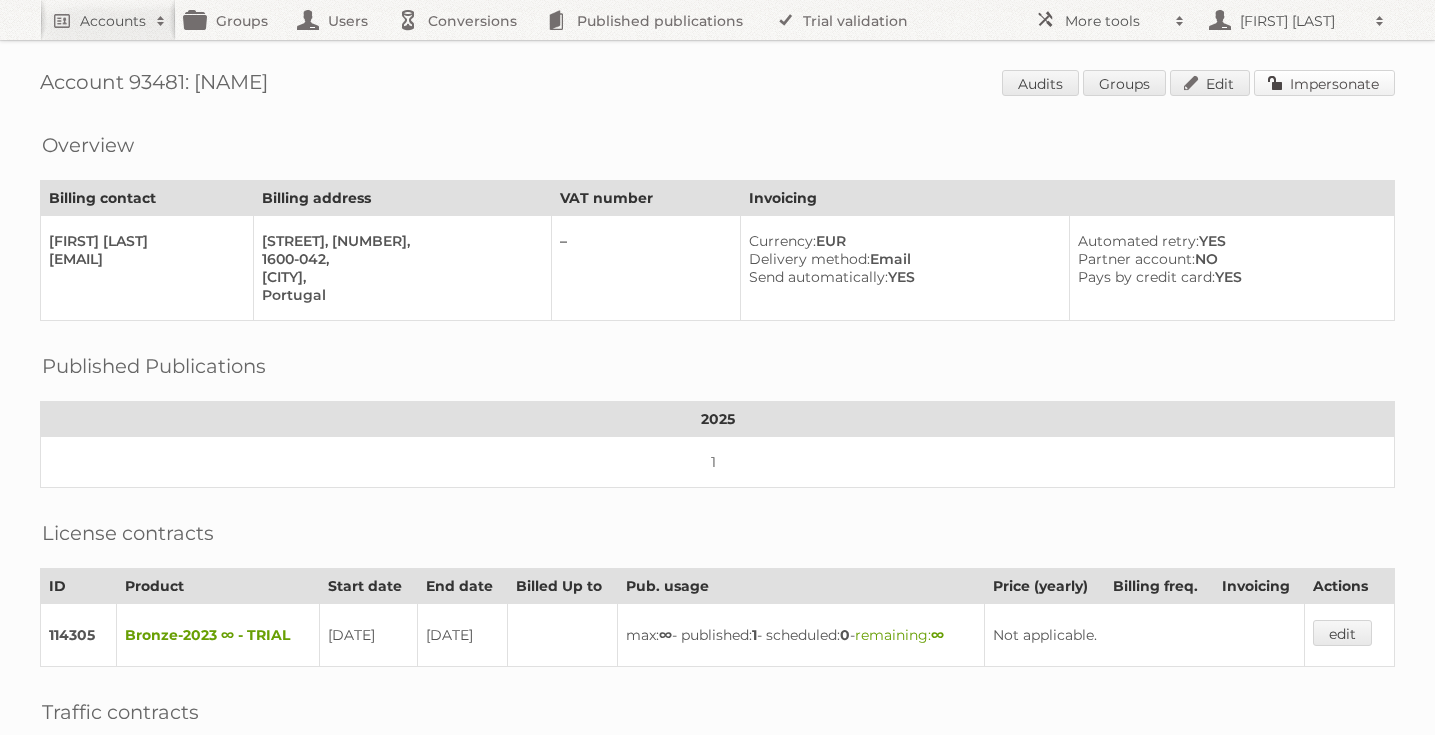 click on "Impersonate" at bounding box center (1324, 83) 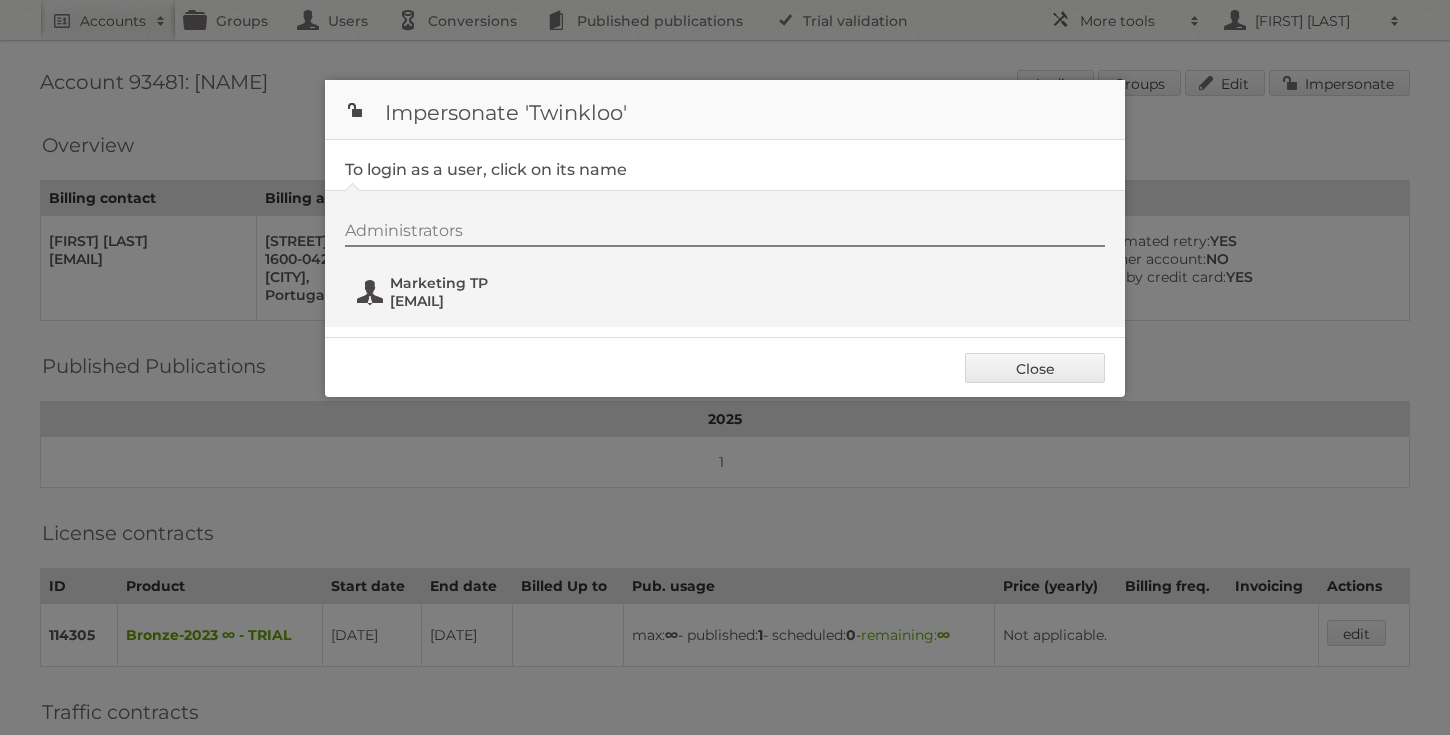 click on "marketing.pt@twinkloo.com" at bounding box center [487, 301] 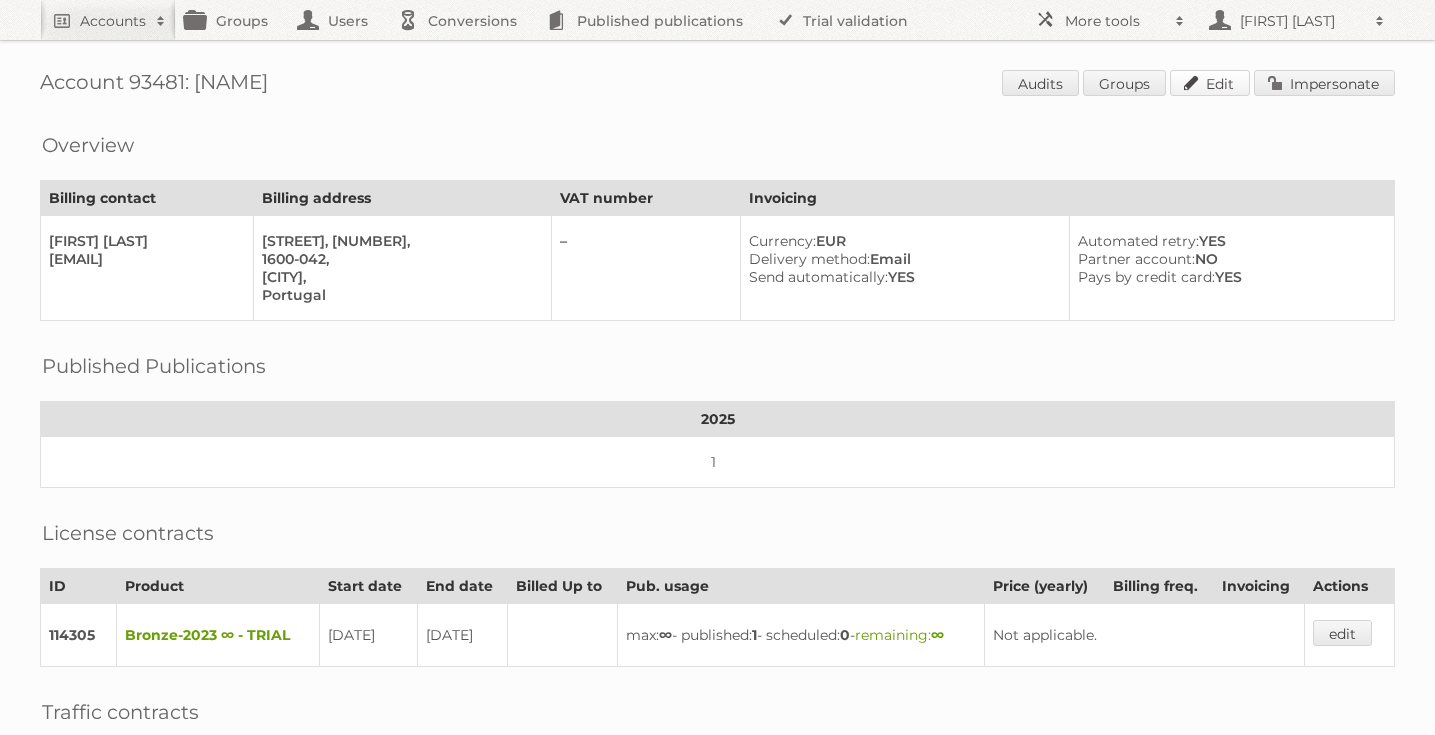 click on "Edit" at bounding box center [1210, 83] 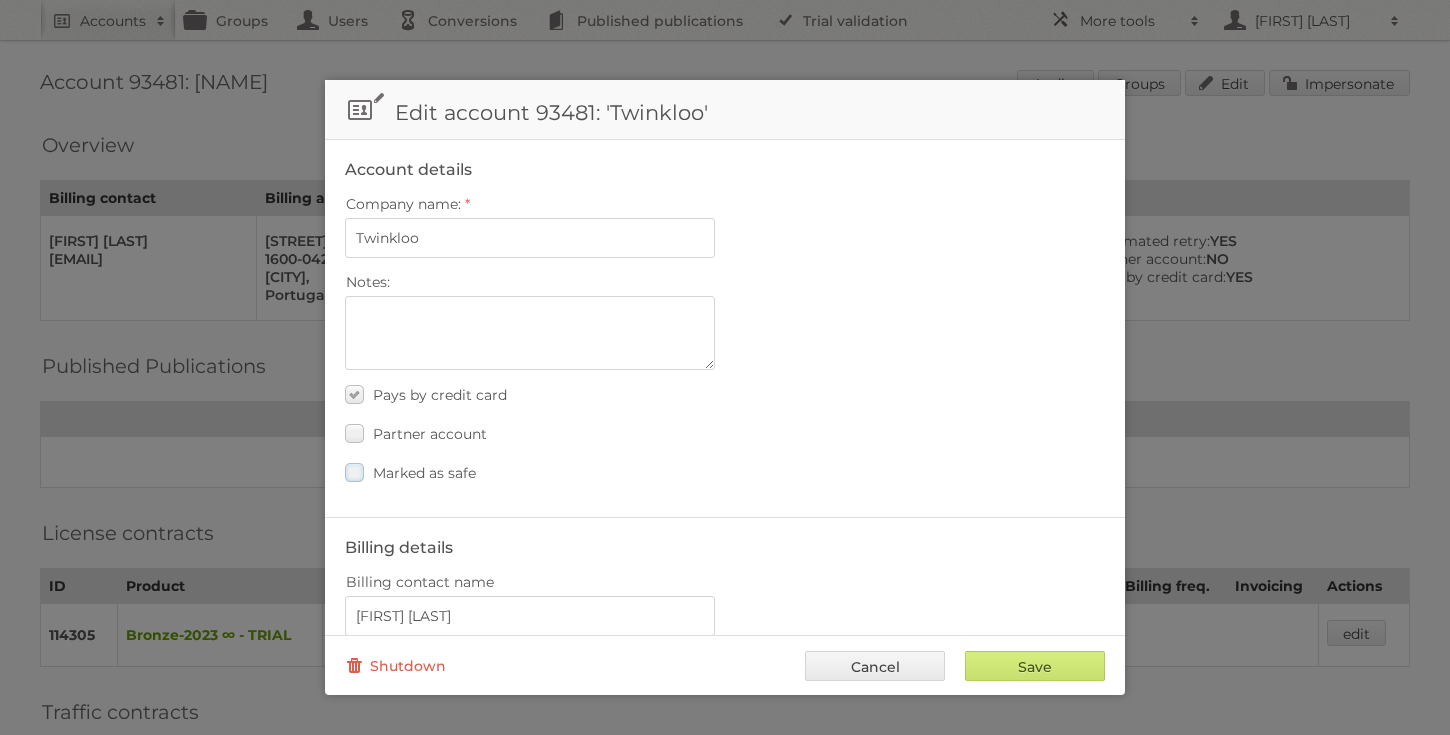 click on "Marked as safe" at bounding box center [424, 473] 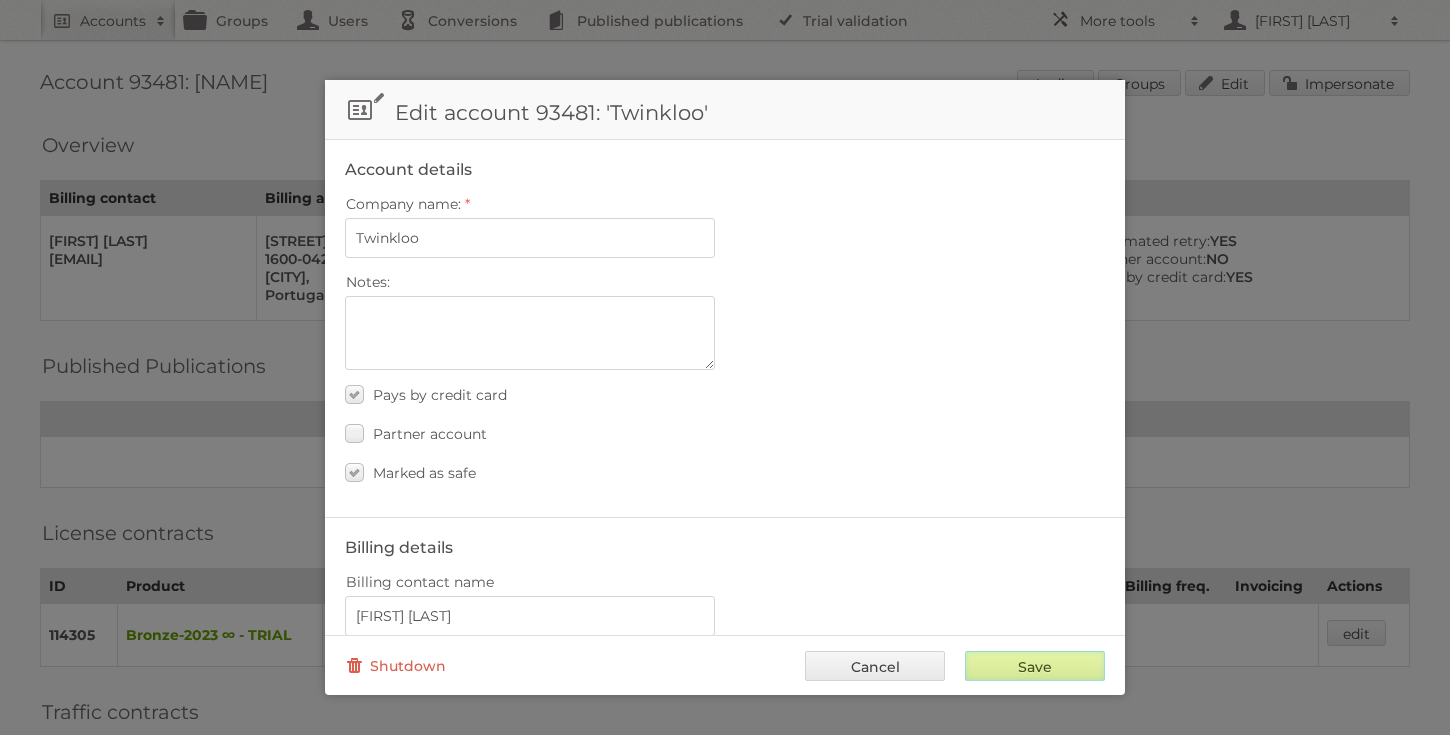 click on "Save" at bounding box center [1035, 666] 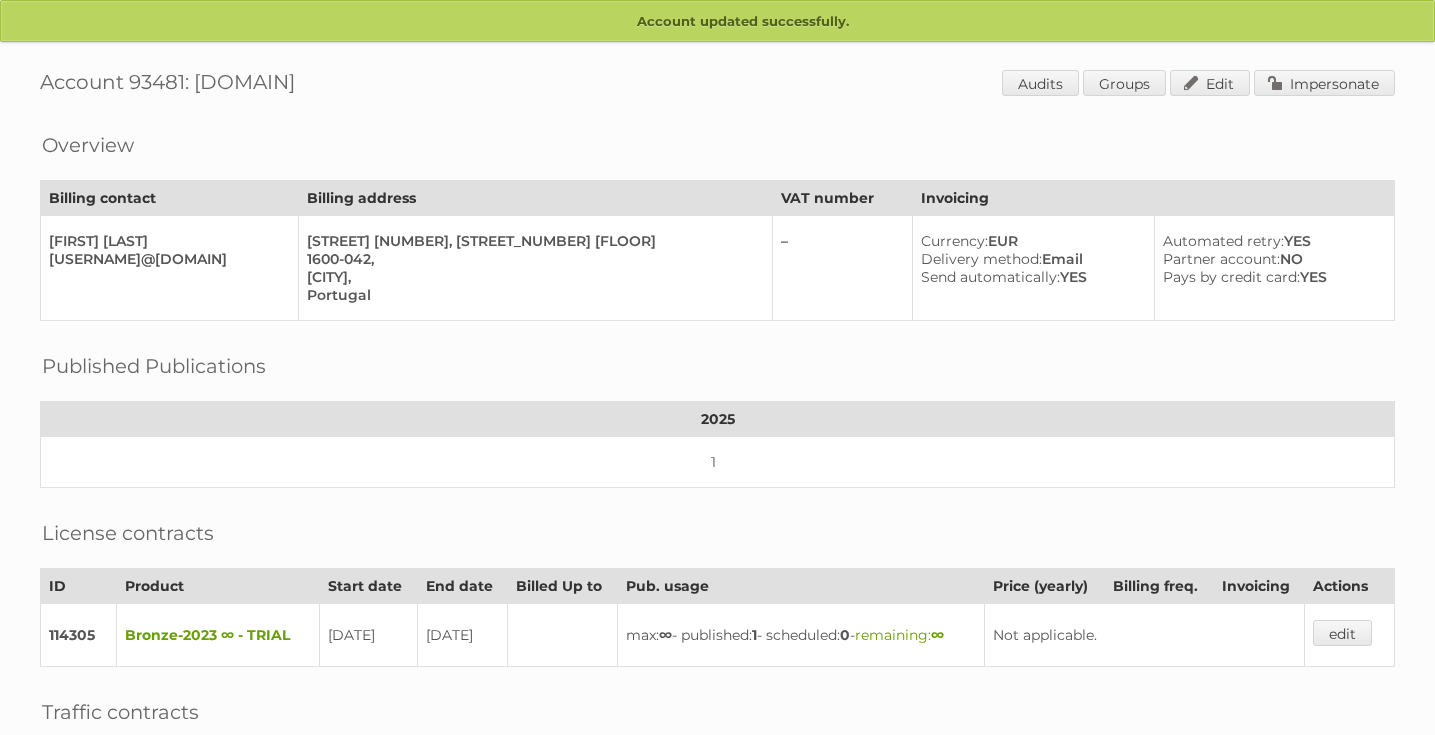 scroll, scrollTop: 0, scrollLeft: 0, axis: both 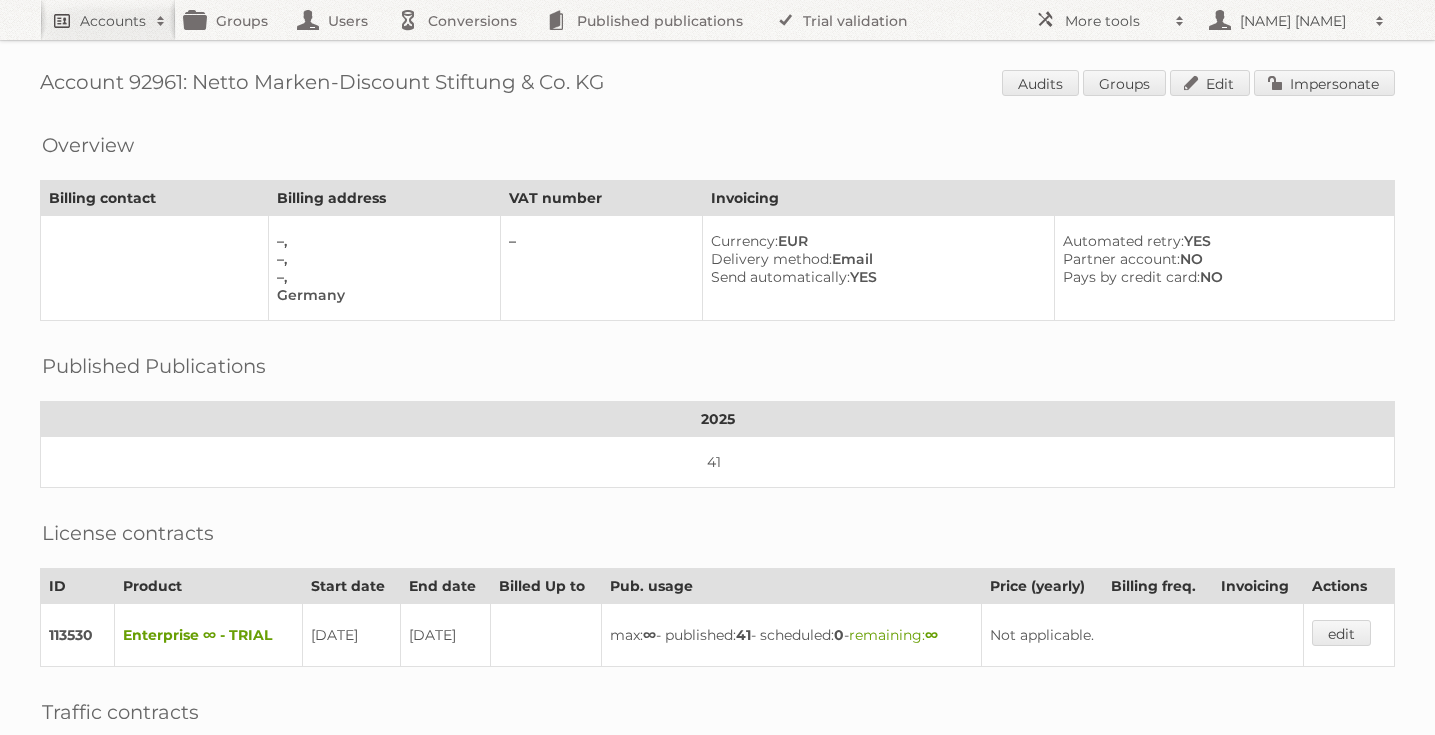 click on "Accounts" at bounding box center (113, 21) 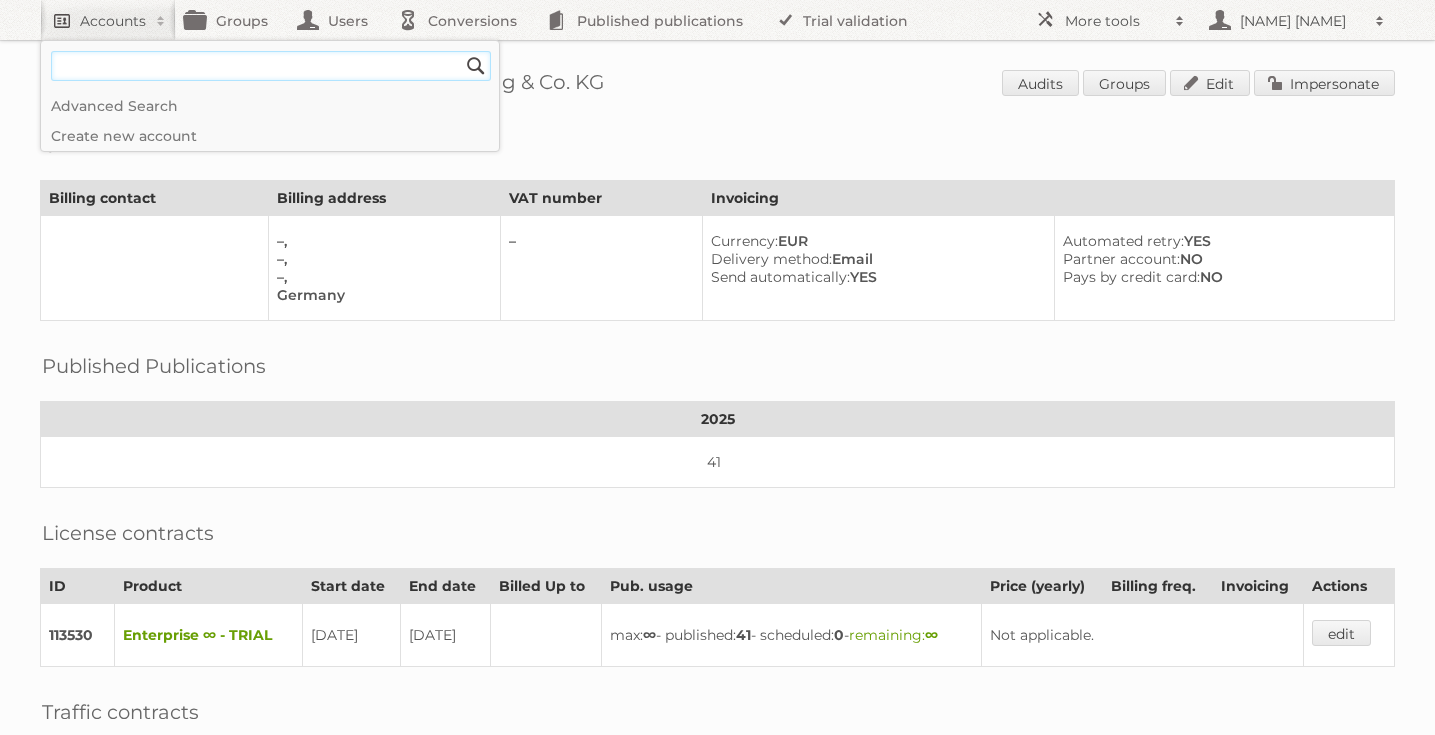 paste on "AΒ Vassilopoulos" 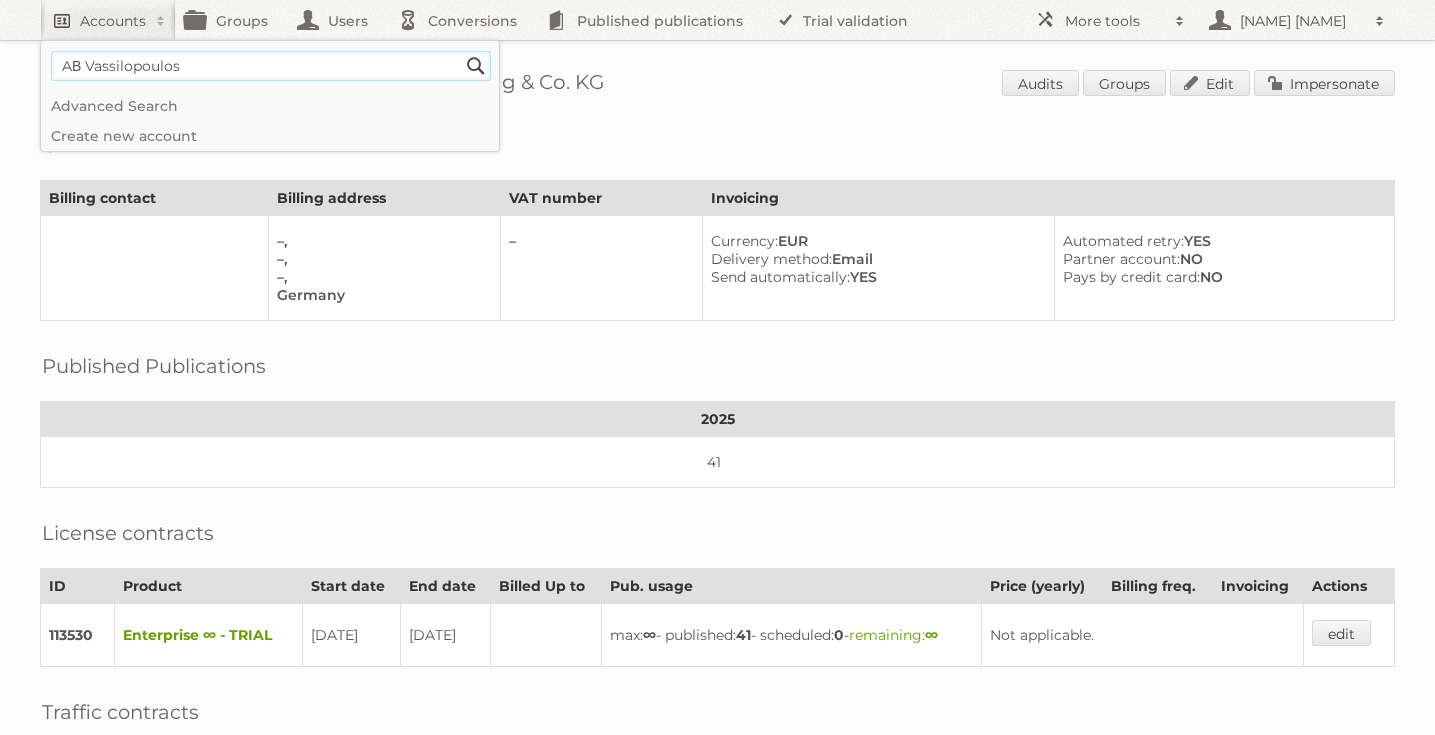 type on "AΒ Vassilopoulos" 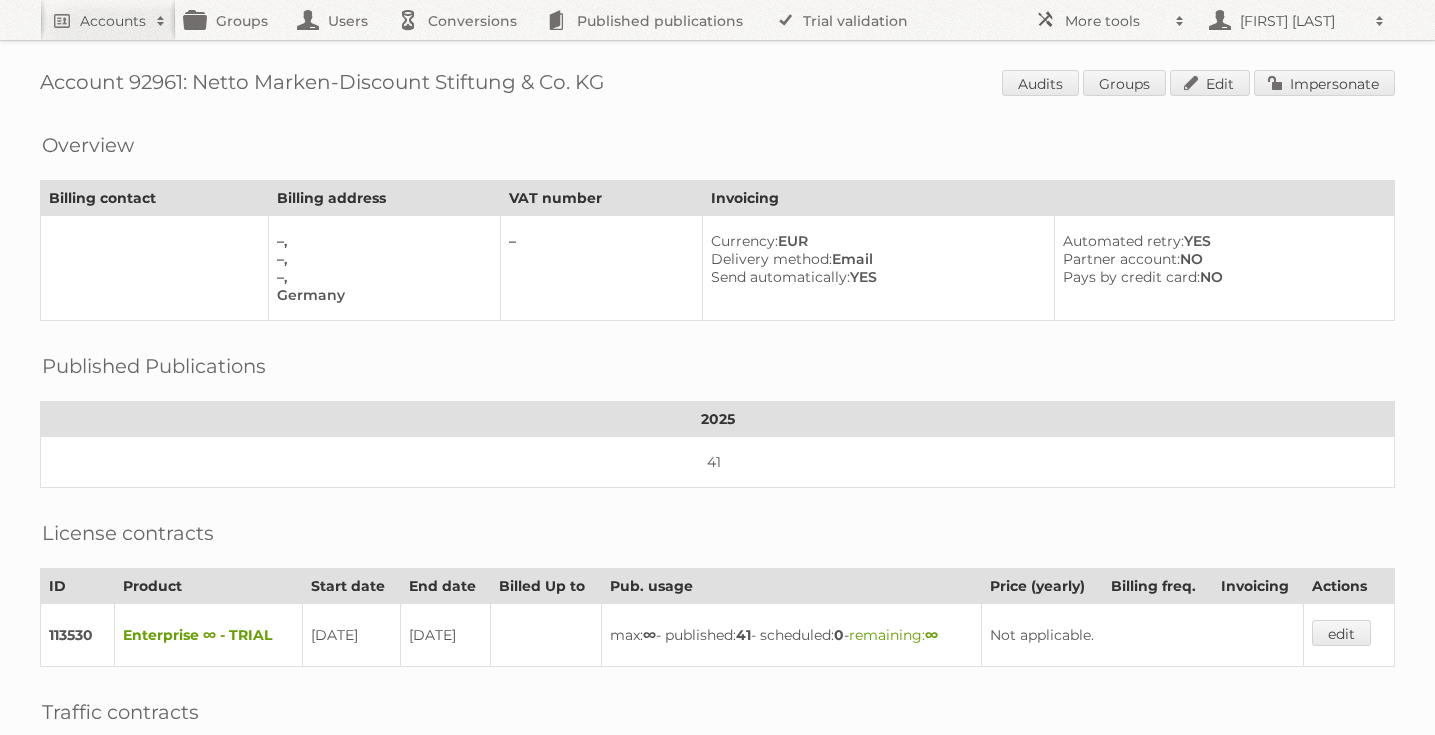 scroll, scrollTop: 0, scrollLeft: 0, axis: both 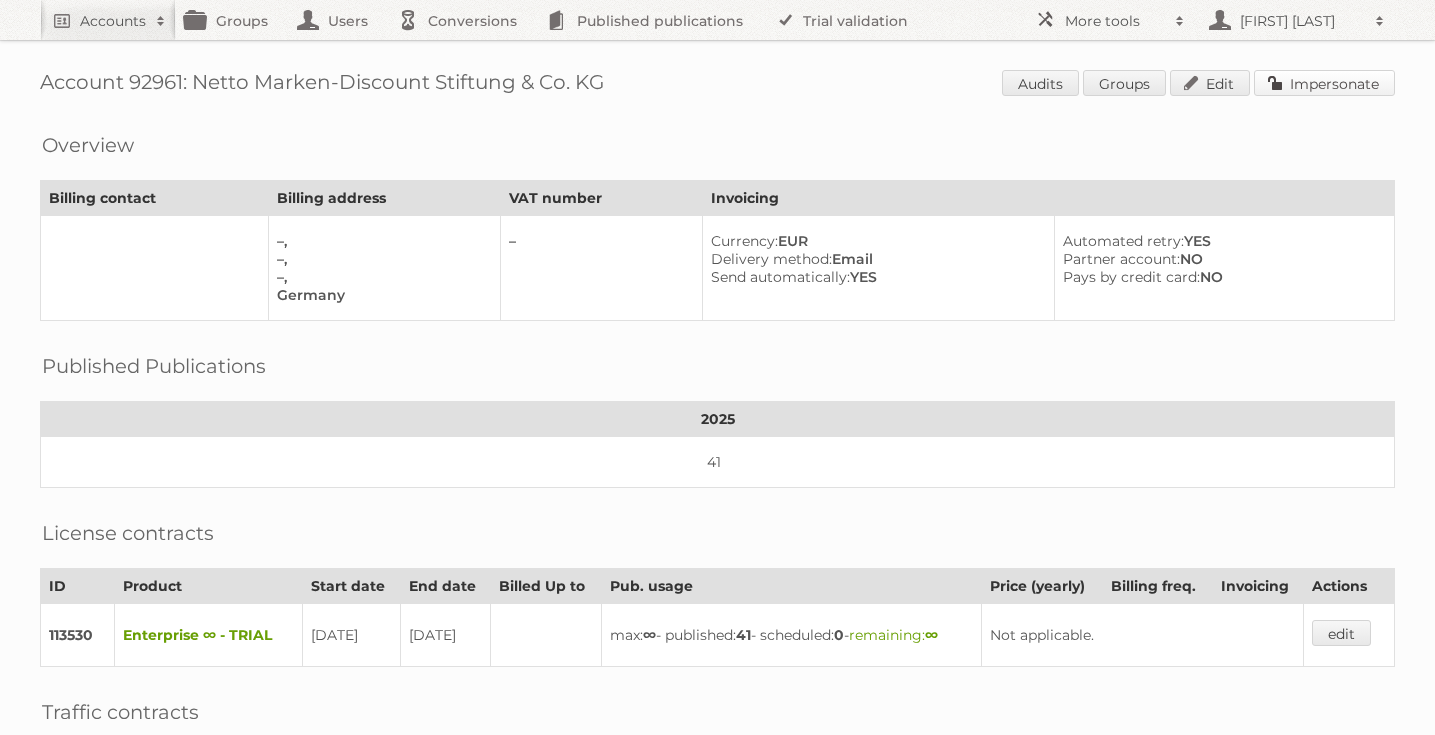click on "Impersonate" at bounding box center (1324, 83) 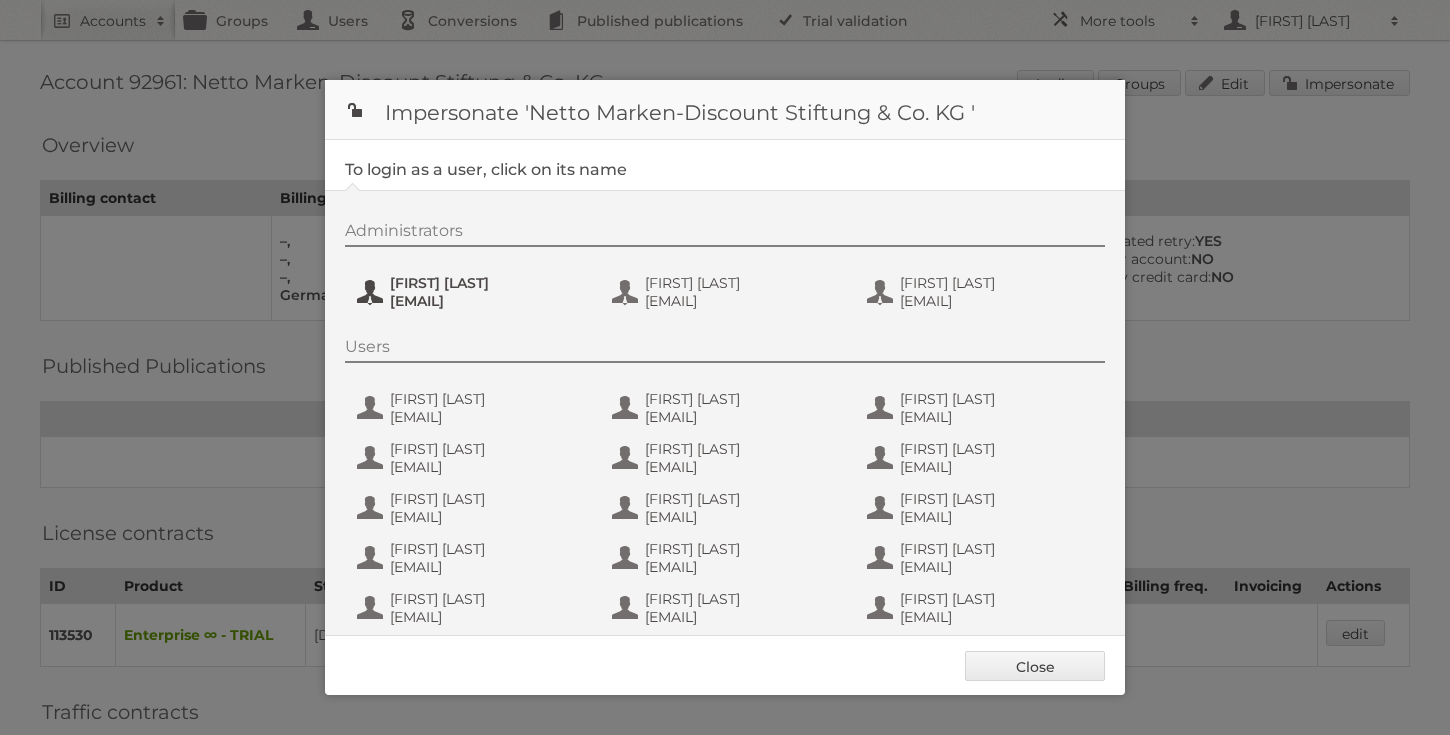 click on "henri.schmidhuber@netto-online.de" at bounding box center [487, 301] 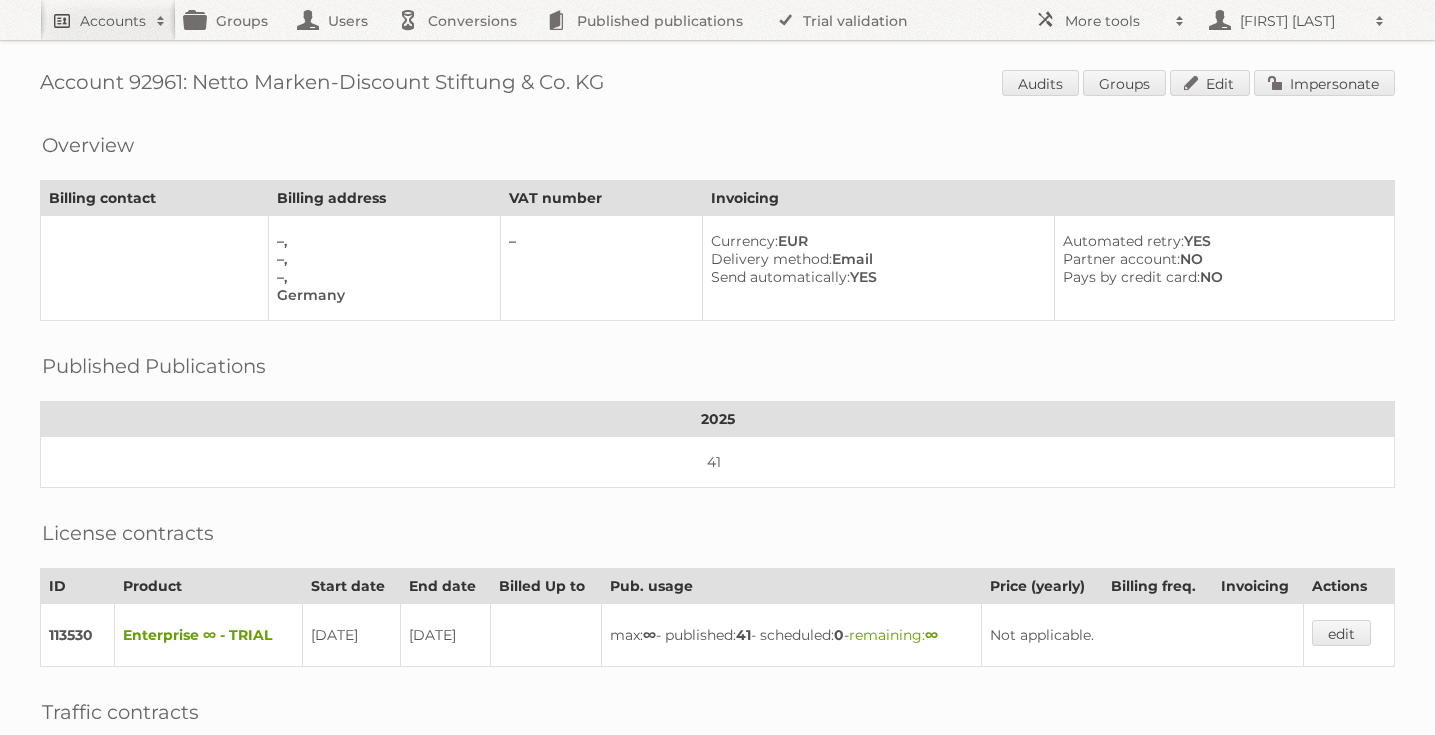 click on "Accounts" at bounding box center (113, 21) 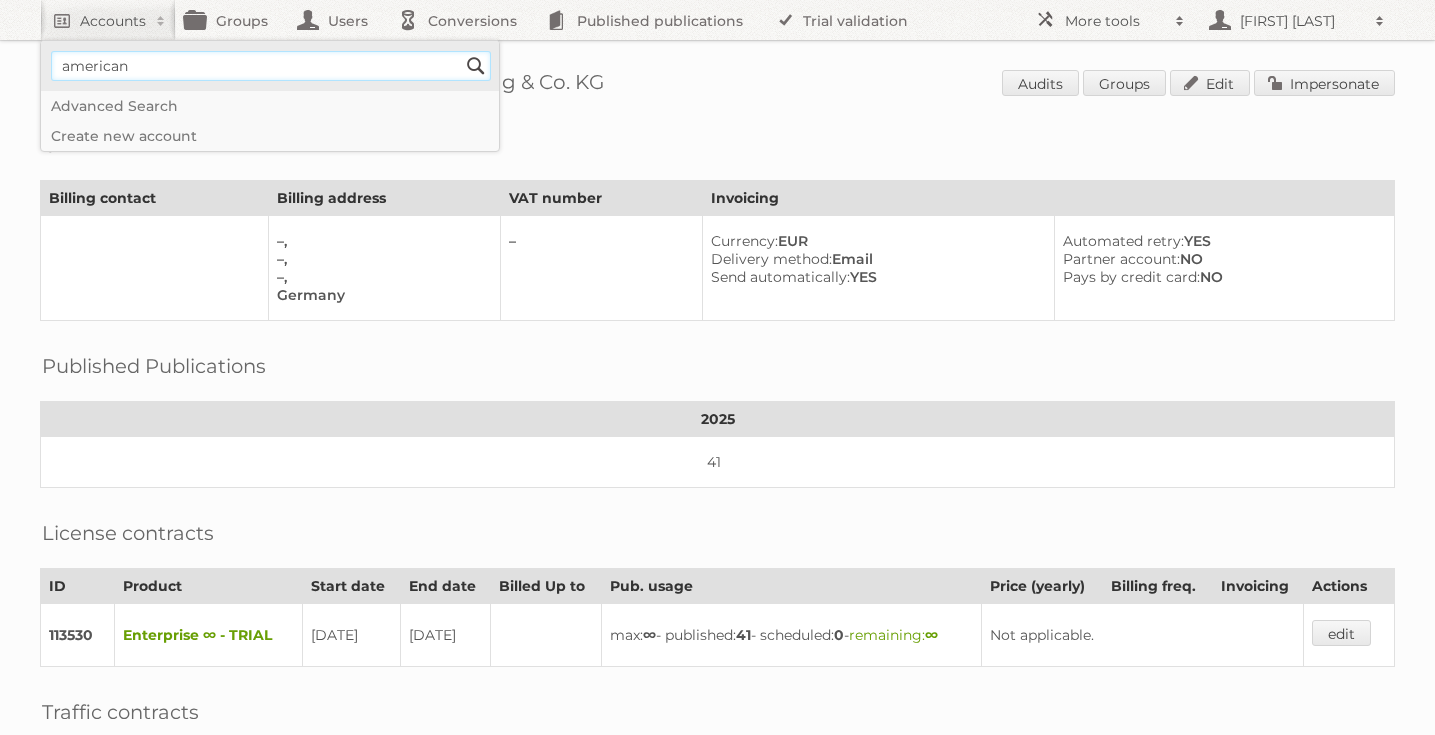 type on "American Signature" 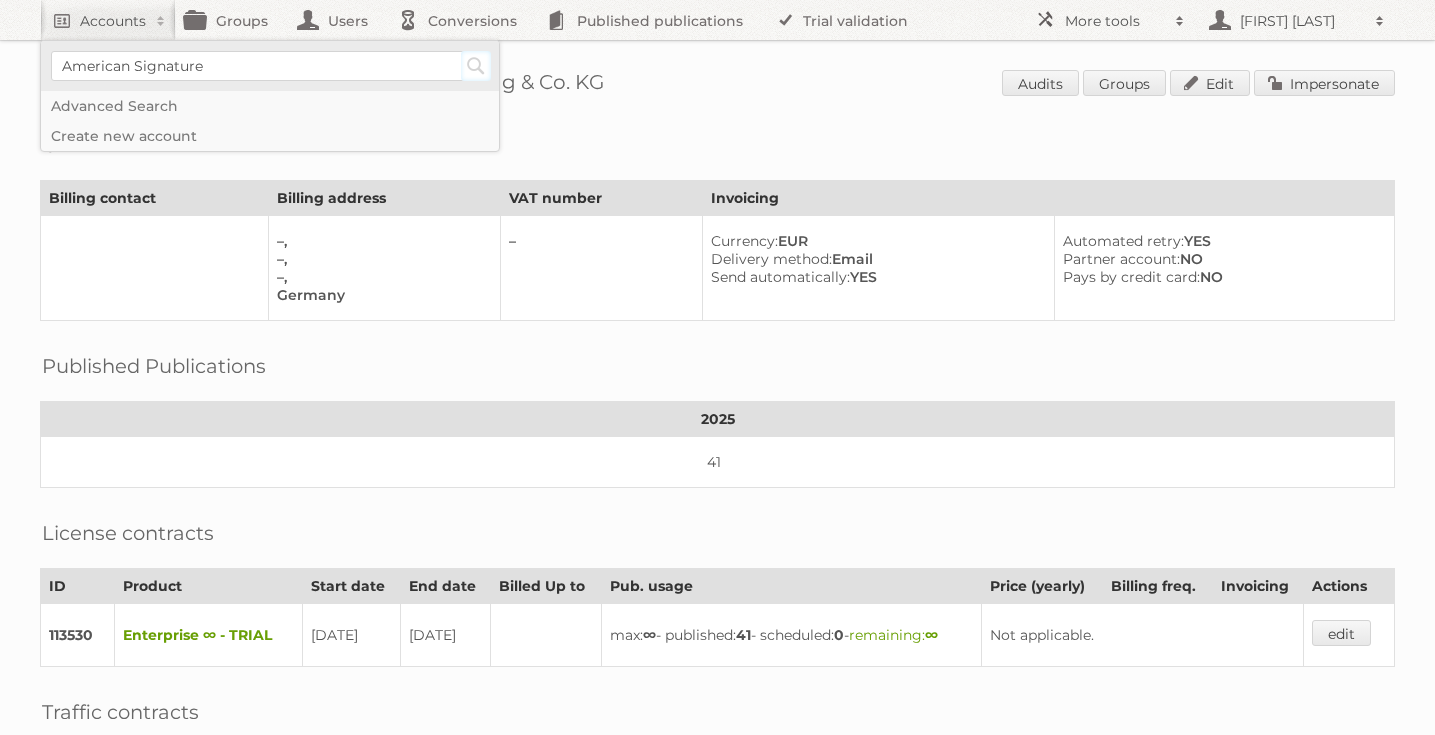 click on "Search" at bounding box center [476, 66] 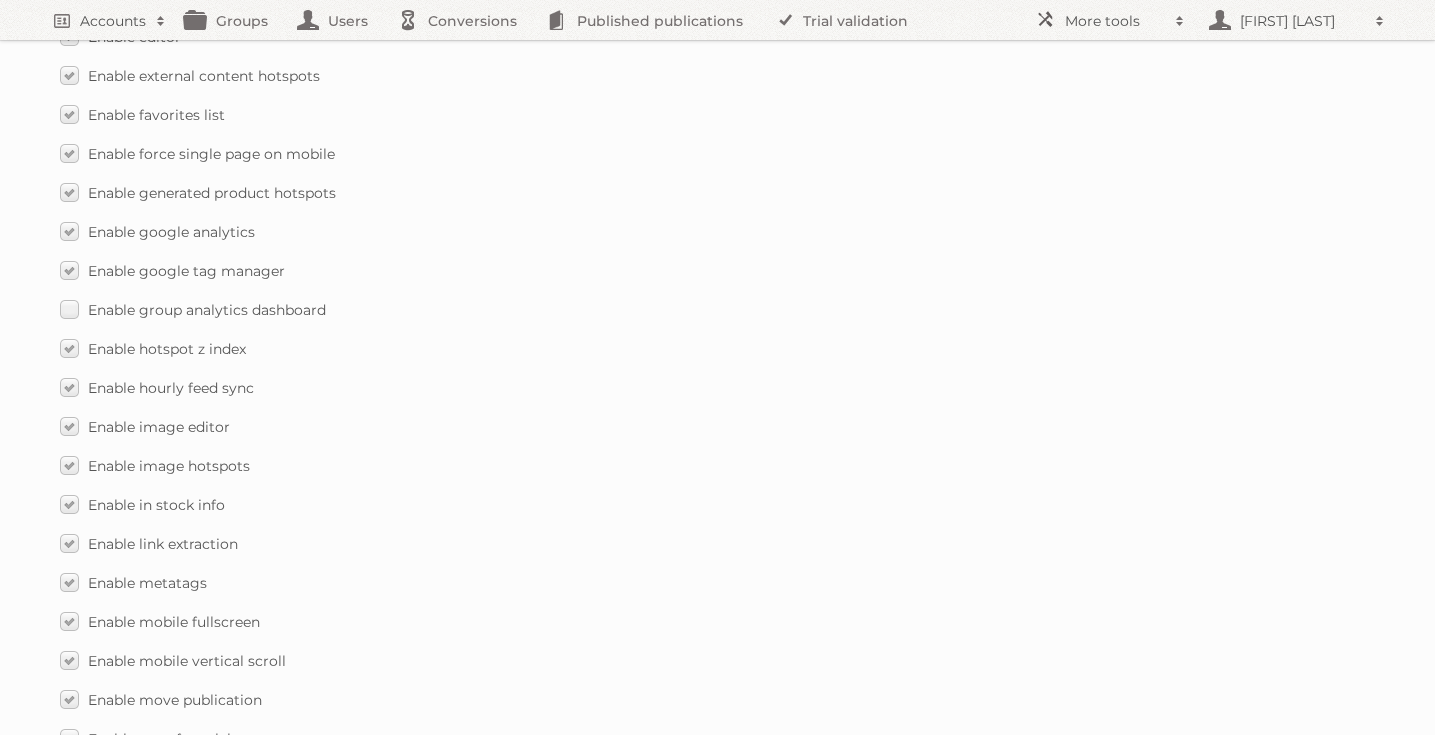scroll, scrollTop: 2961, scrollLeft: 0, axis: vertical 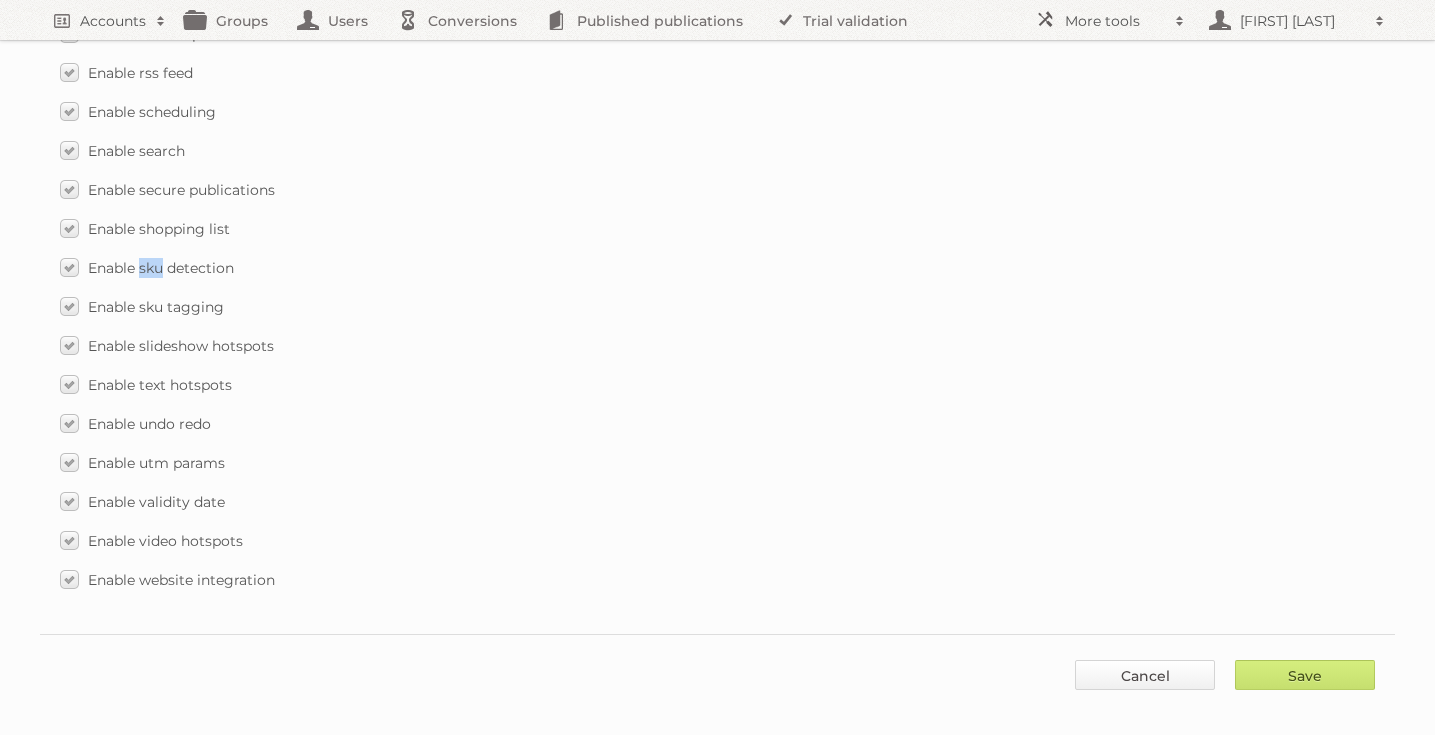 click on "Cancel" at bounding box center (1145, 675) 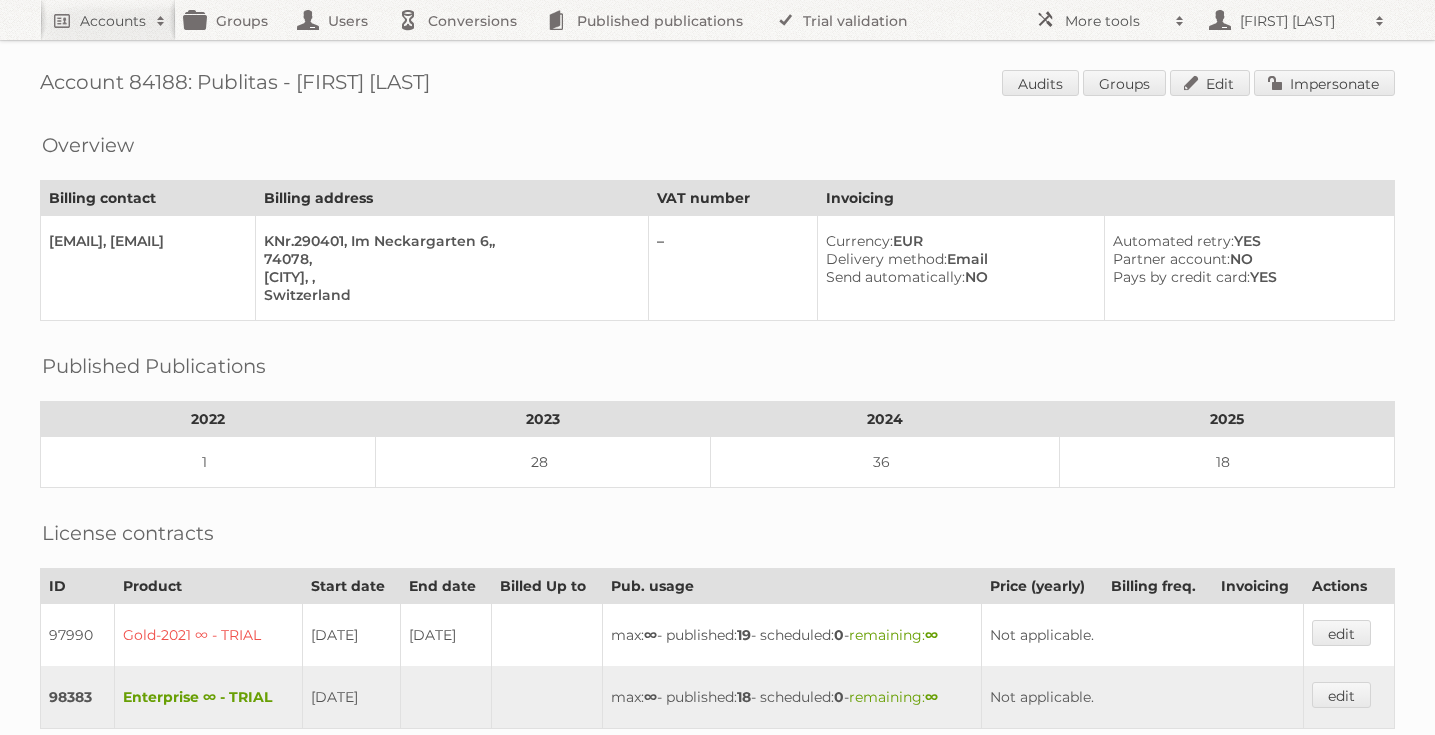 scroll, scrollTop: 0, scrollLeft: 0, axis: both 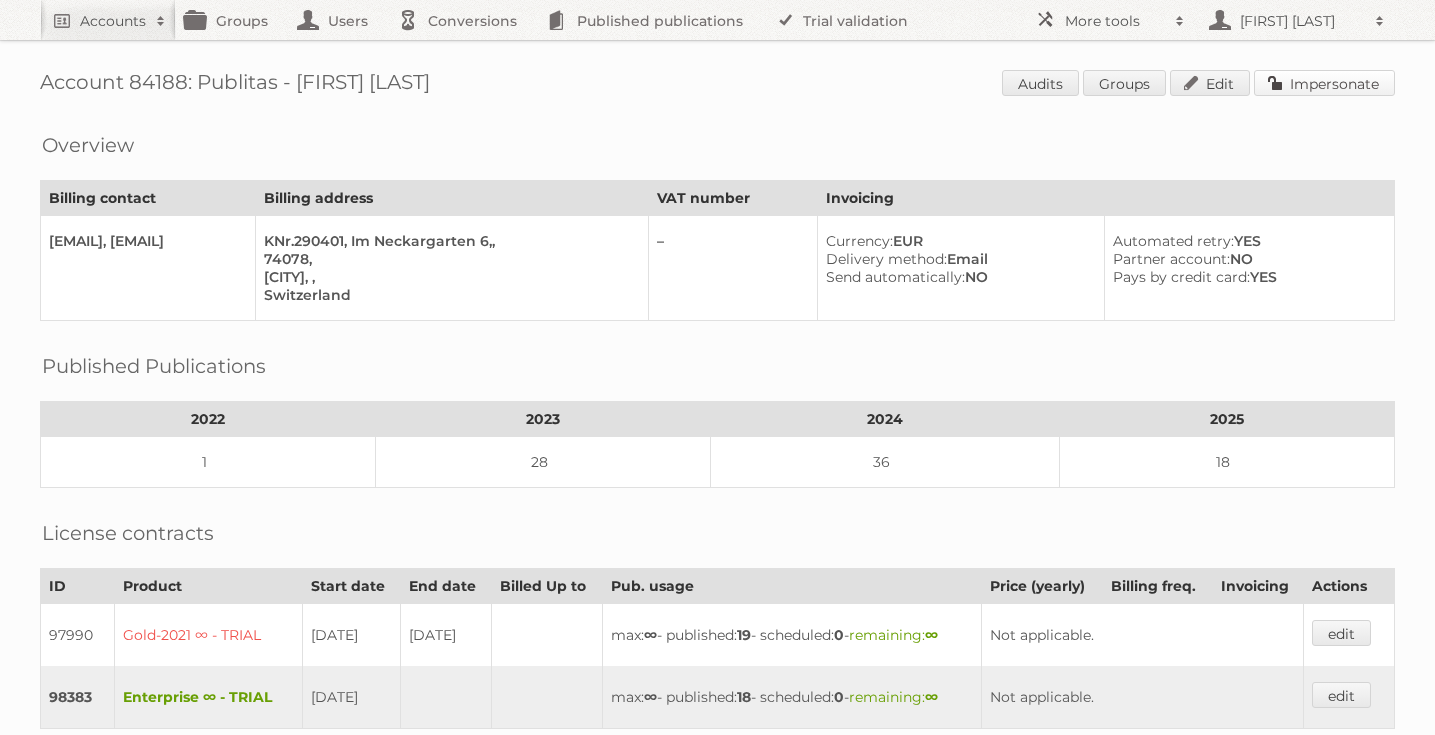 click on "Impersonate" at bounding box center (1324, 83) 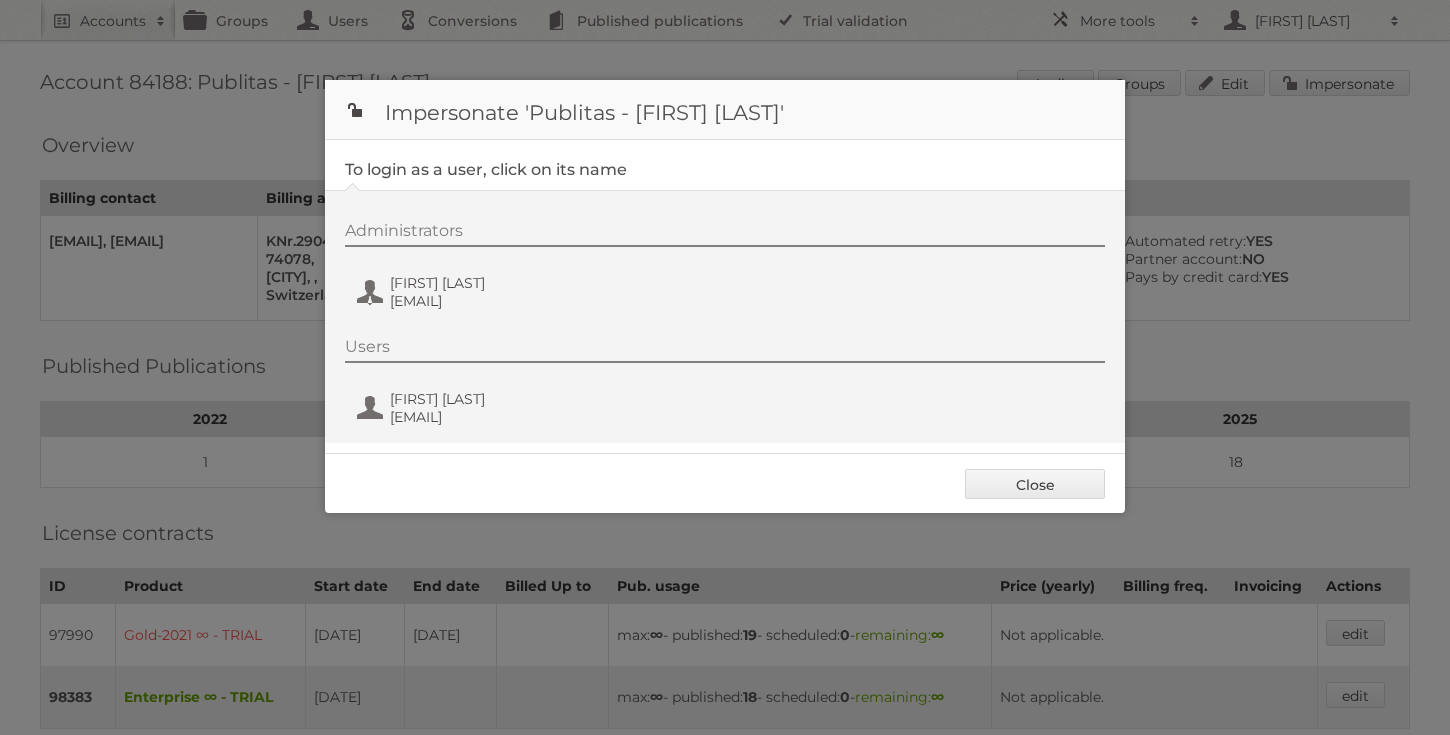 click on "Administrators
Annet Del Pino
annet@publitas.com" at bounding box center (735, 269) 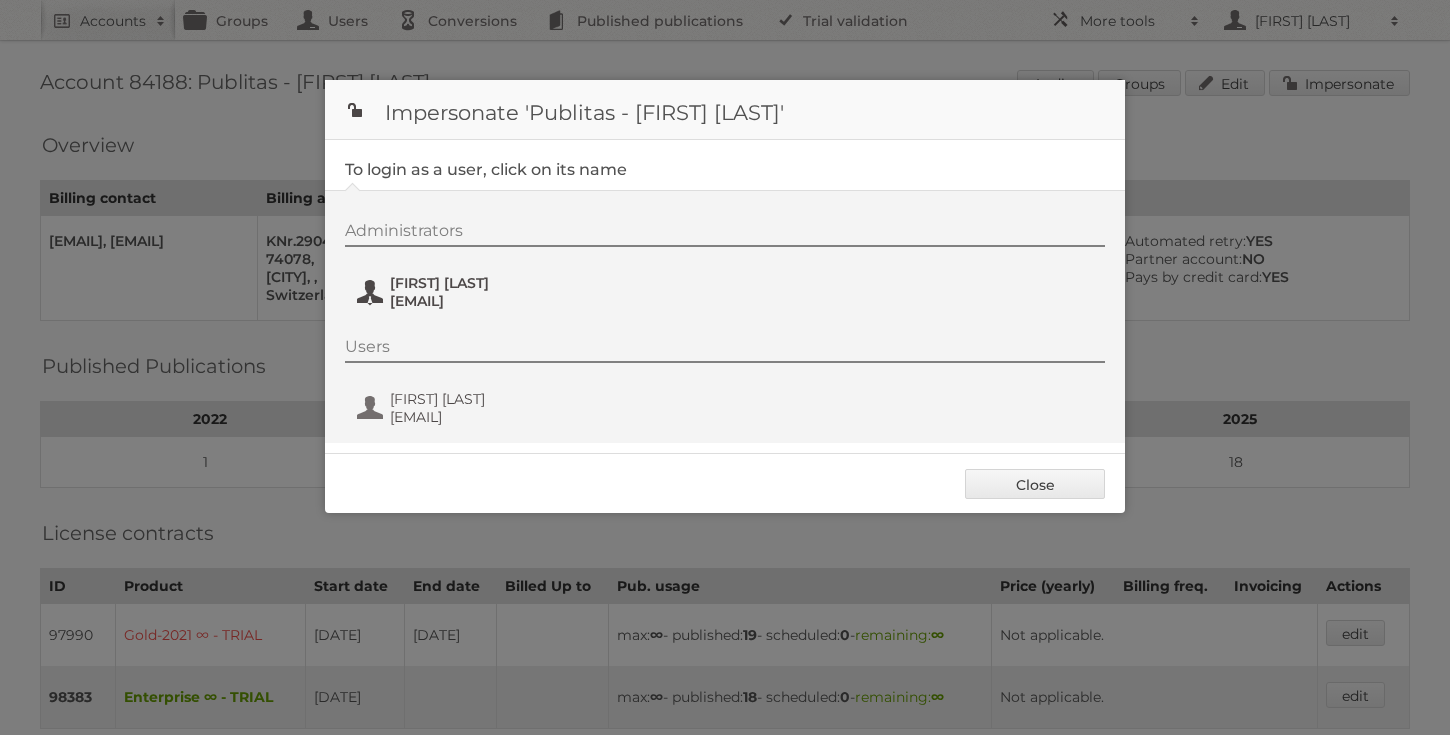 click on "Annet Del Pino" at bounding box center (487, 283) 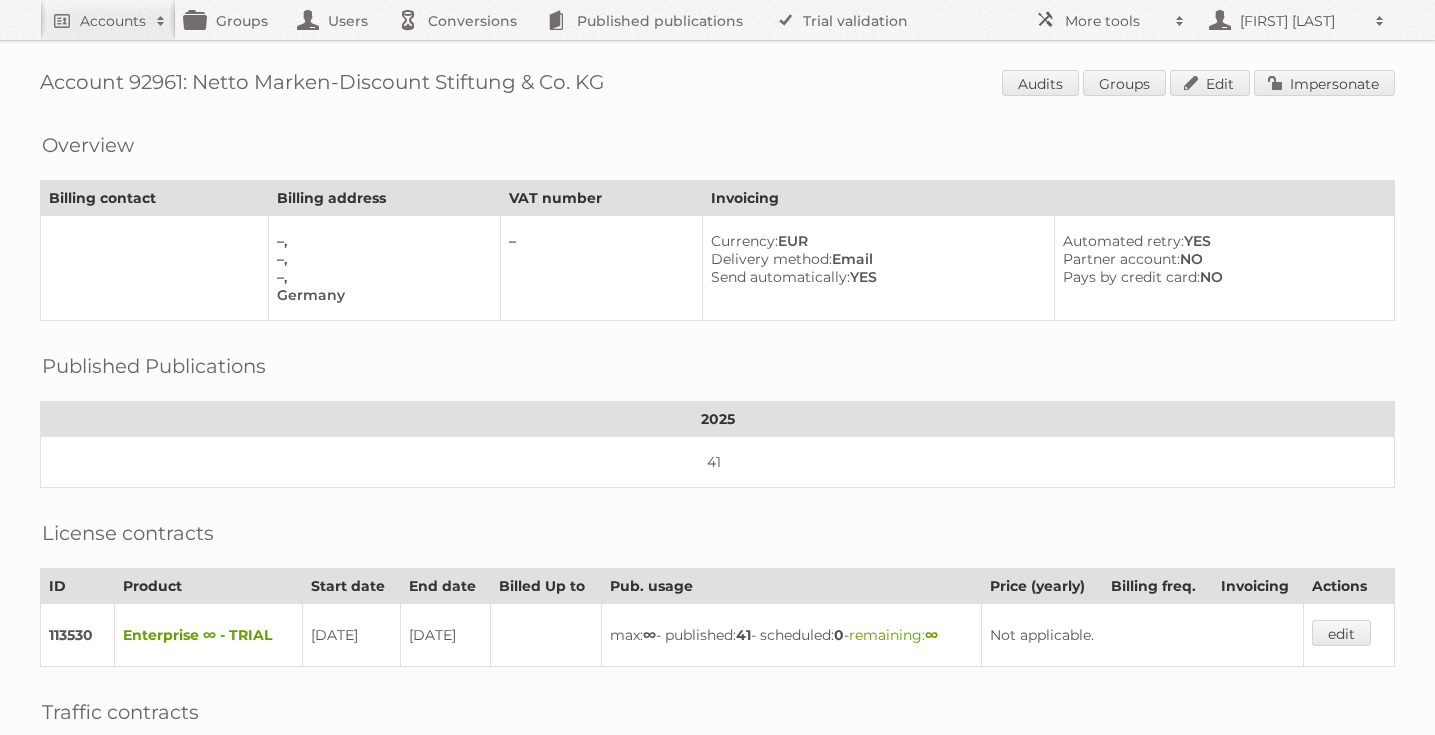 scroll, scrollTop: 366, scrollLeft: 0, axis: vertical 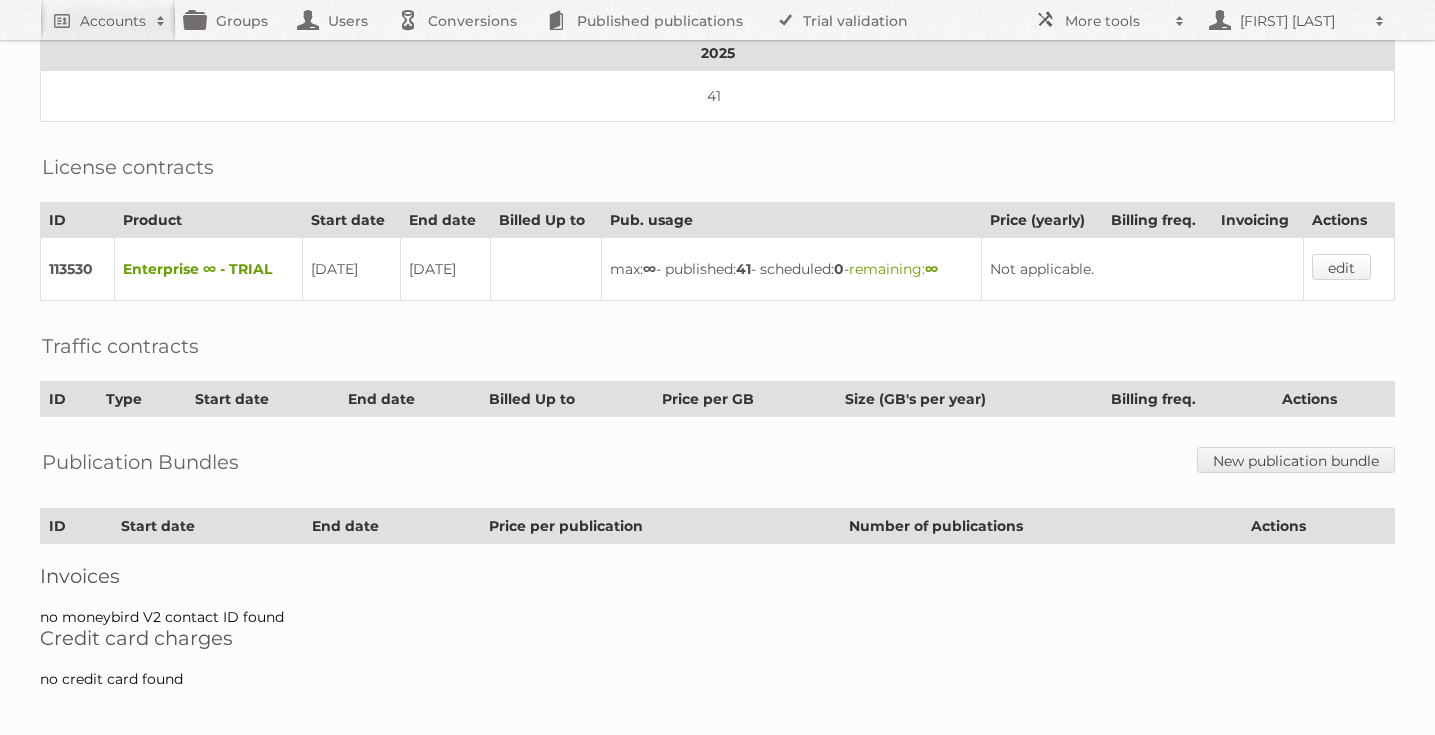 click on "edit" at bounding box center (1341, 267) 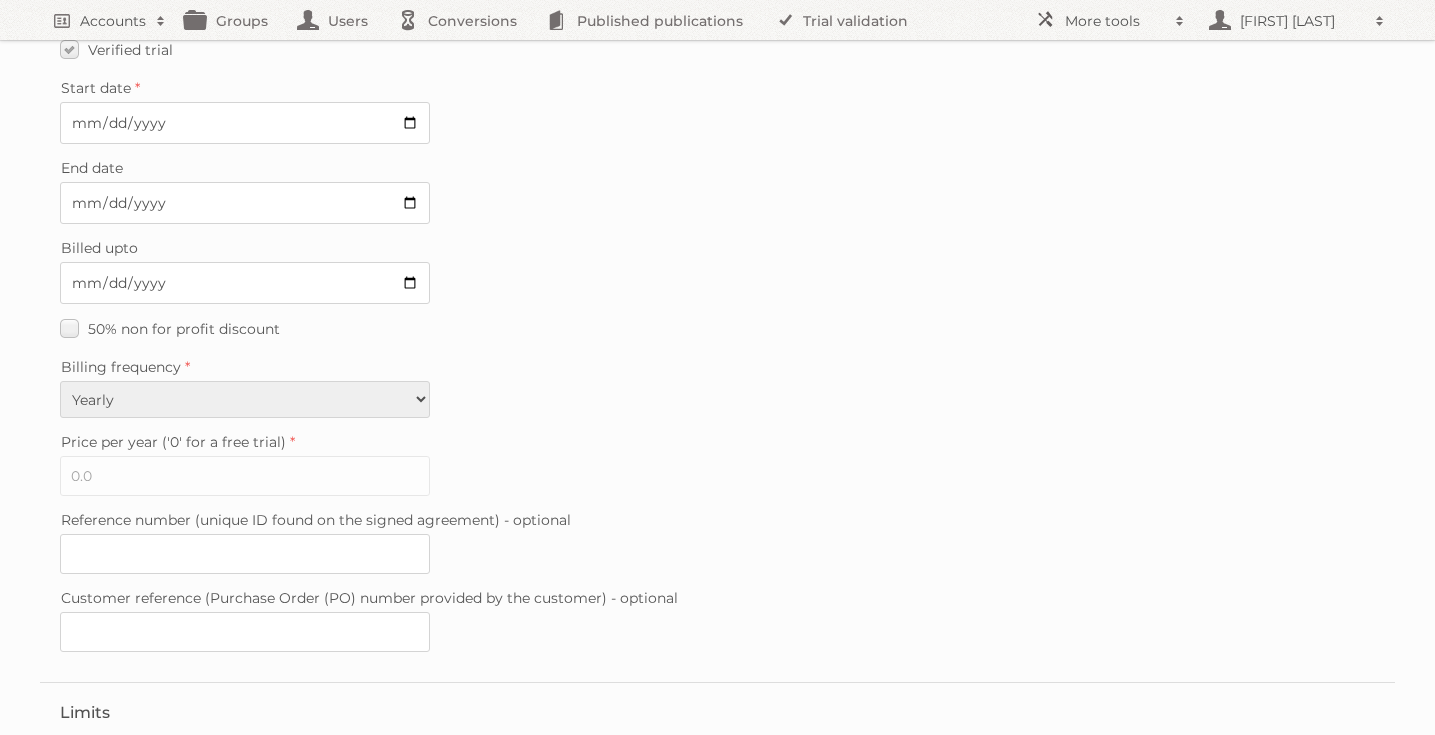 scroll, scrollTop: 582, scrollLeft: 0, axis: vertical 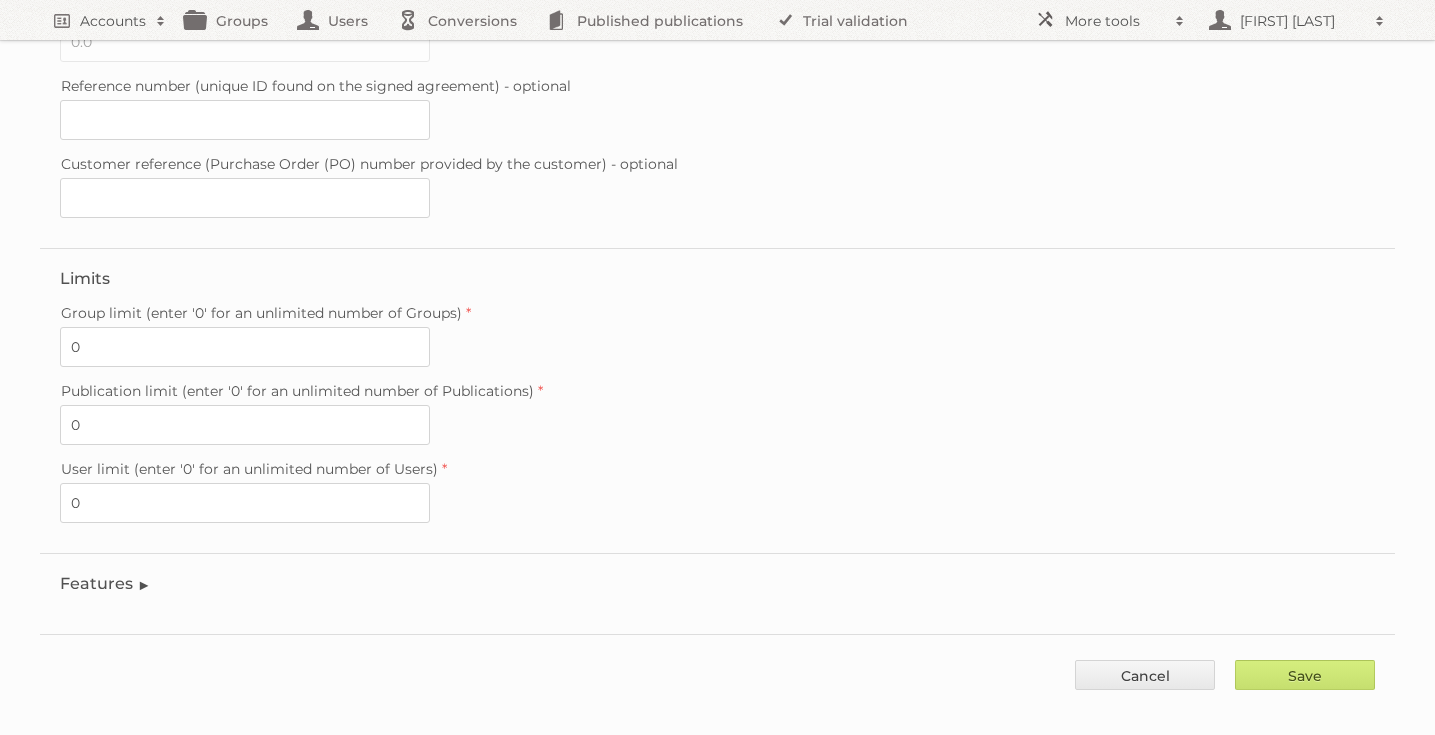click on "Features" at bounding box center (105, 583) 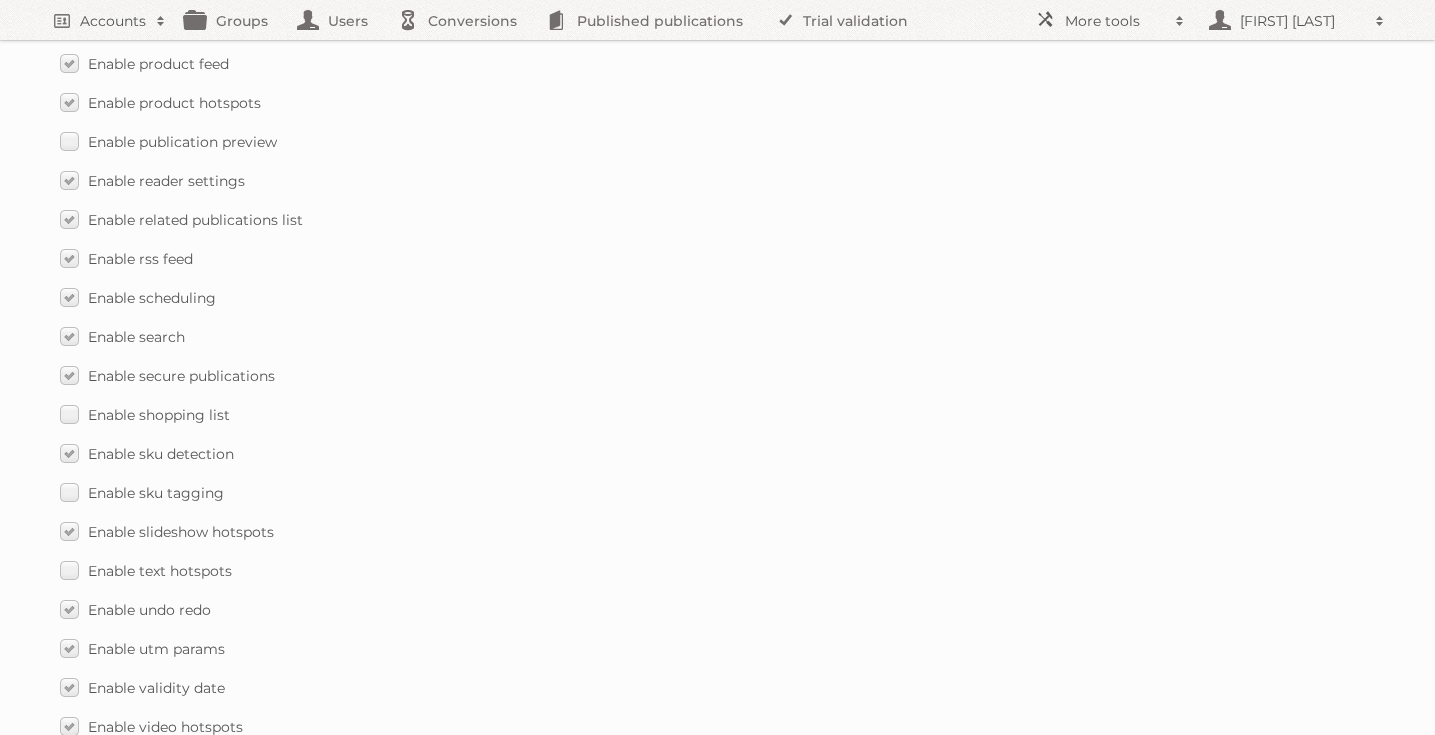 scroll, scrollTop: 2782, scrollLeft: 0, axis: vertical 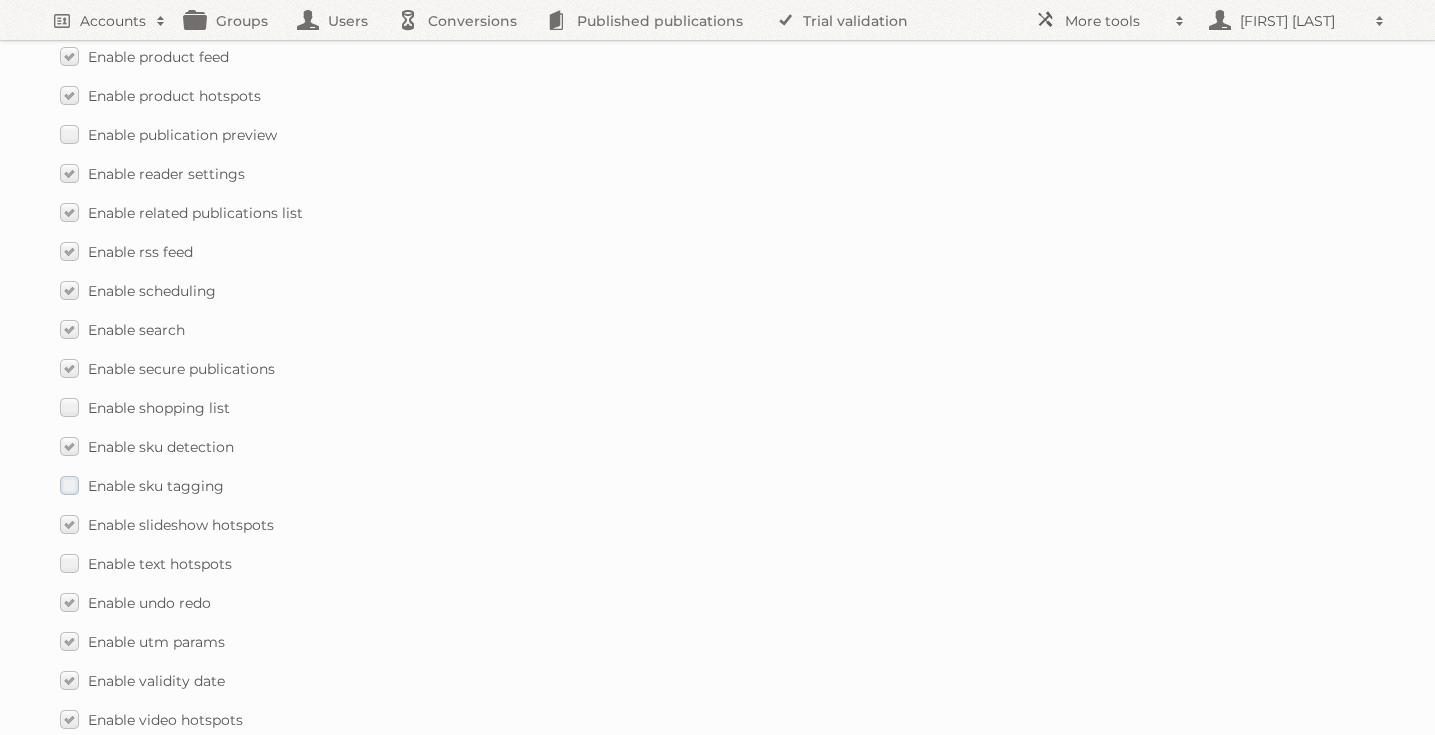 click on "Enable sku tagging" at bounding box center [156, 486] 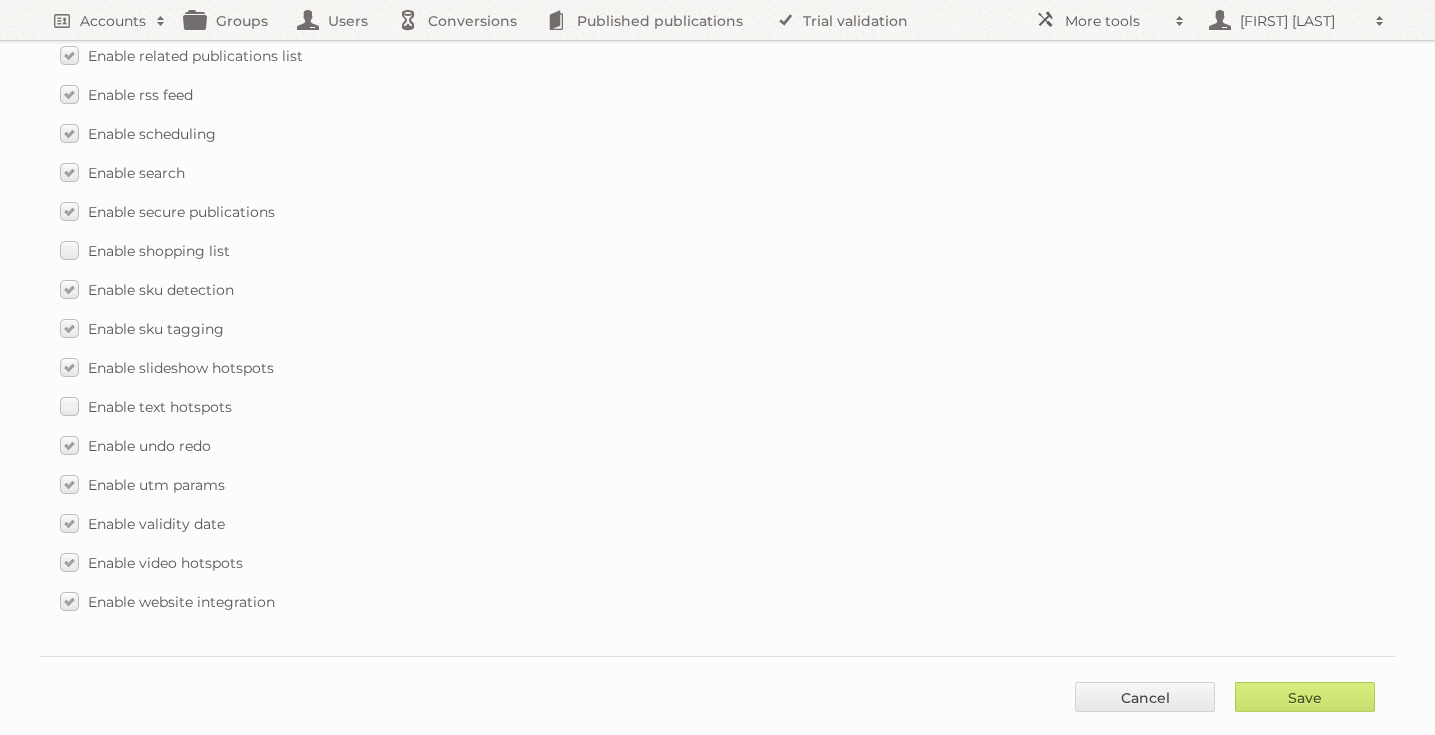 scroll, scrollTop: 2941, scrollLeft: 0, axis: vertical 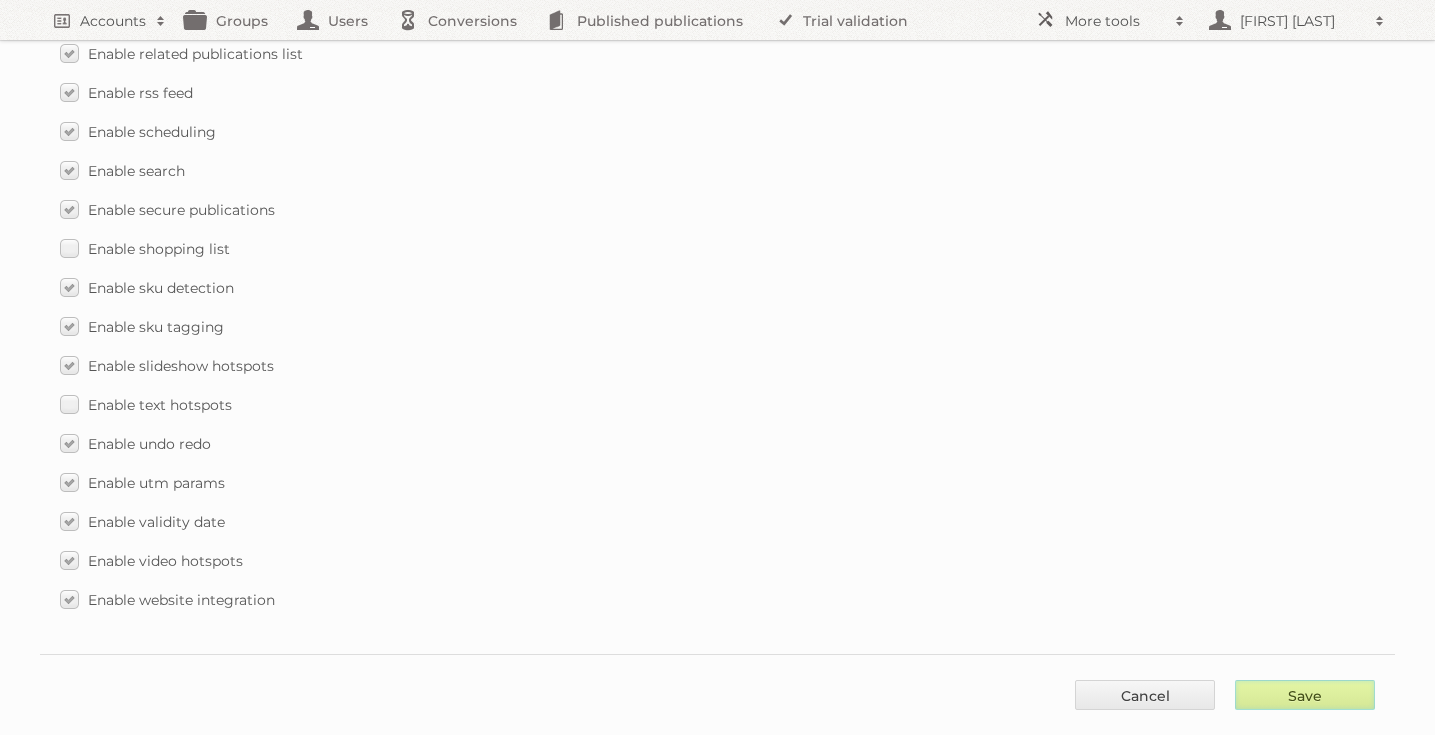 click on "Save" at bounding box center [1305, 695] 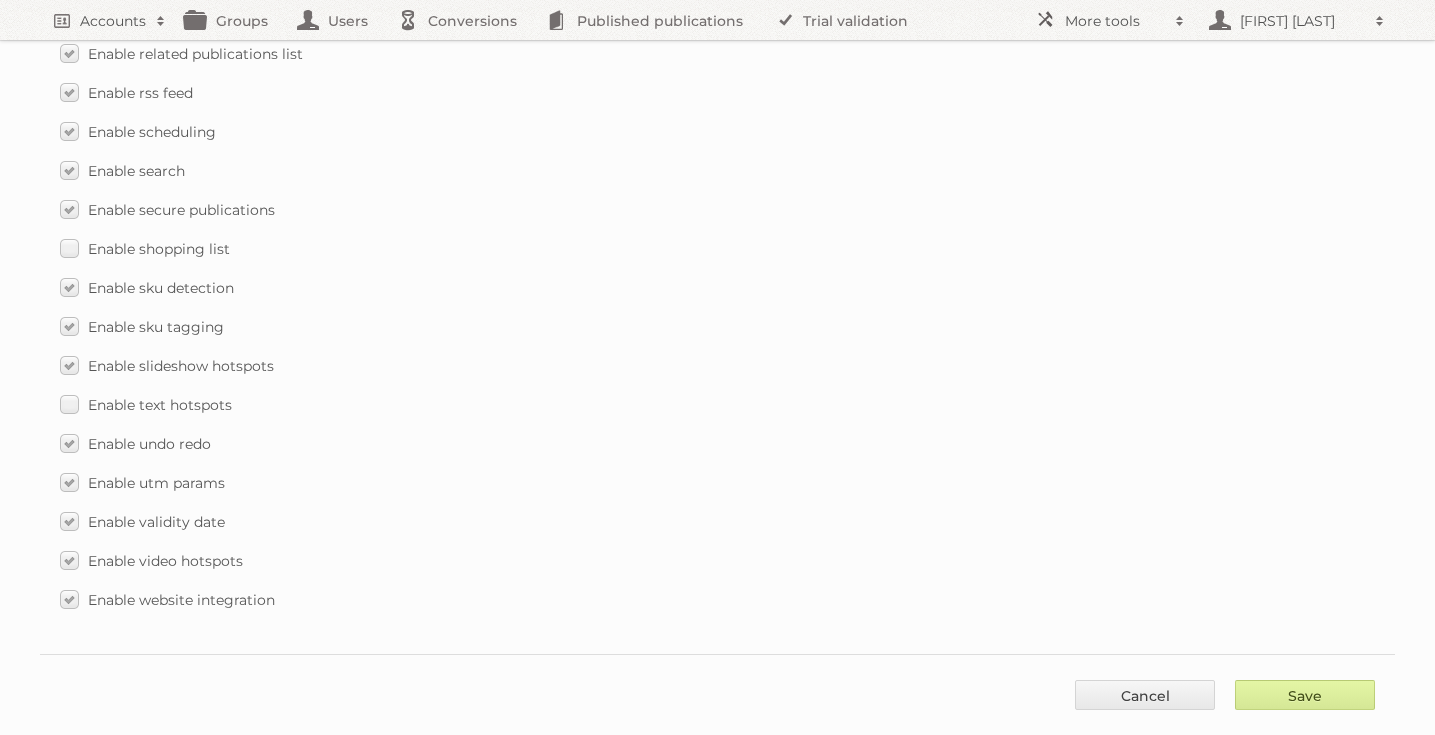 type on "..." 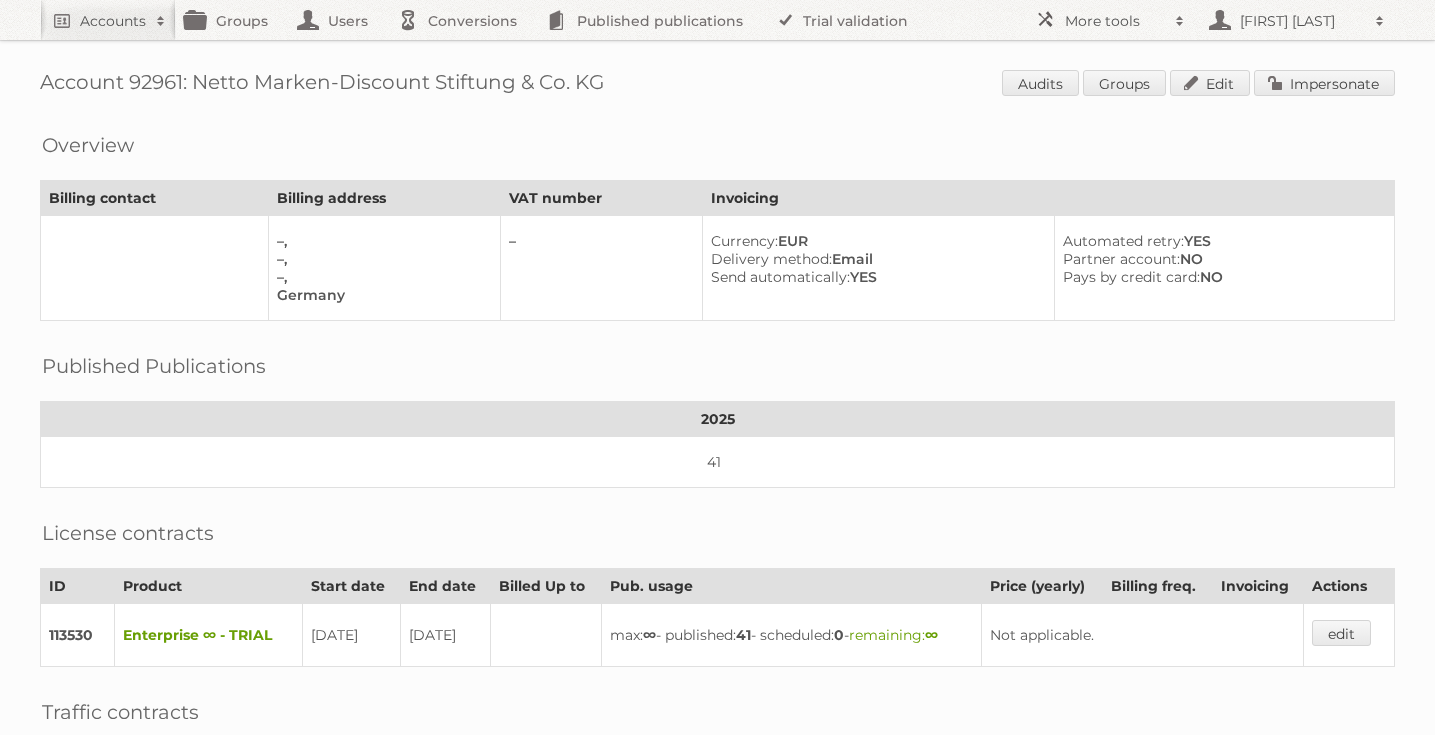 scroll, scrollTop: 0, scrollLeft: 0, axis: both 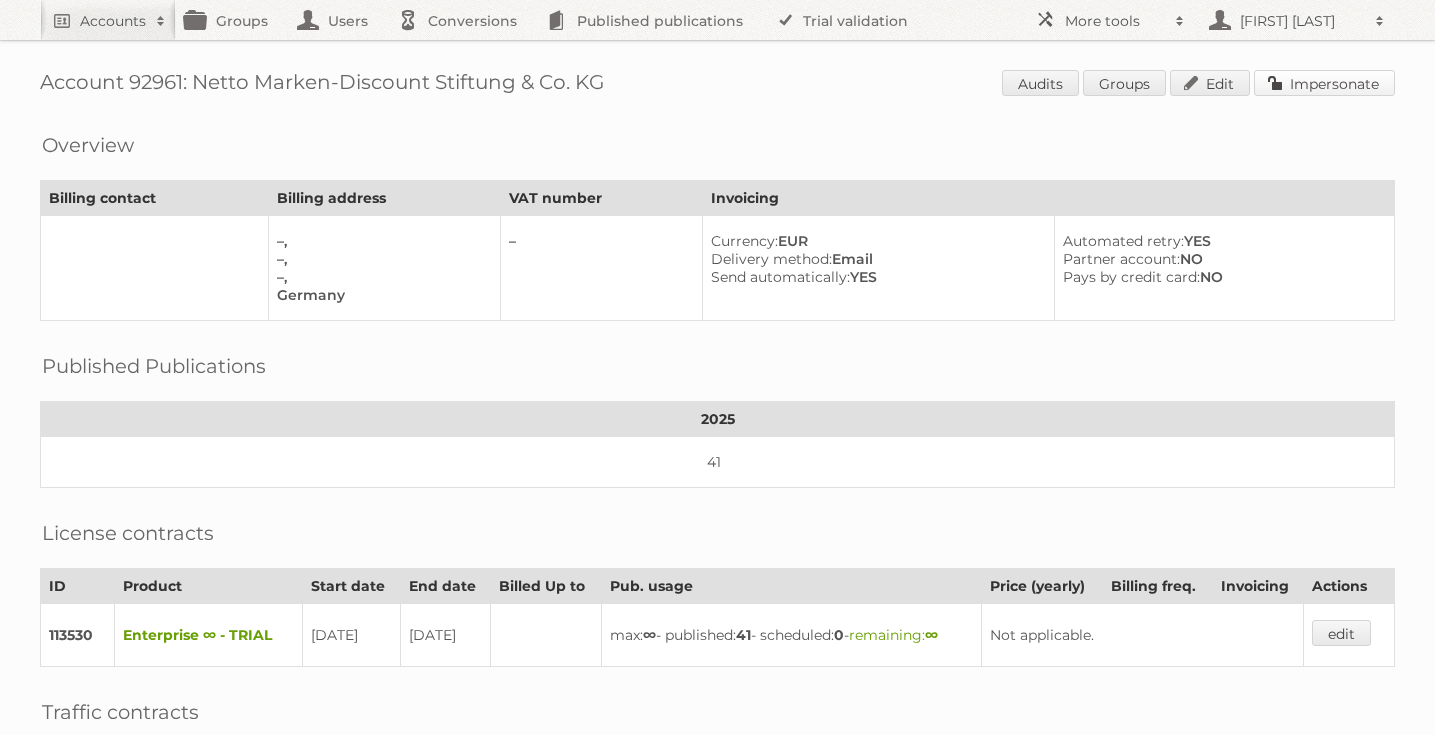click on "Impersonate" at bounding box center [1324, 83] 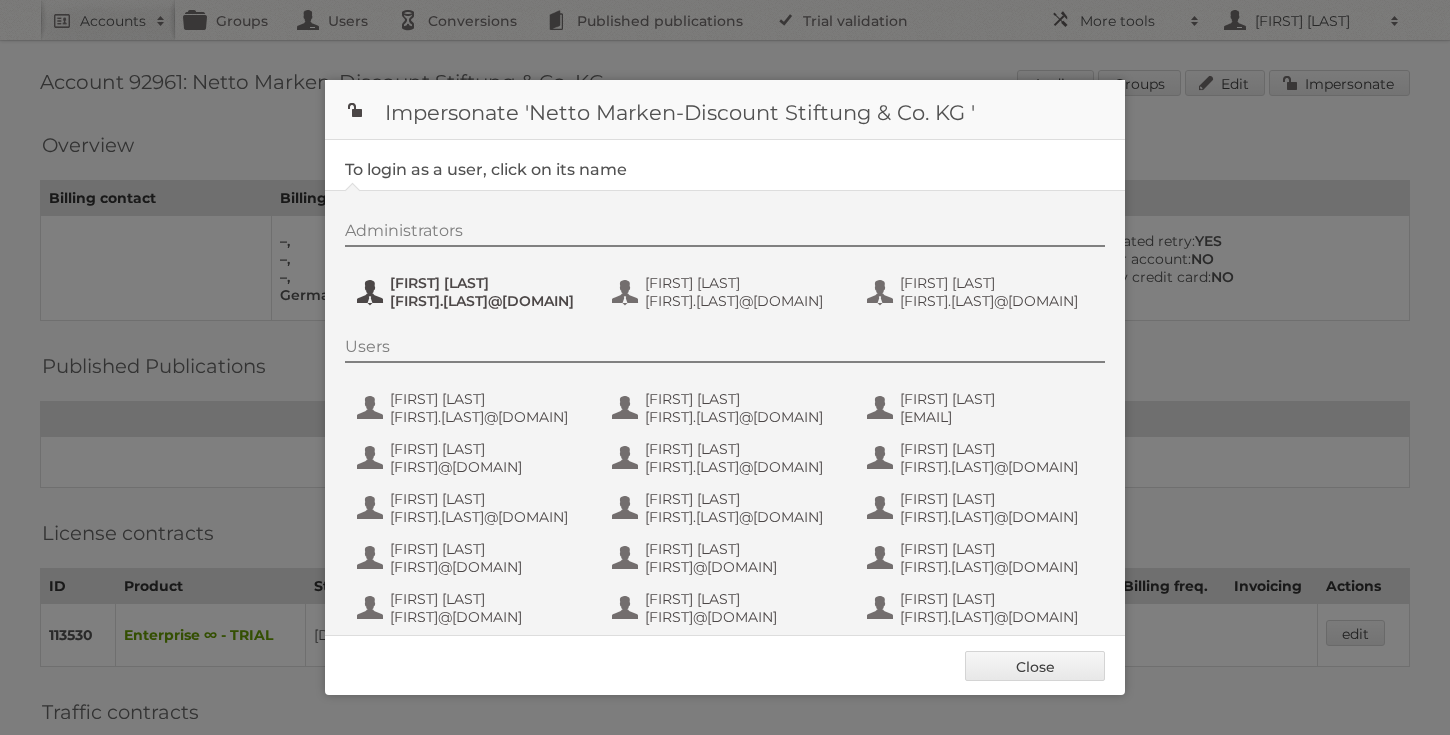 click on "[FIRST].[LAST]@[DOMAIN]" at bounding box center (487, 301) 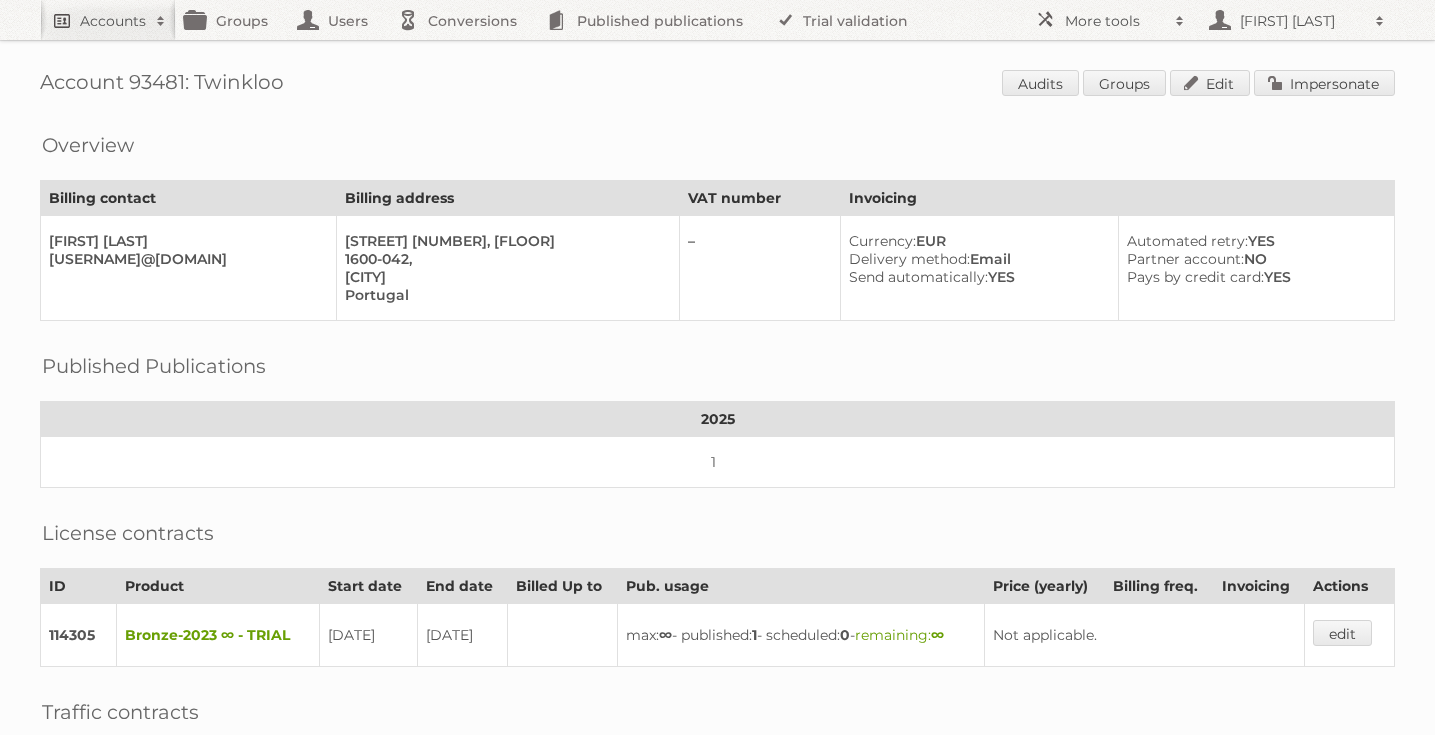 scroll, scrollTop: 0, scrollLeft: 0, axis: both 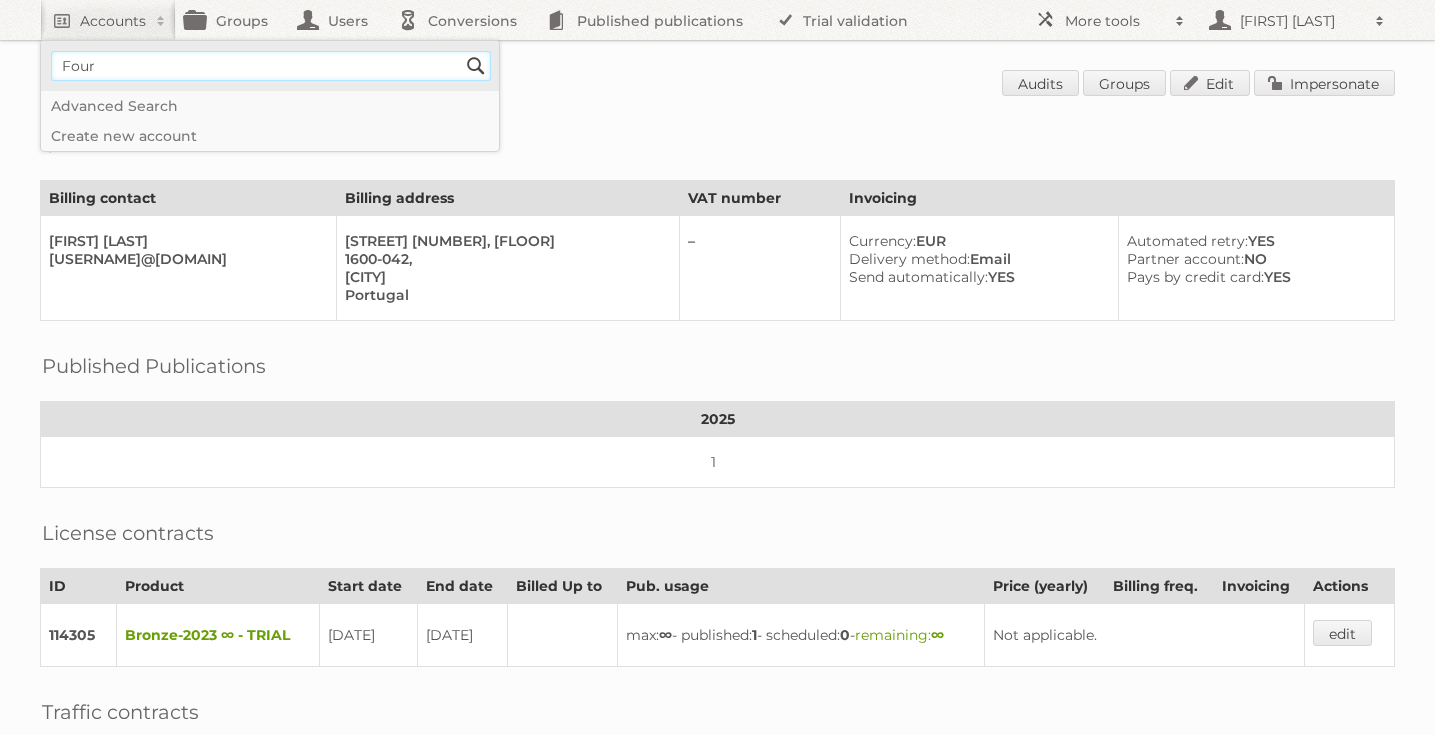 type on "four hands" 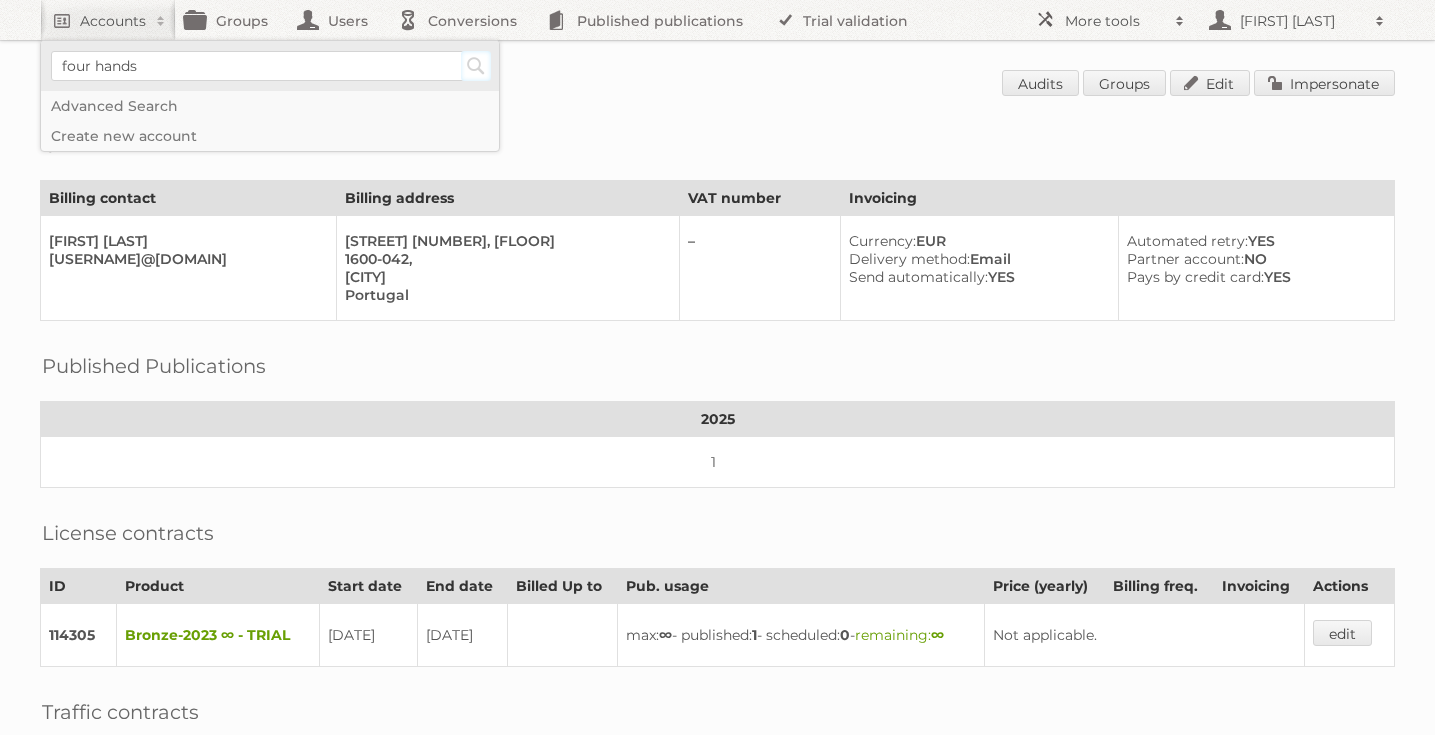 click on "Search" at bounding box center [476, 66] 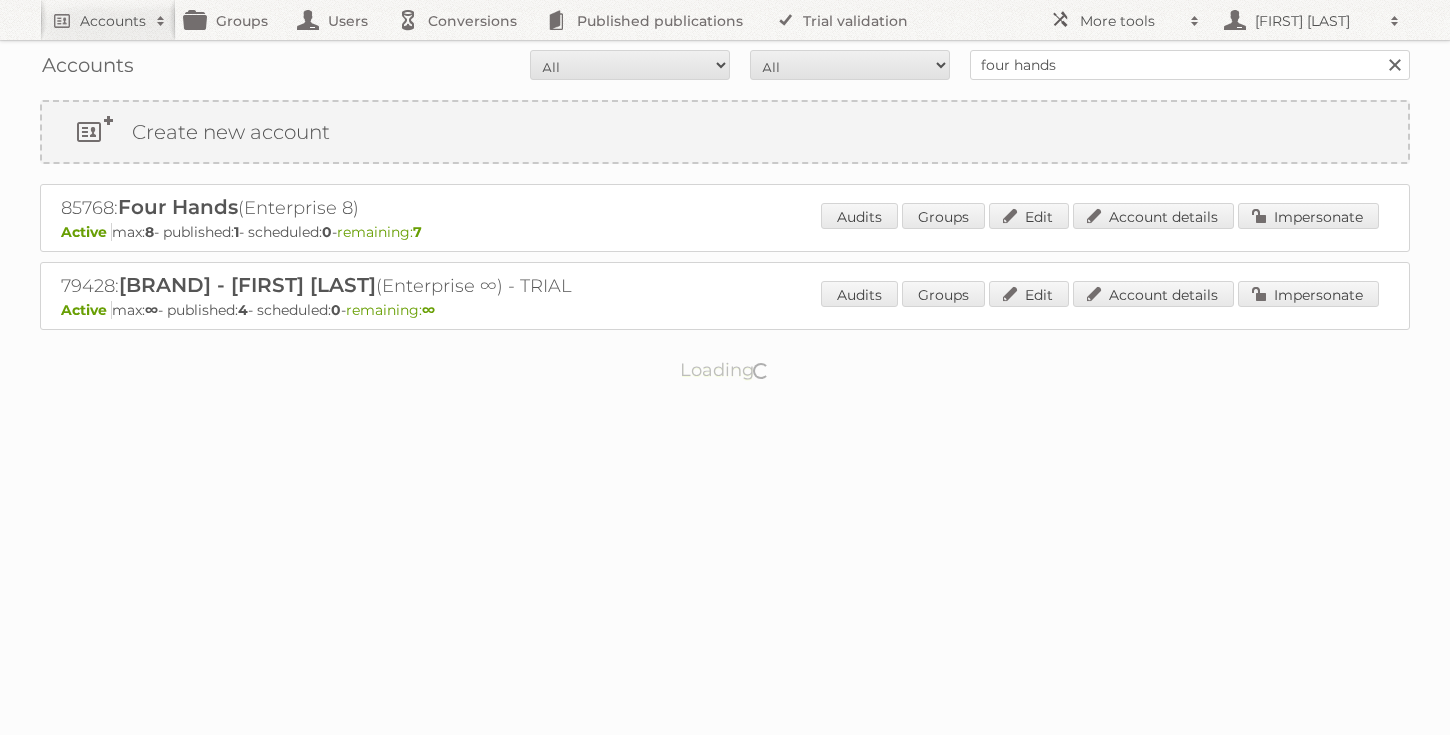 scroll, scrollTop: 0, scrollLeft: 0, axis: both 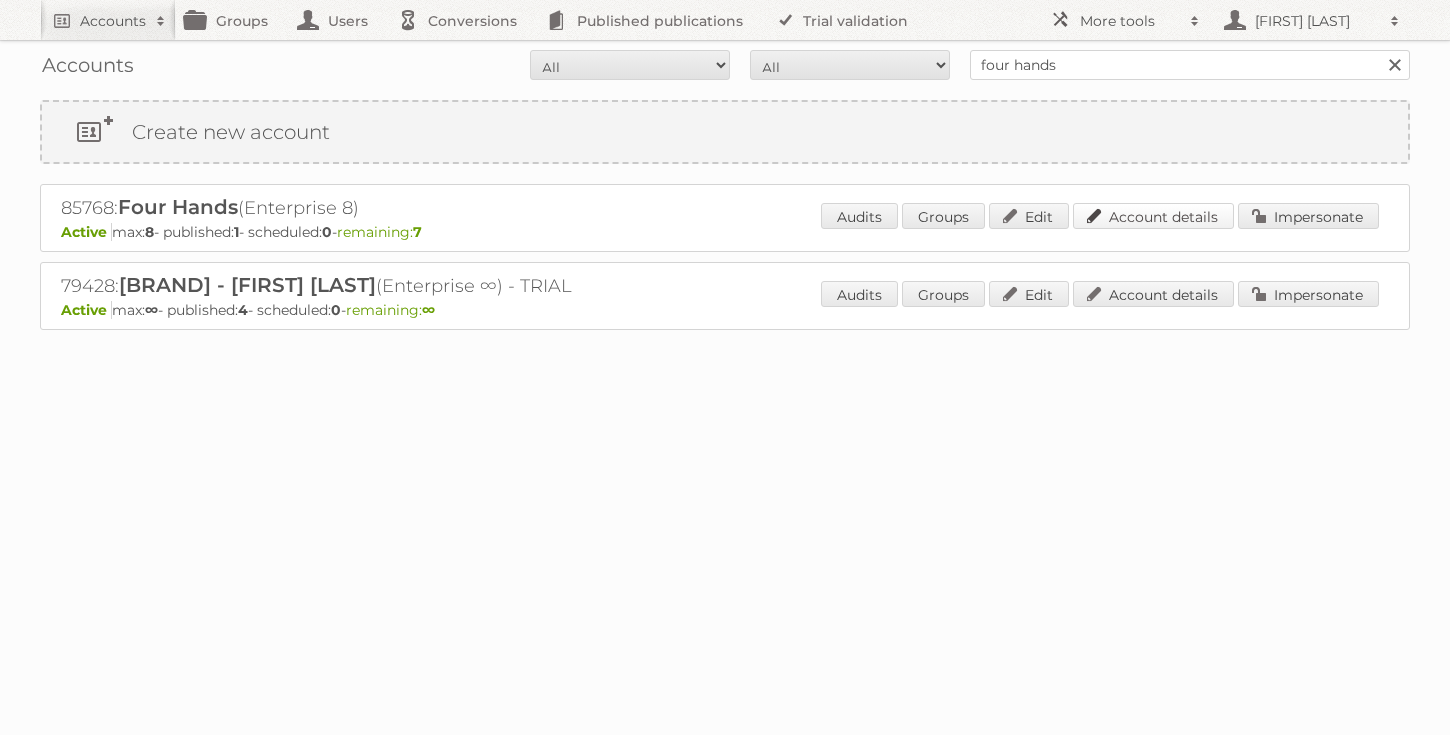 click on "Account details" at bounding box center [1153, 216] 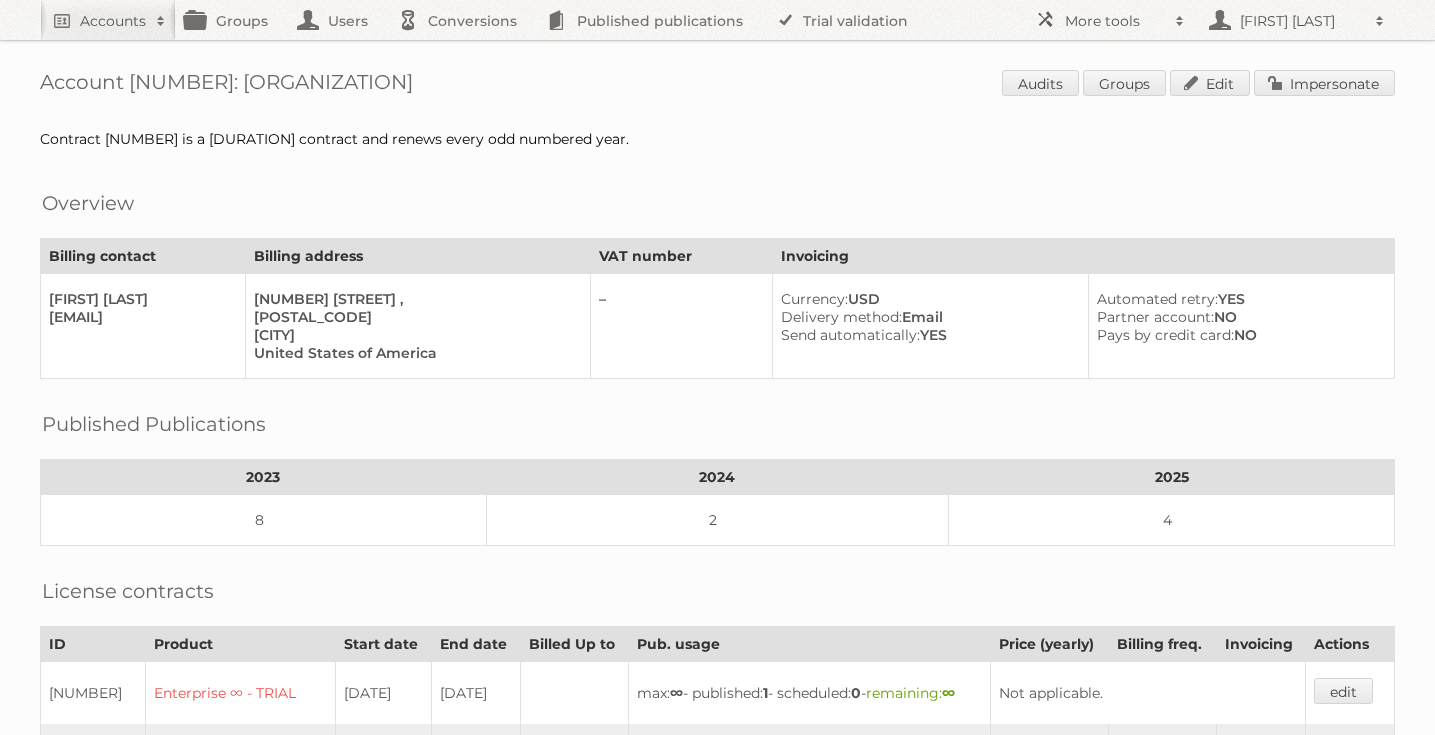 scroll, scrollTop: 0, scrollLeft: 0, axis: both 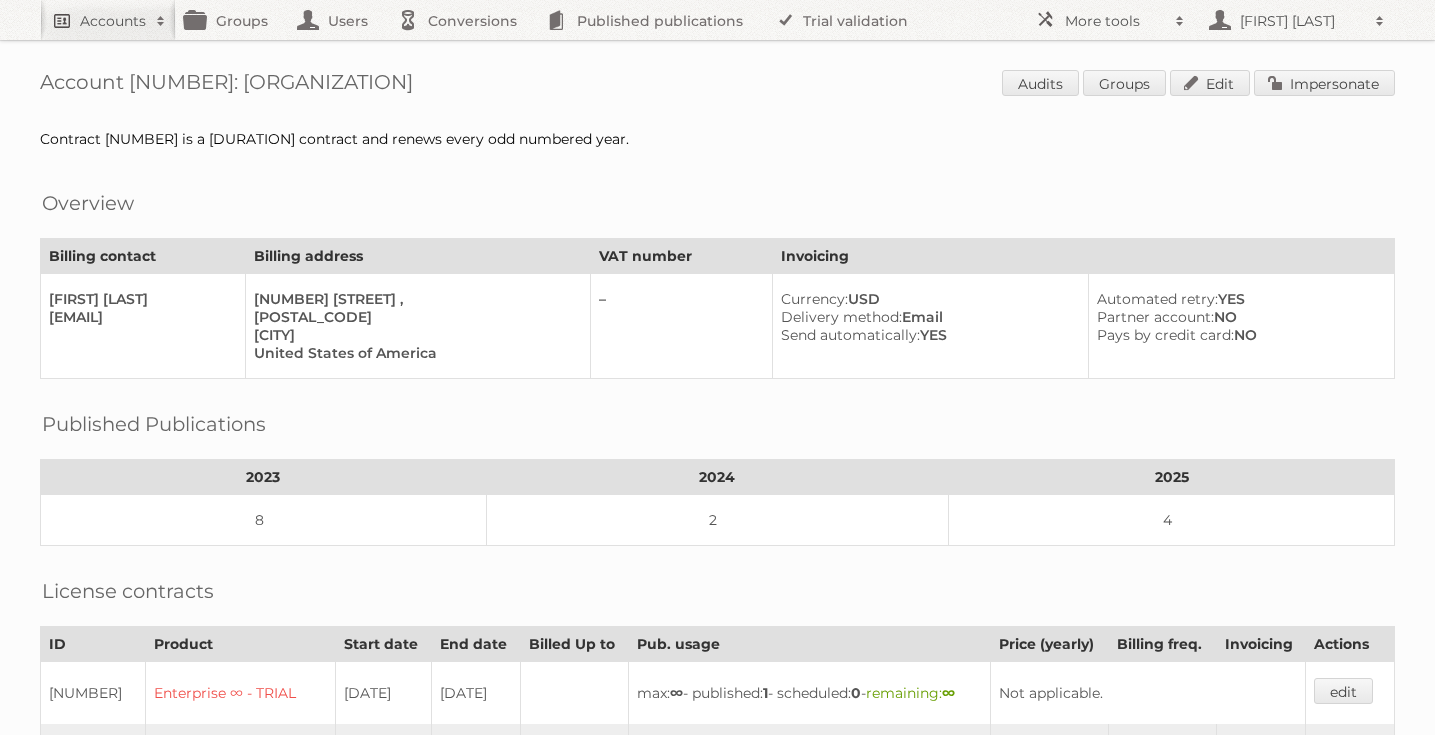 click on "Accounts" at bounding box center [113, 21] 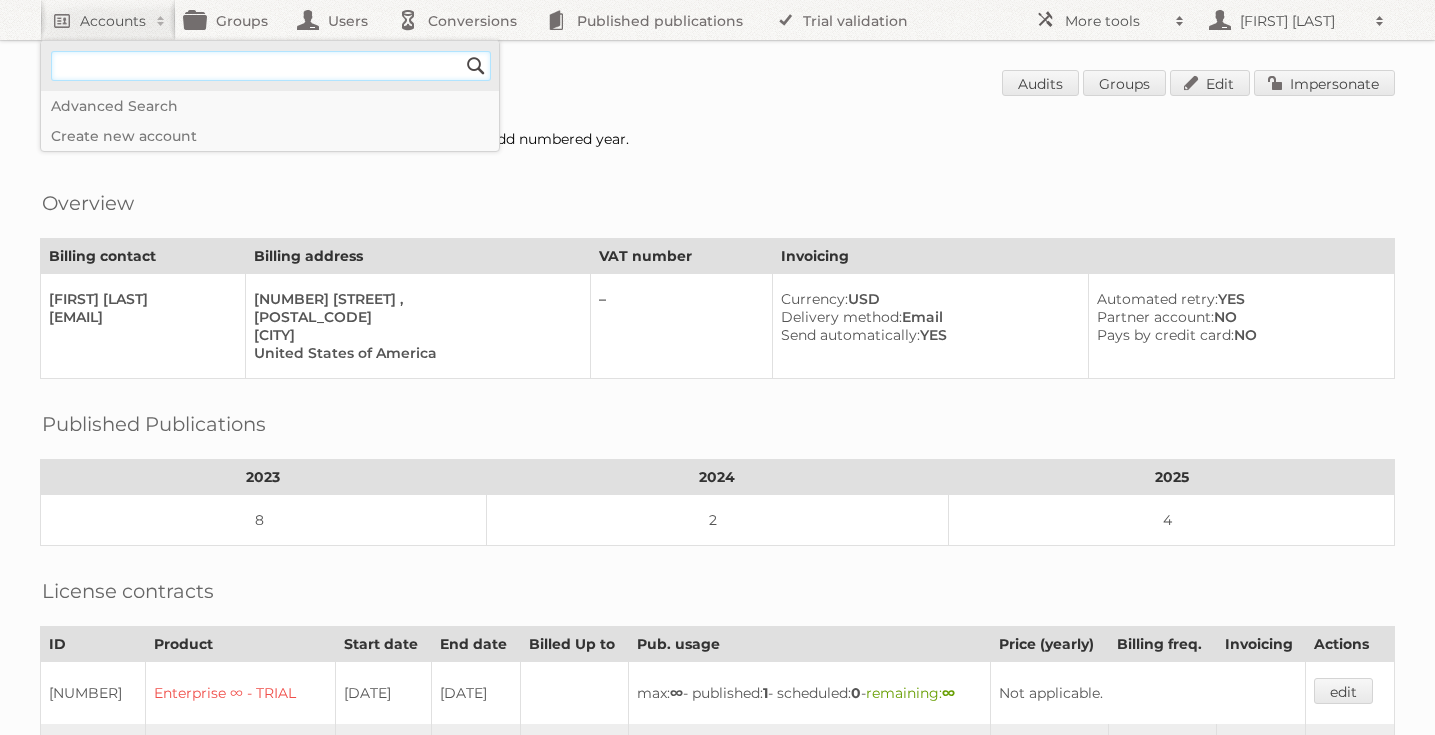 paste on "https://moneybird.com/216934750107993373/sales_invoices/452032107567383877" 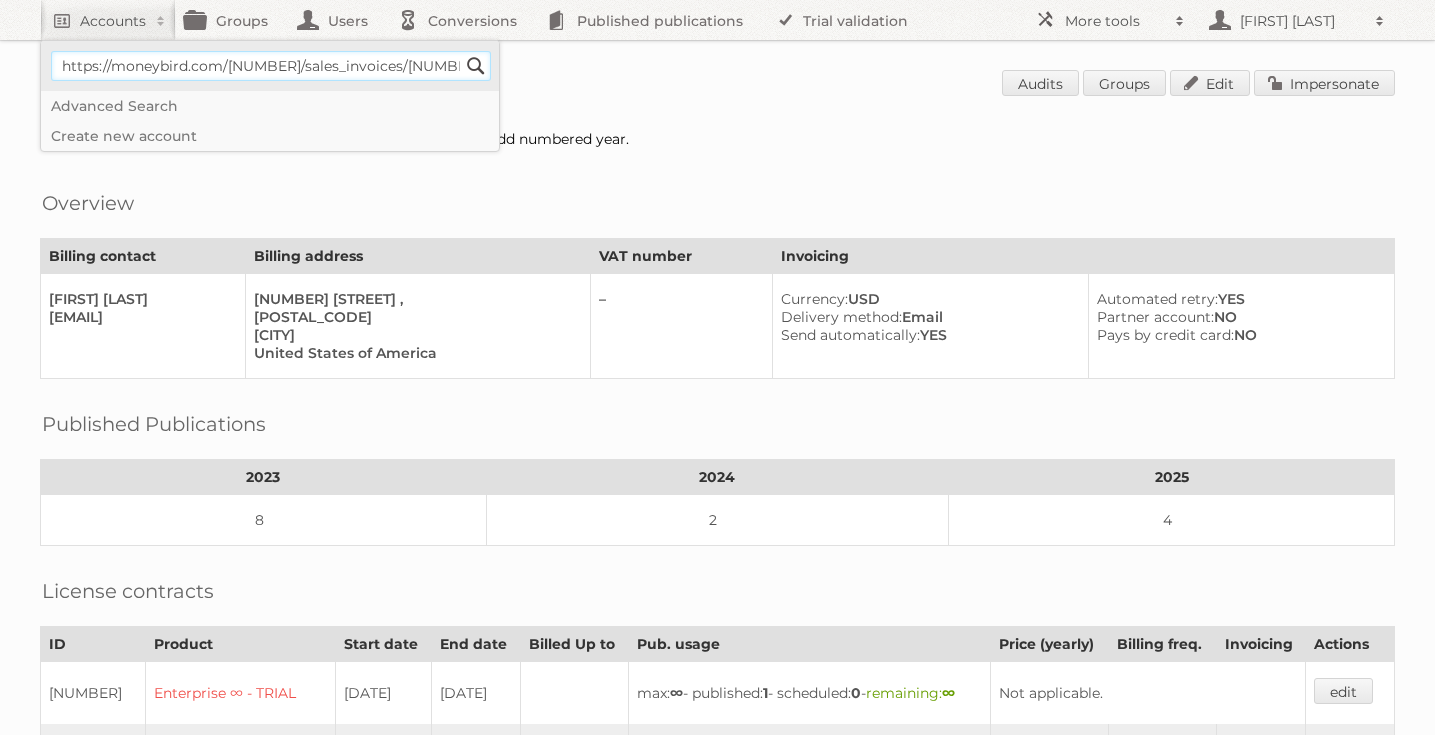 scroll, scrollTop: 0, scrollLeft: 159, axis: horizontal 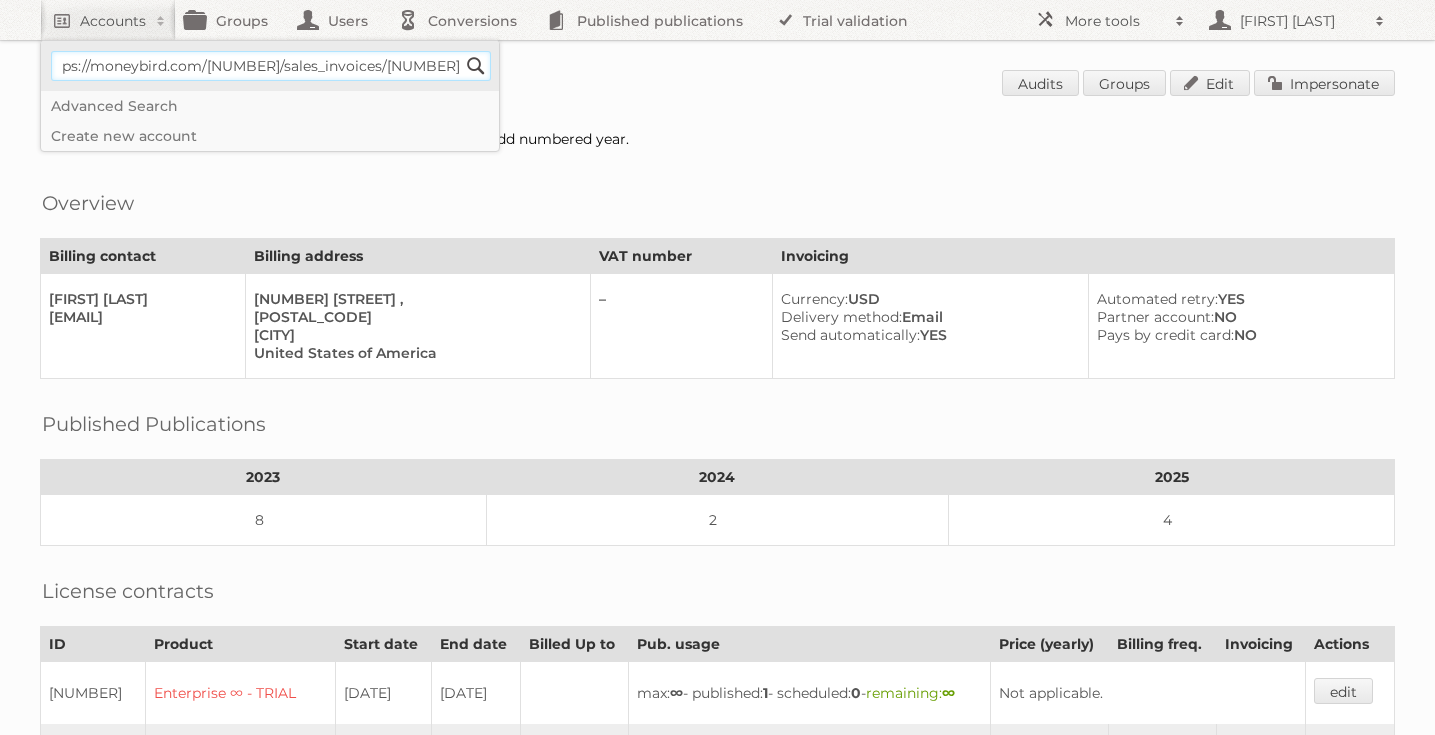 type on "https://moneybird.com/216934750107993373/sales_invoices/452032107567383877" 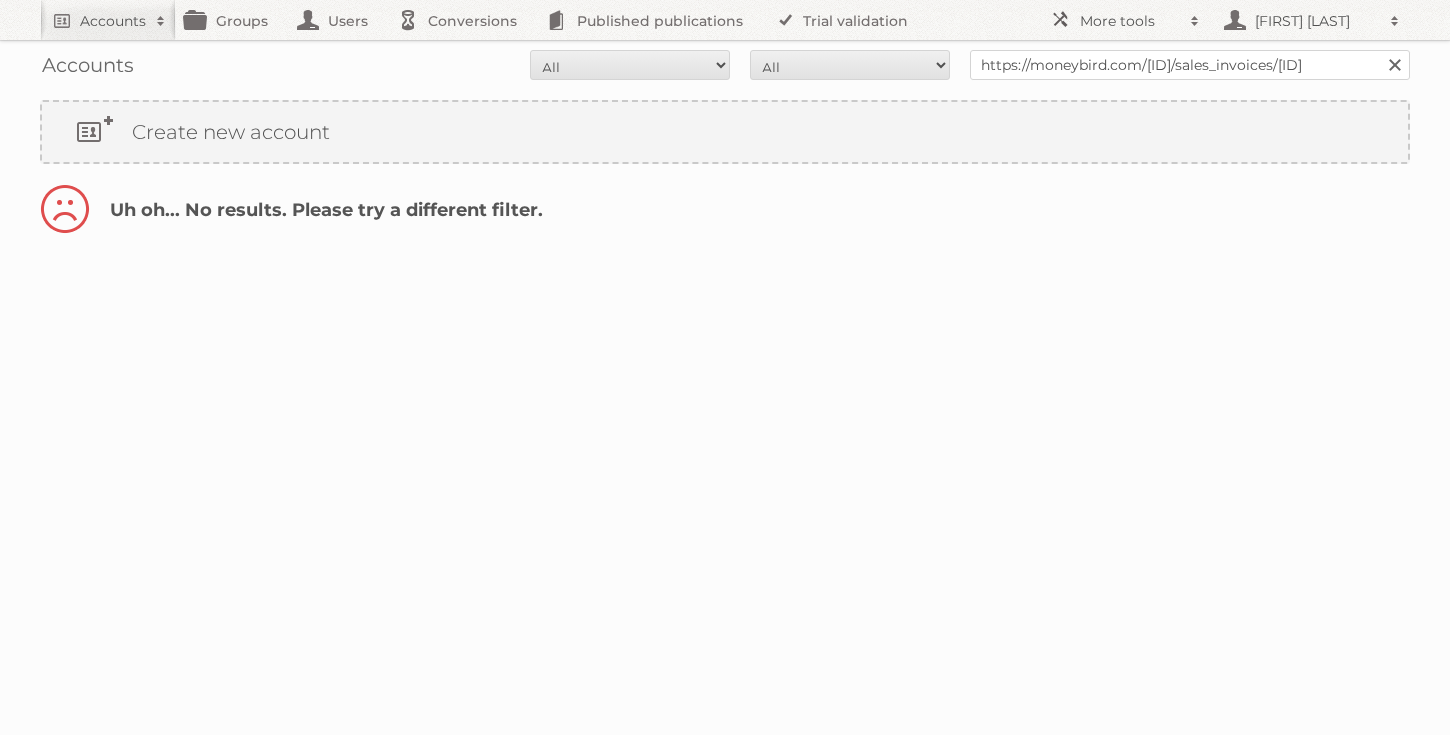 scroll, scrollTop: 0, scrollLeft: 0, axis: both 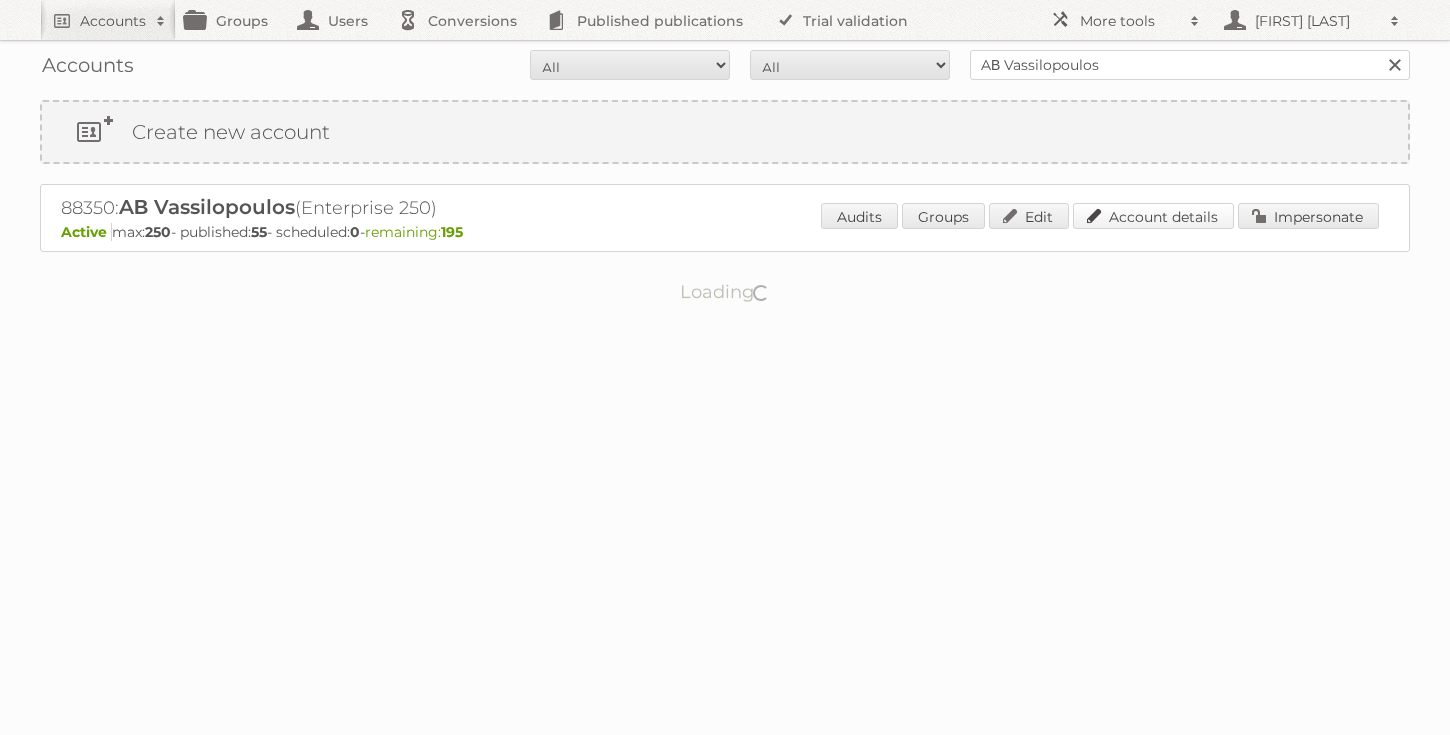 click on "Account details" at bounding box center (1153, 216) 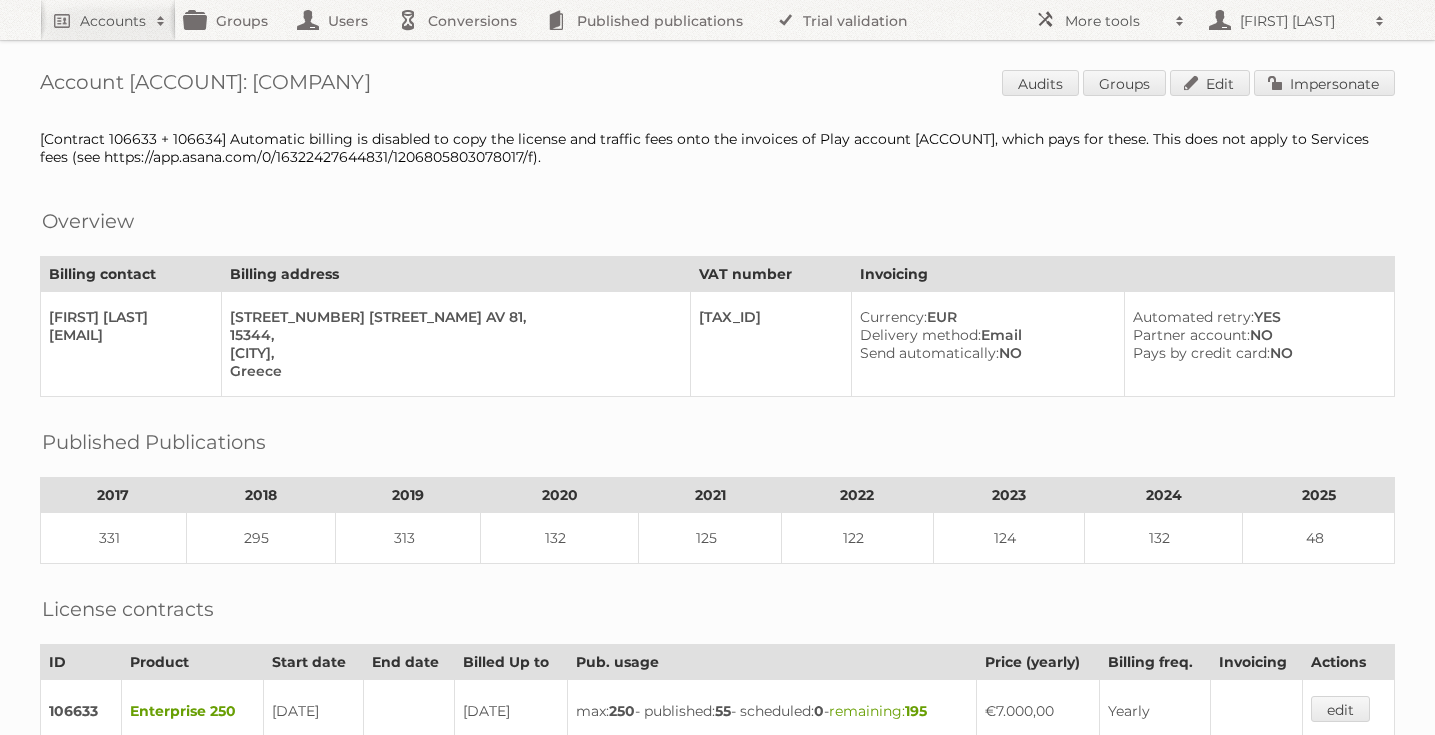 scroll, scrollTop: 0, scrollLeft: 0, axis: both 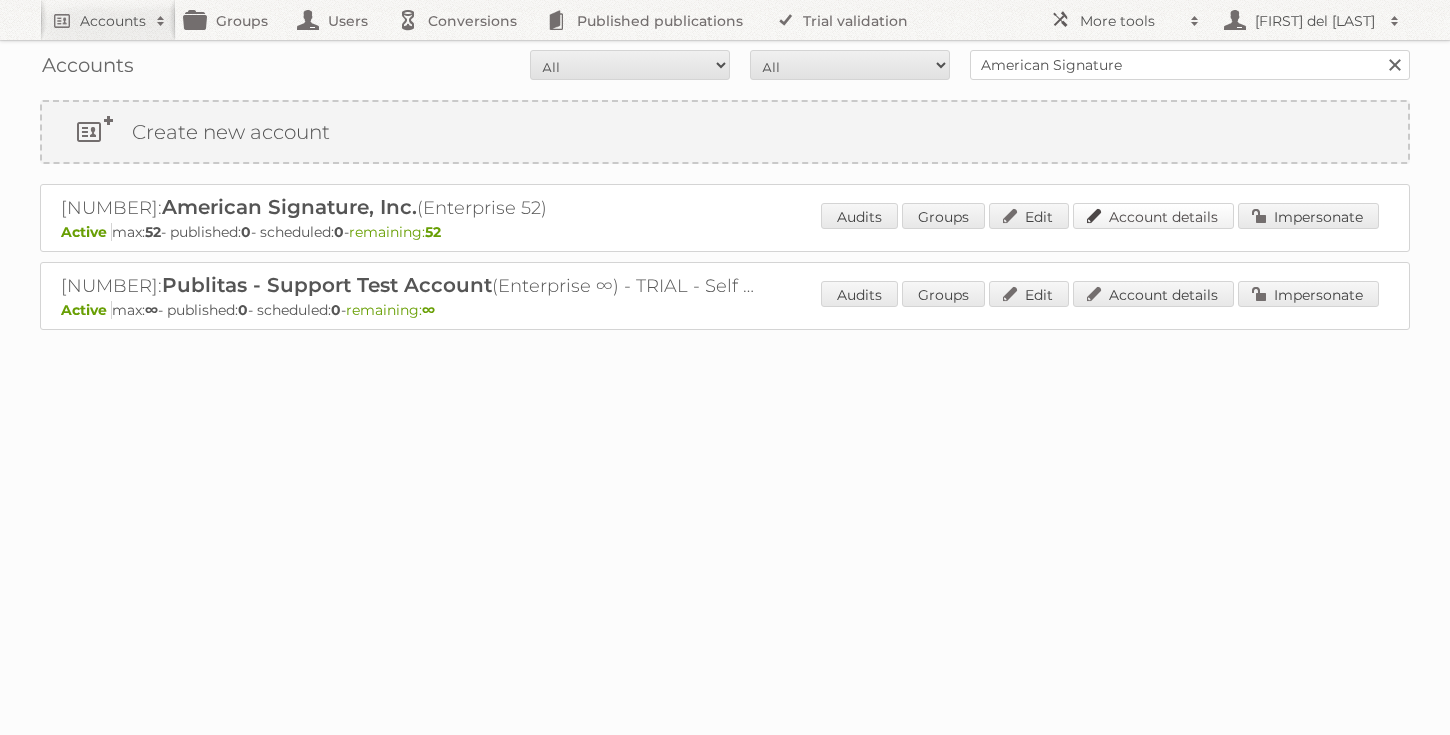 click on "Account details" at bounding box center (1153, 216) 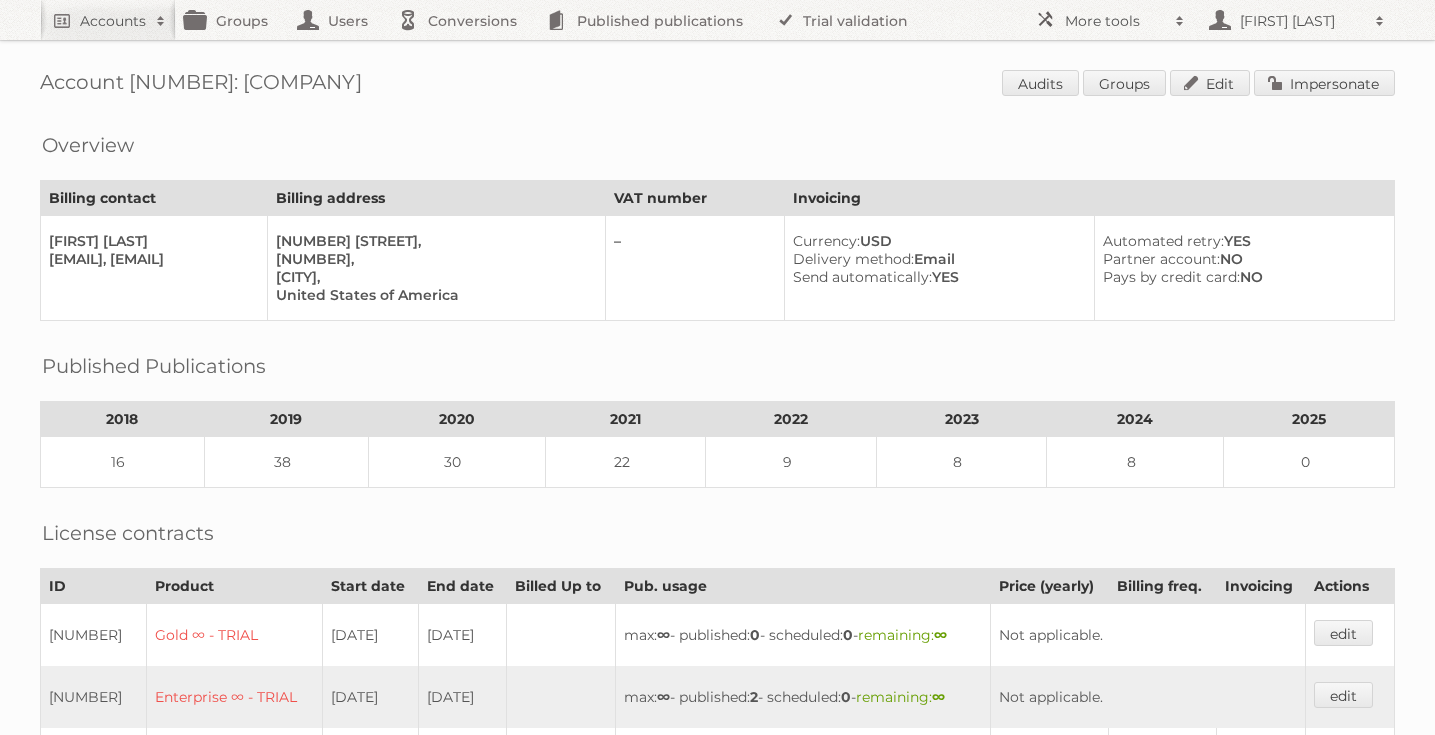 scroll, scrollTop: 0, scrollLeft: 0, axis: both 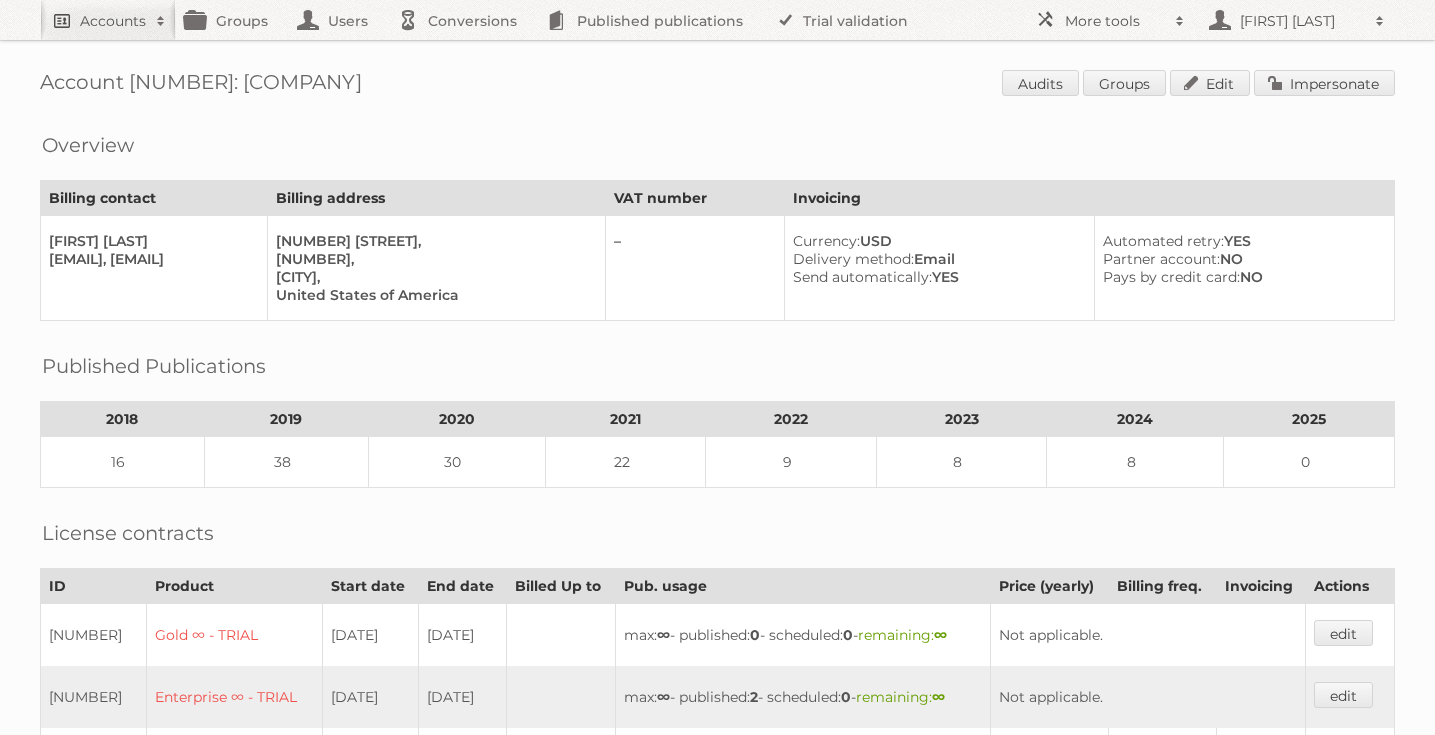 click on "Accounts" at bounding box center [108, 20] 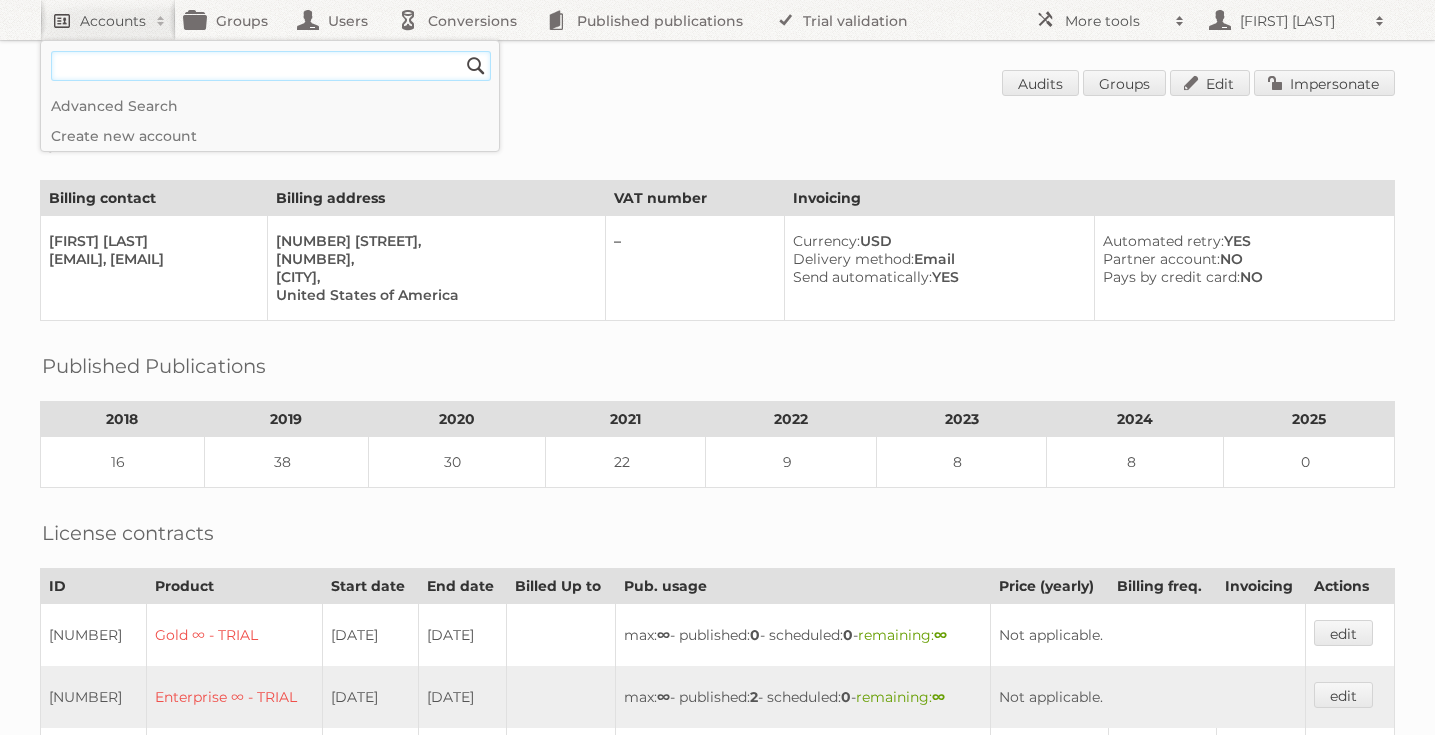 paste on "[COMPANY]" 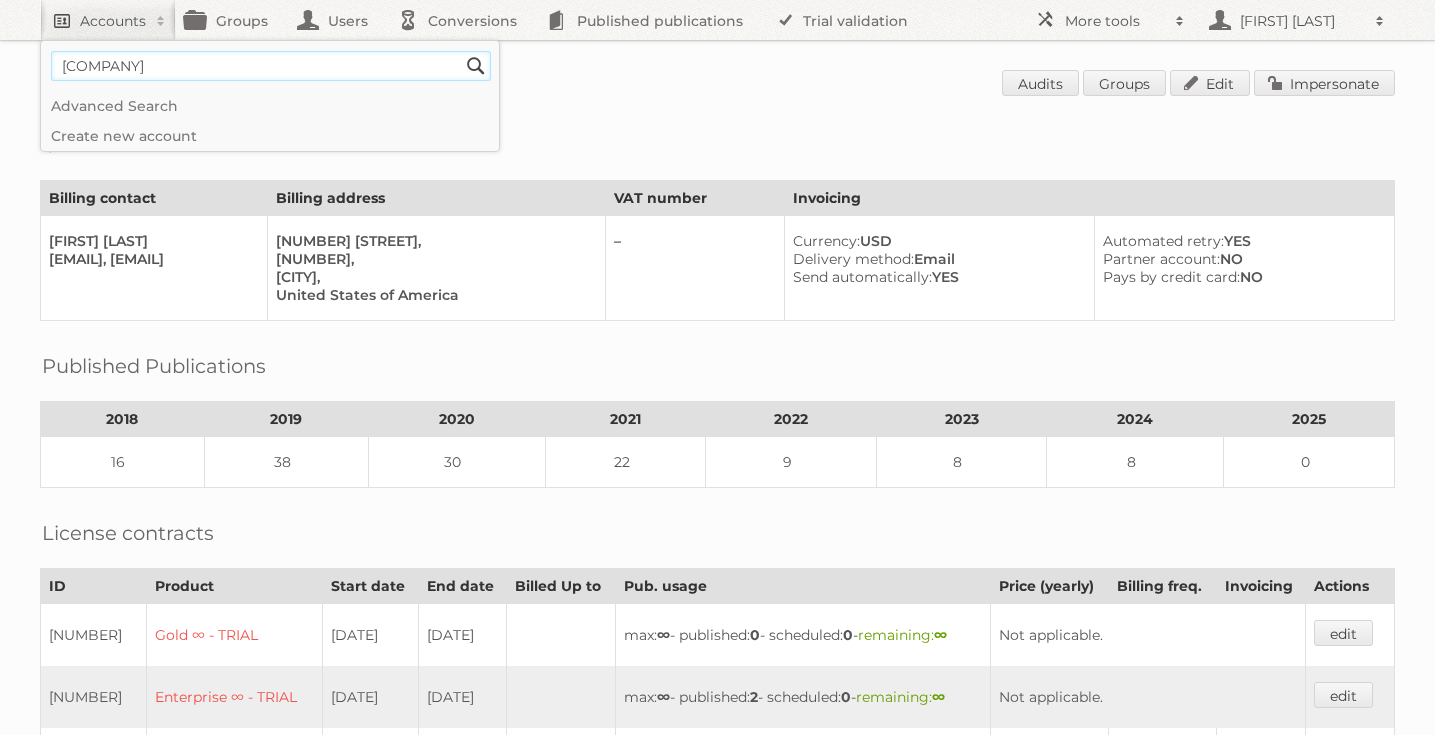 type on "[COMPANY]" 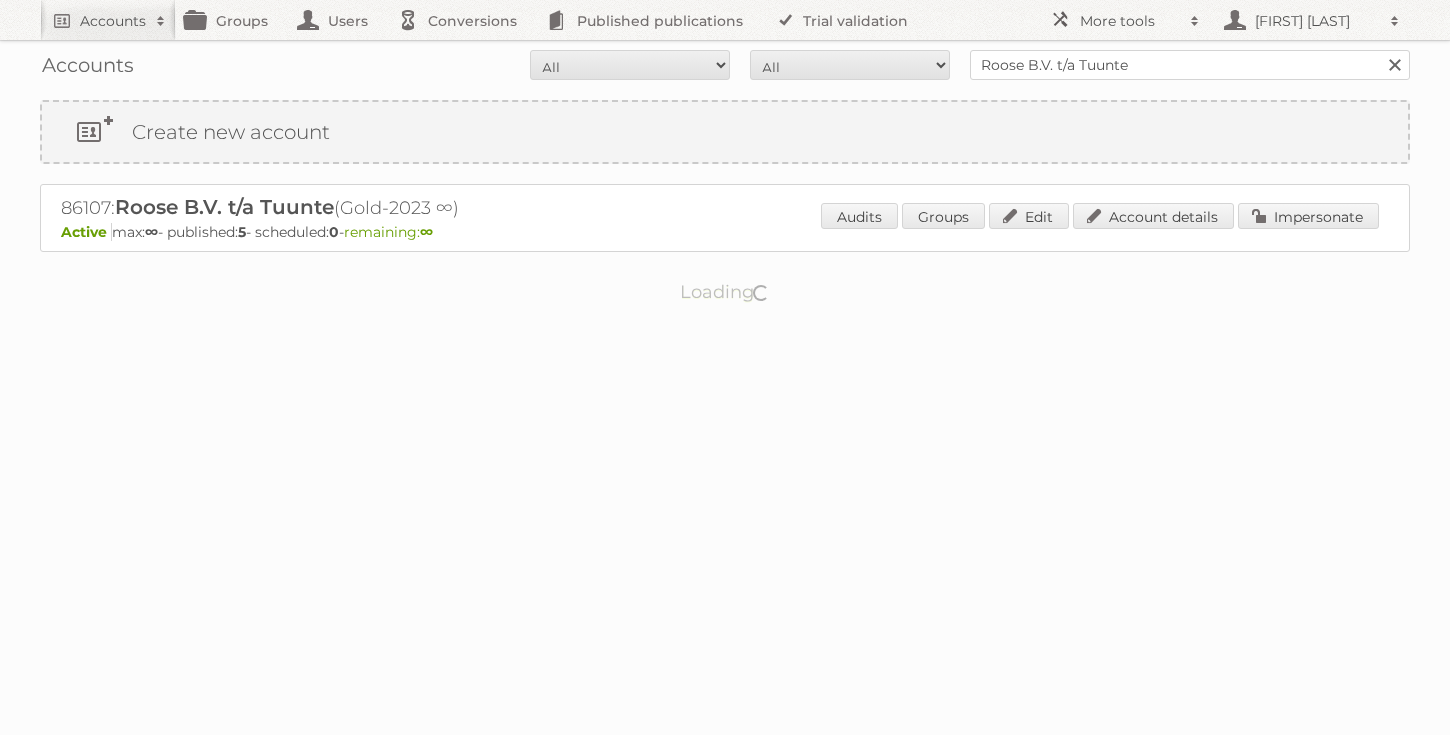 scroll, scrollTop: 0, scrollLeft: 0, axis: both 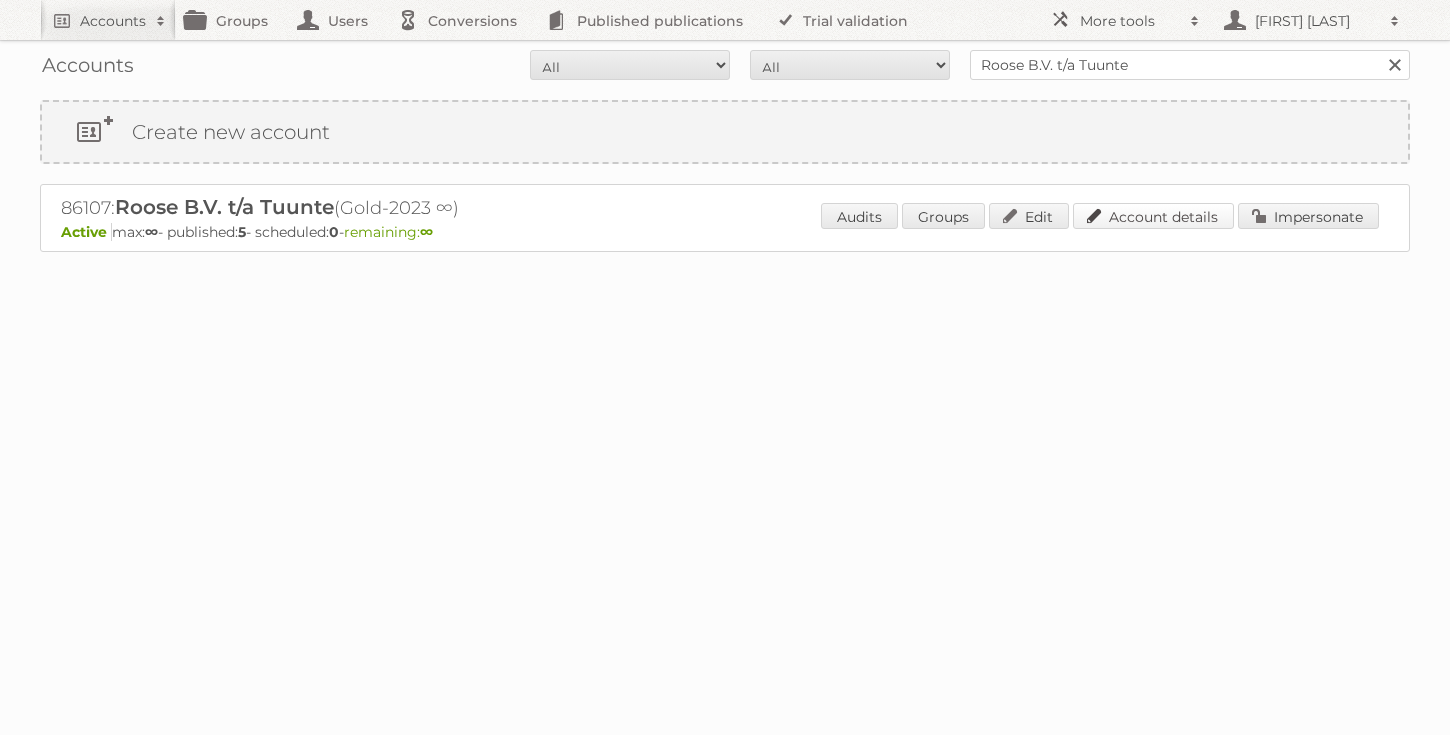 click on "Account details" at bounding box center (1153, 216) 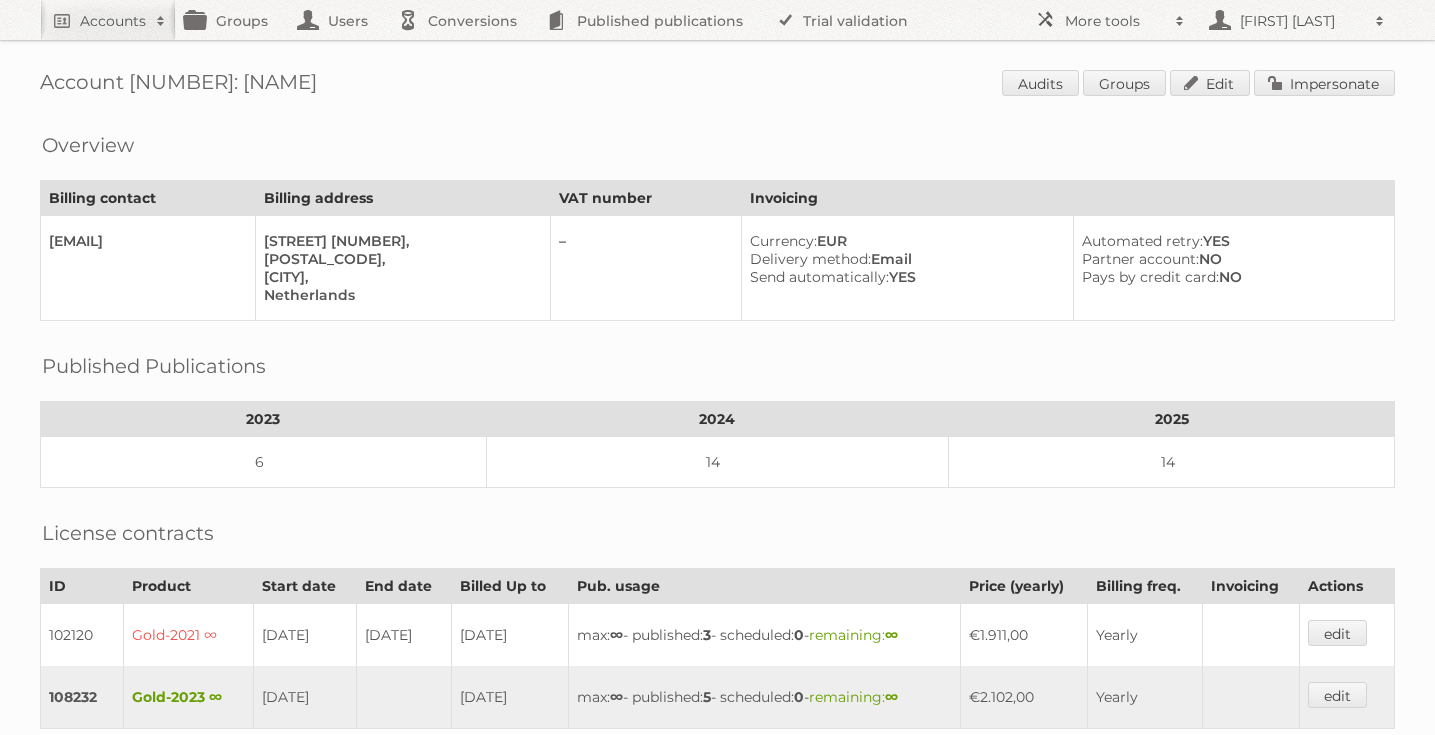 scroll, scrollTop: 0, scrollLeft: 0, axis: both 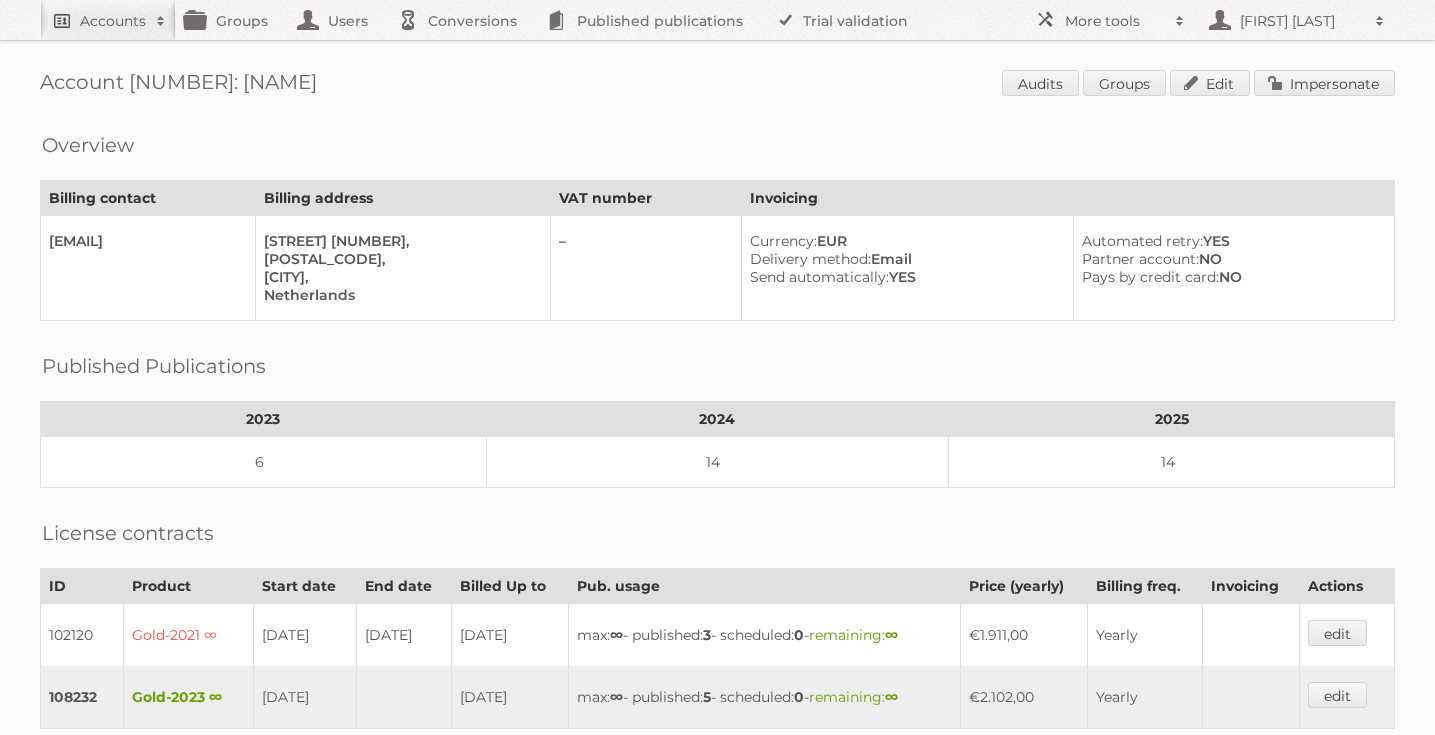 click on "Accounts" at bounding box center (113, 21) 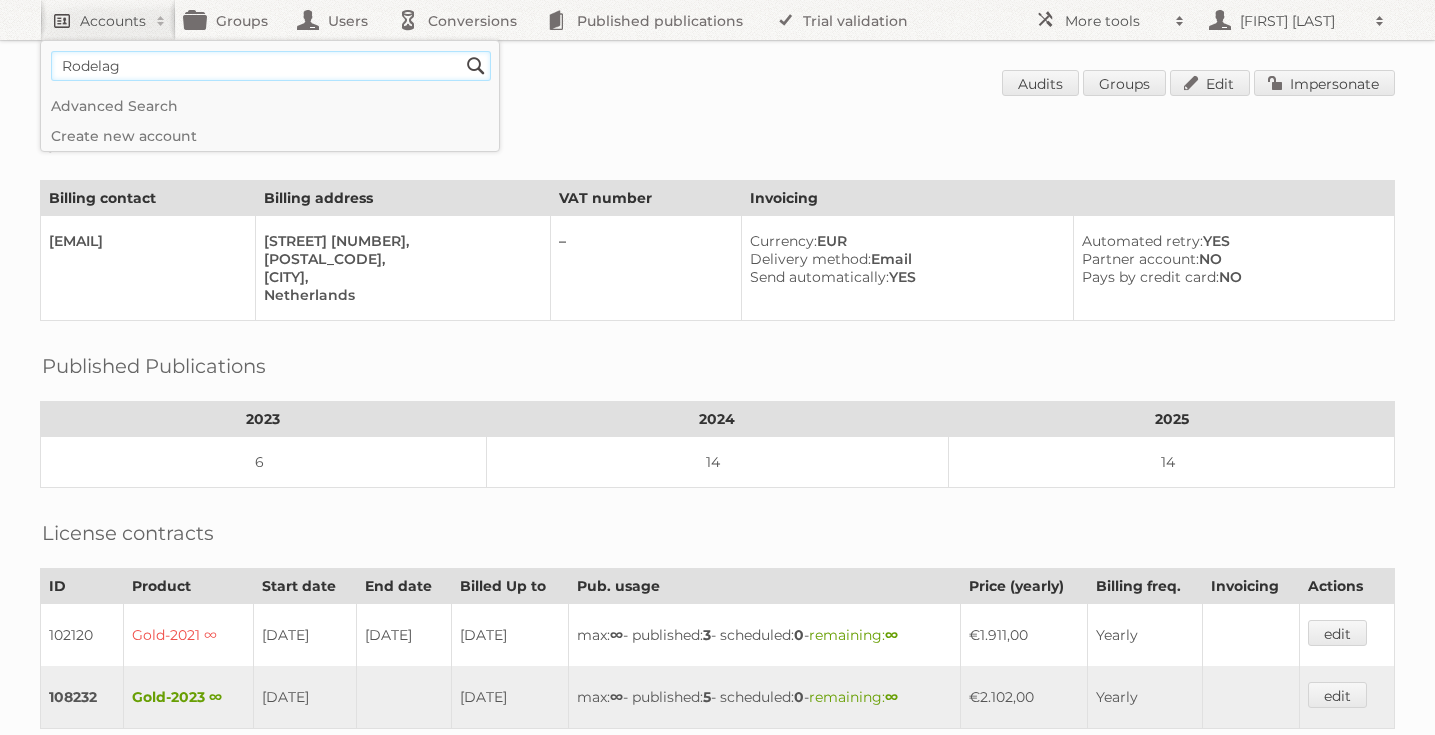type on "Rodelag" 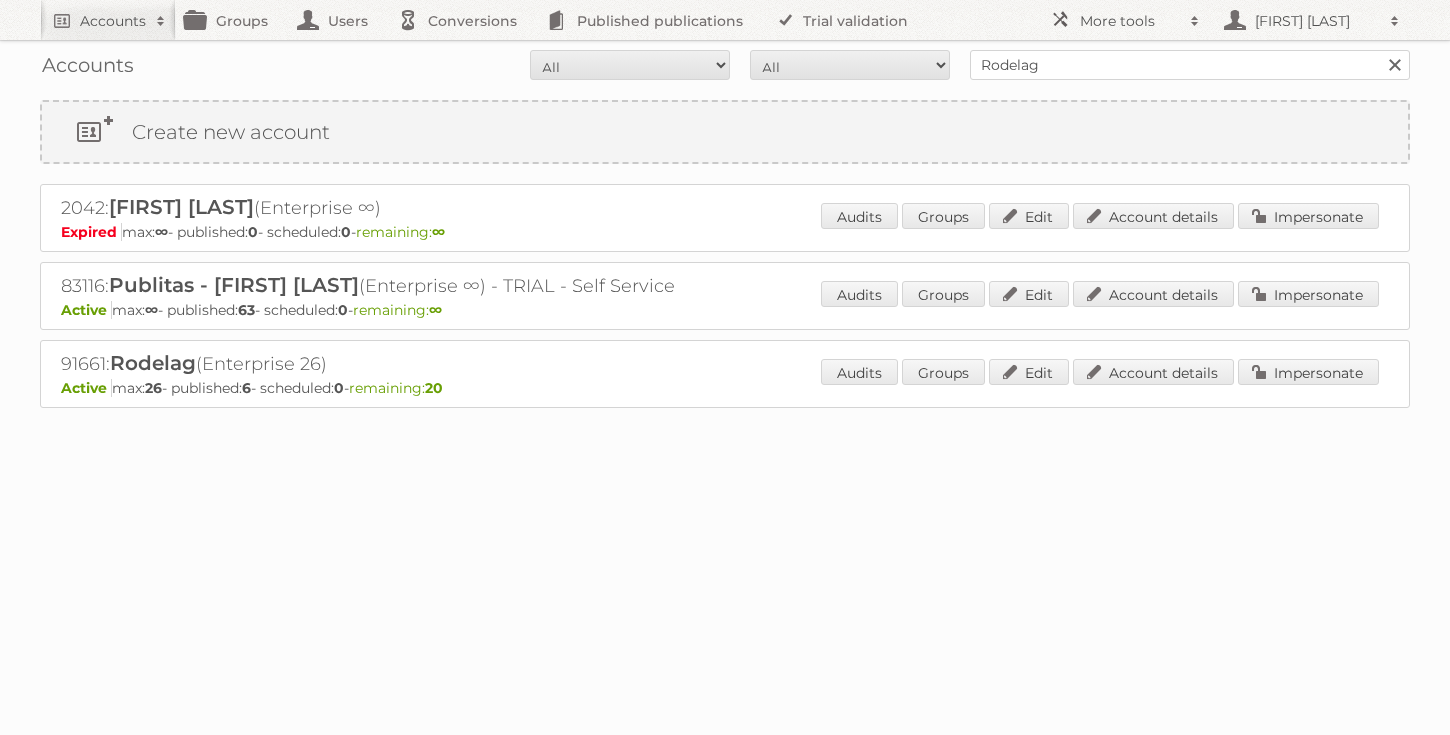 scroll, scrollTop: 0, scrollLeft: 0, axis: both 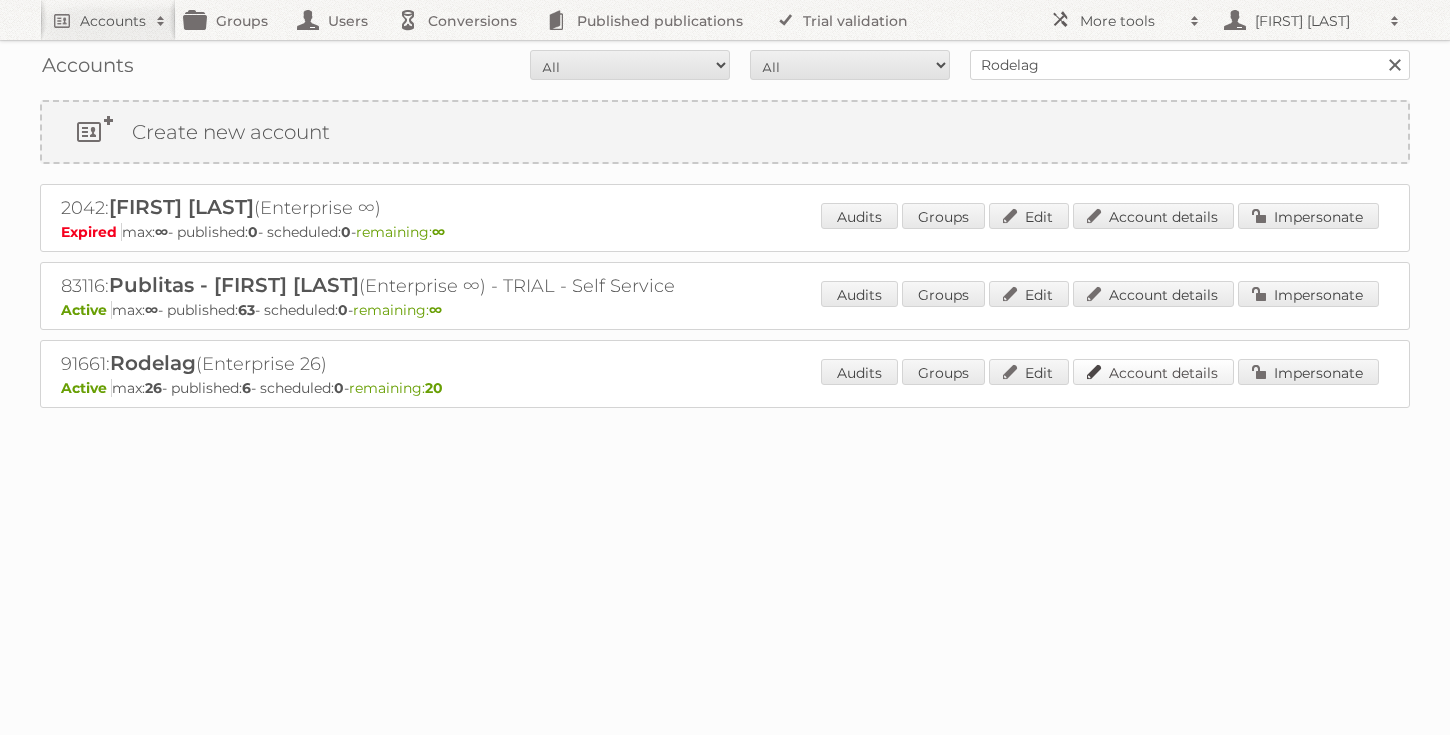 click on "Account details" at bounding box center [1153, 372] 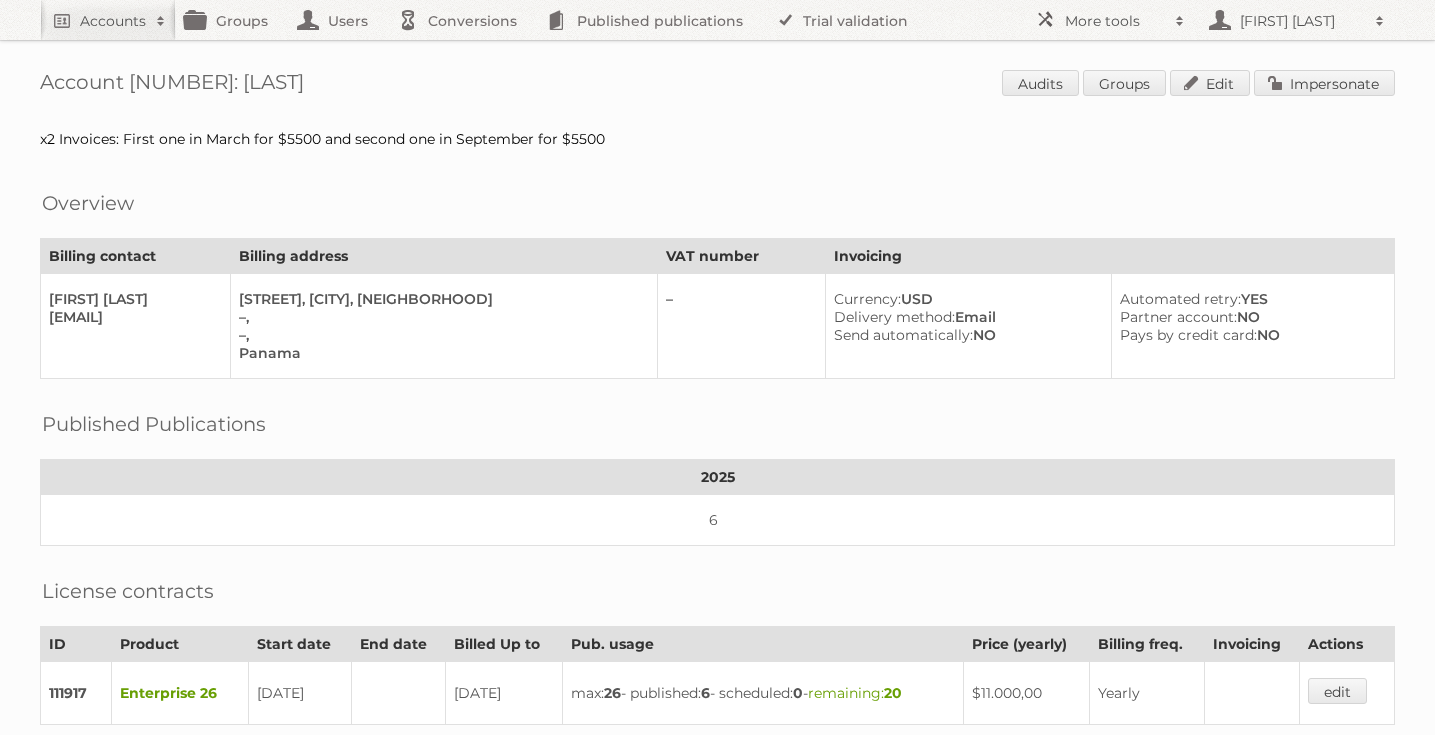 scroll, scrollTop: 0, scrollLeft: 0, axis: both 